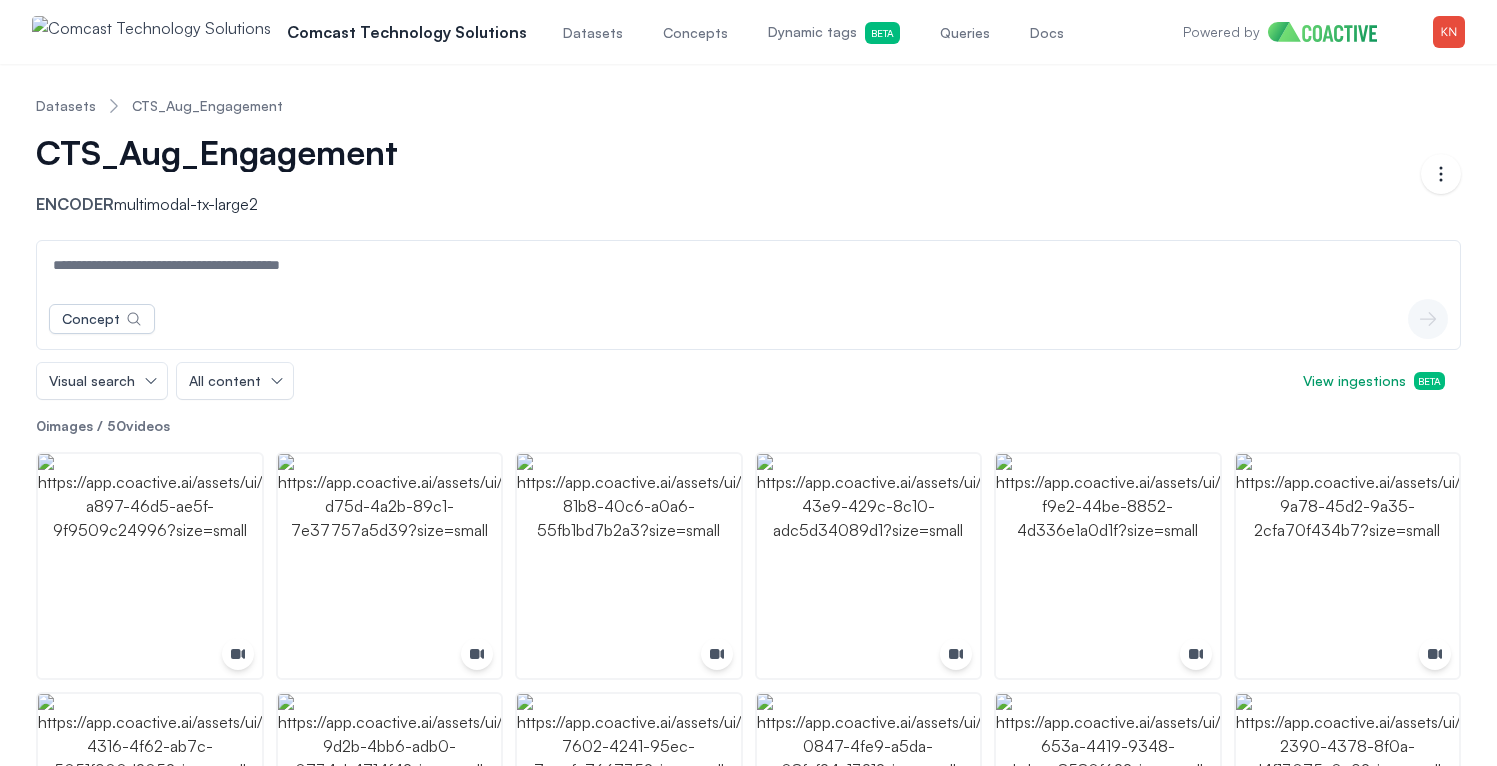 scroll, scrollTop: 0, scrollLeft: 0, axis: both 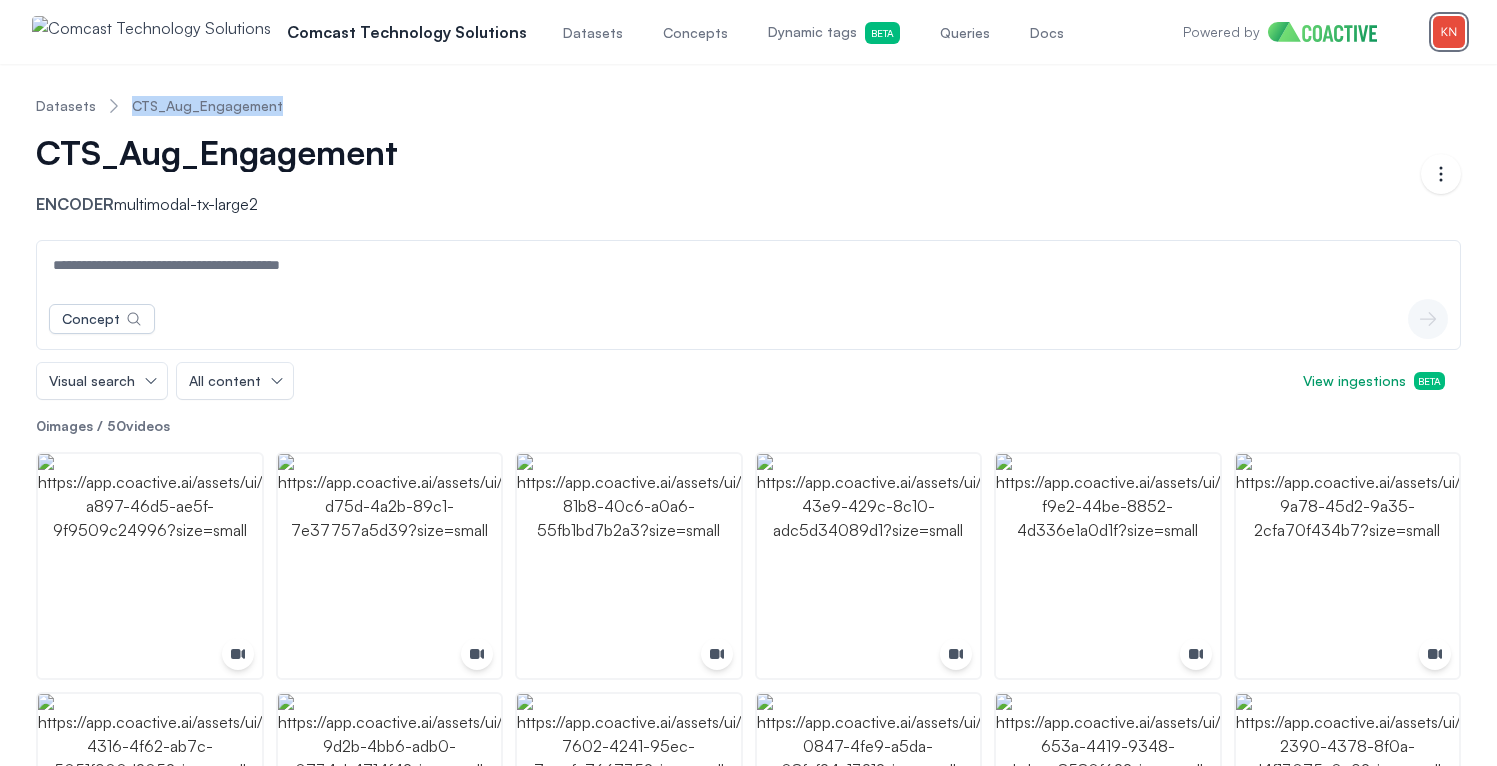 click at bounding box center (1449, 32) 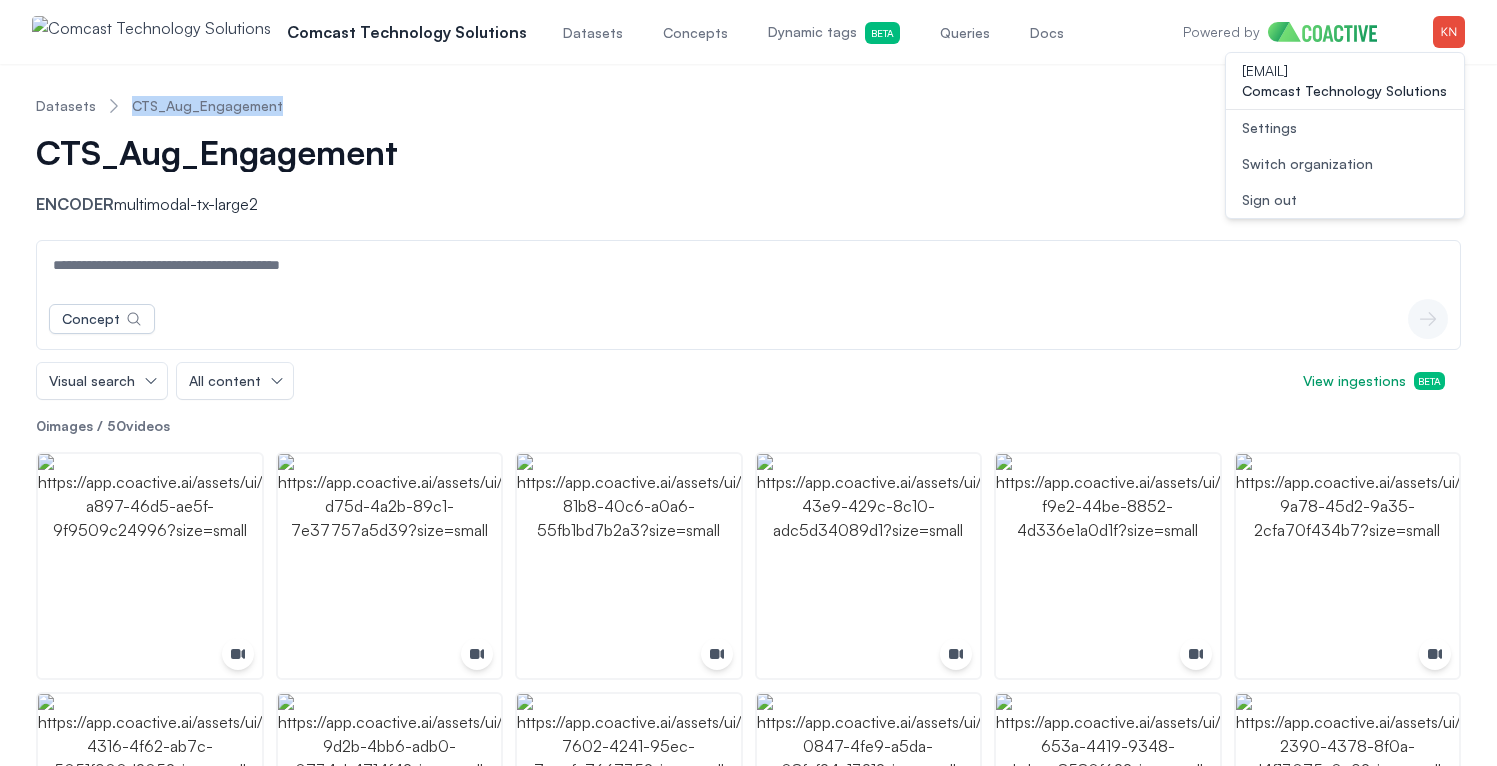 click on "Switch organization" at bounding box center [1307, 164] 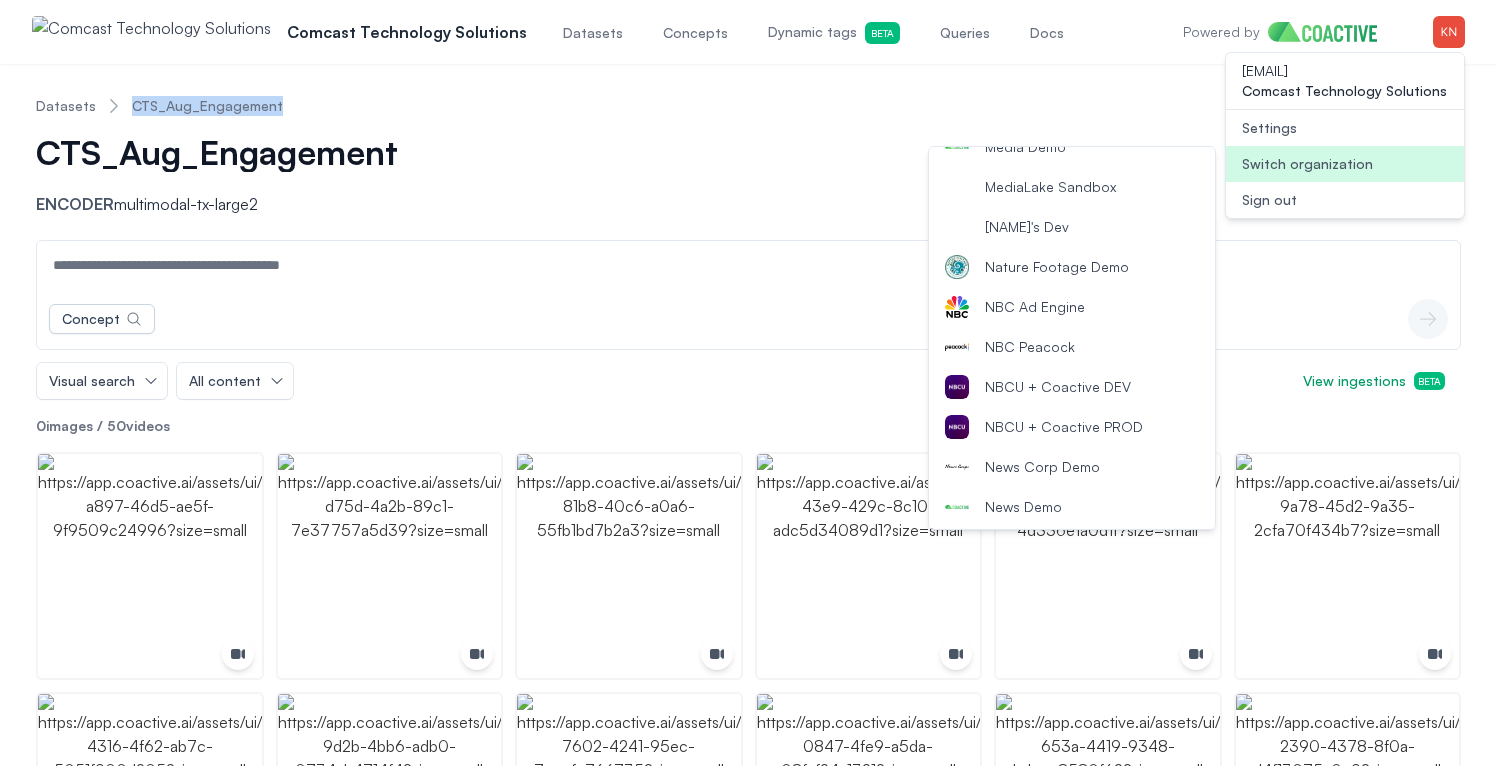 scroll, scrollTop: 1765, scrollLeft: 0, axis: vertical 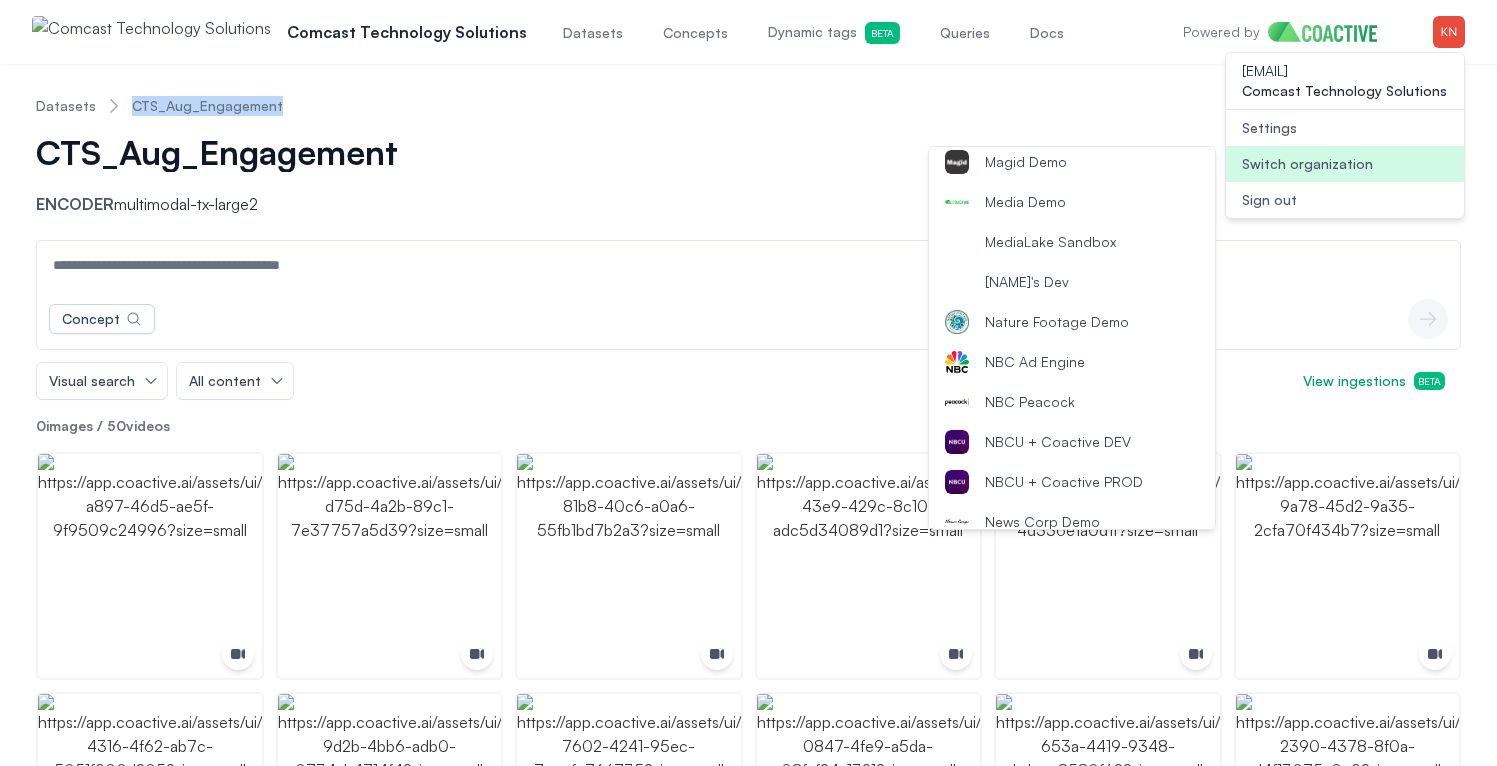 click on "Media Demo" at bounding box center (1072, 202) 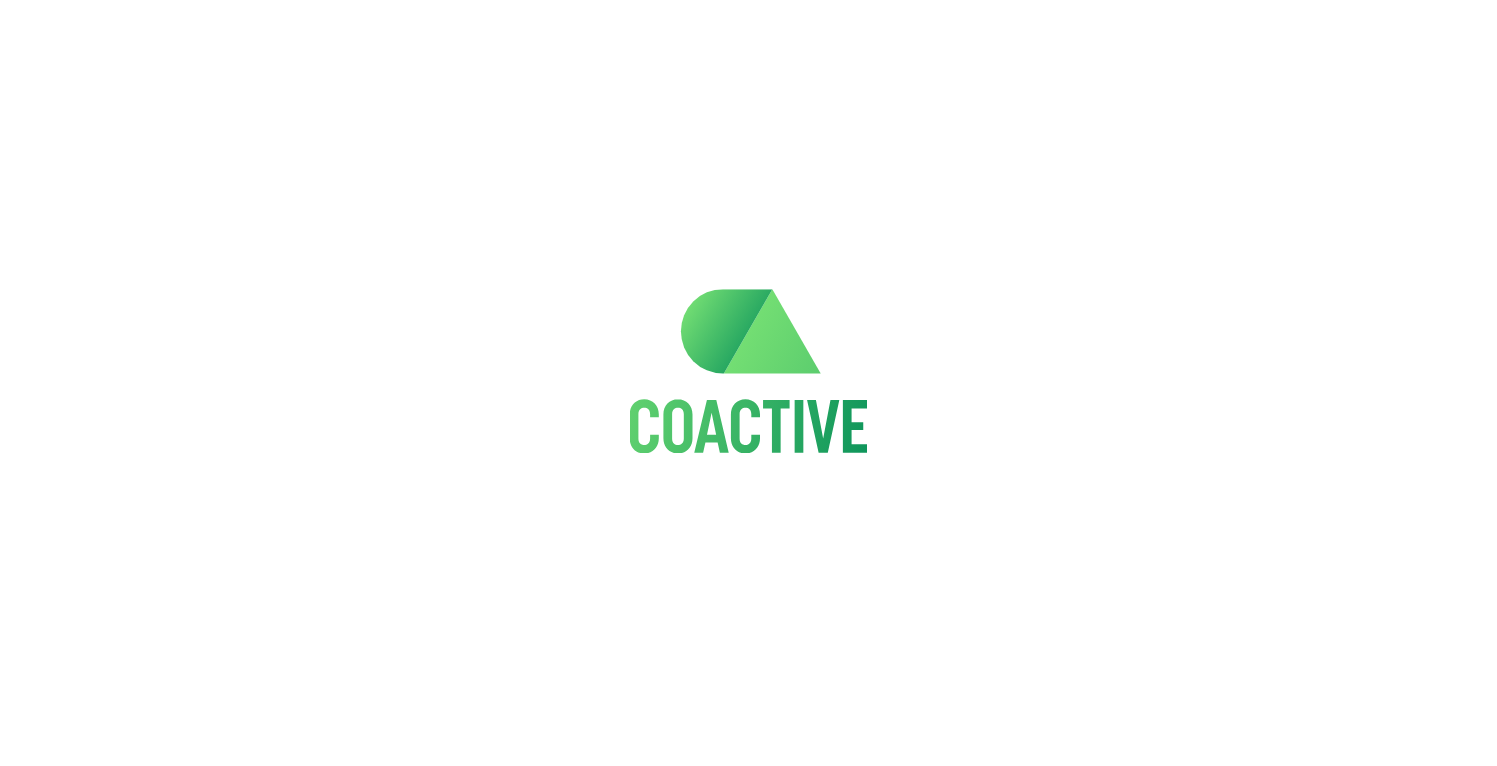 scroll, scrollTop: 0, scrollLeft: 0, axis: both 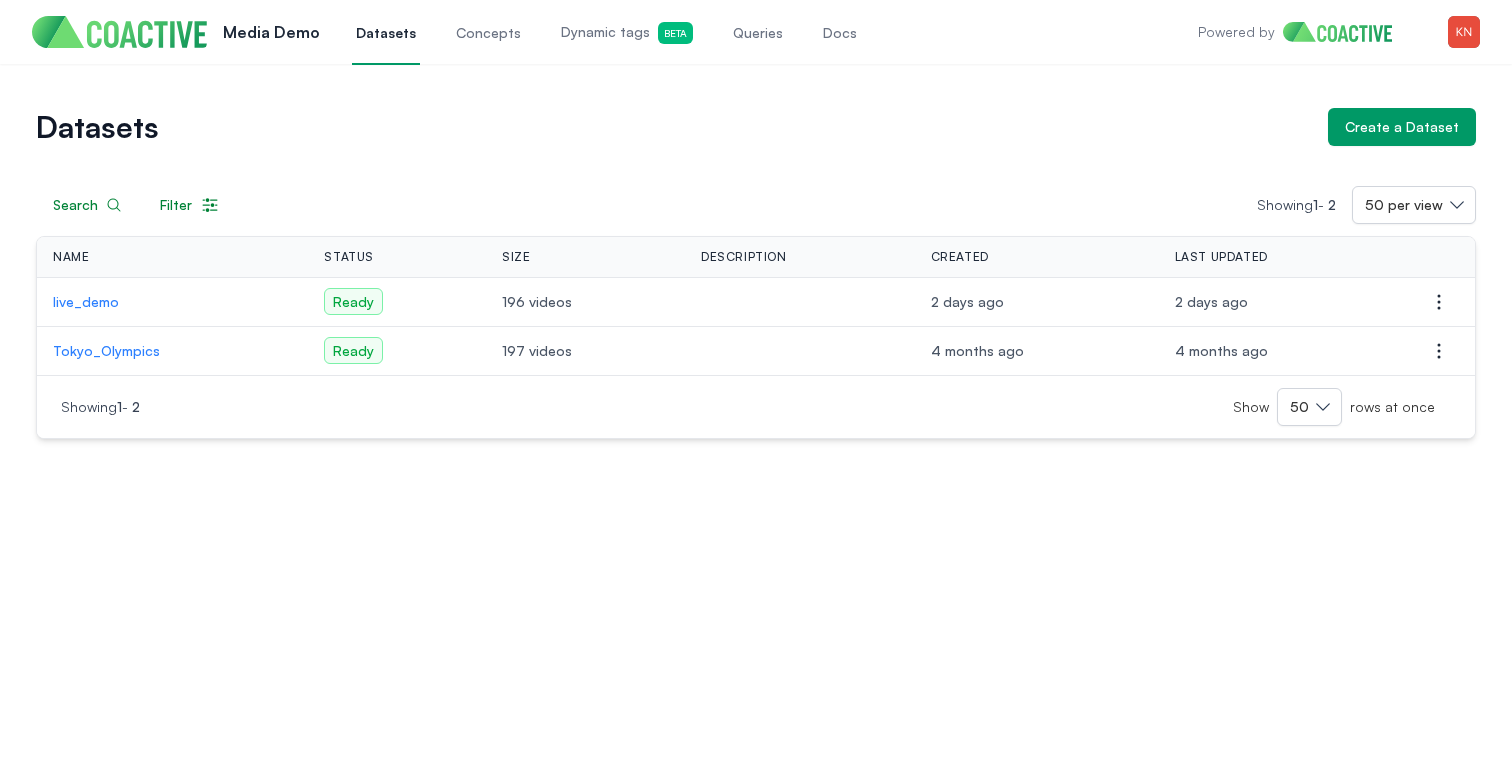click on "Dynamic tags Beta" at bounding box center (627, 33) 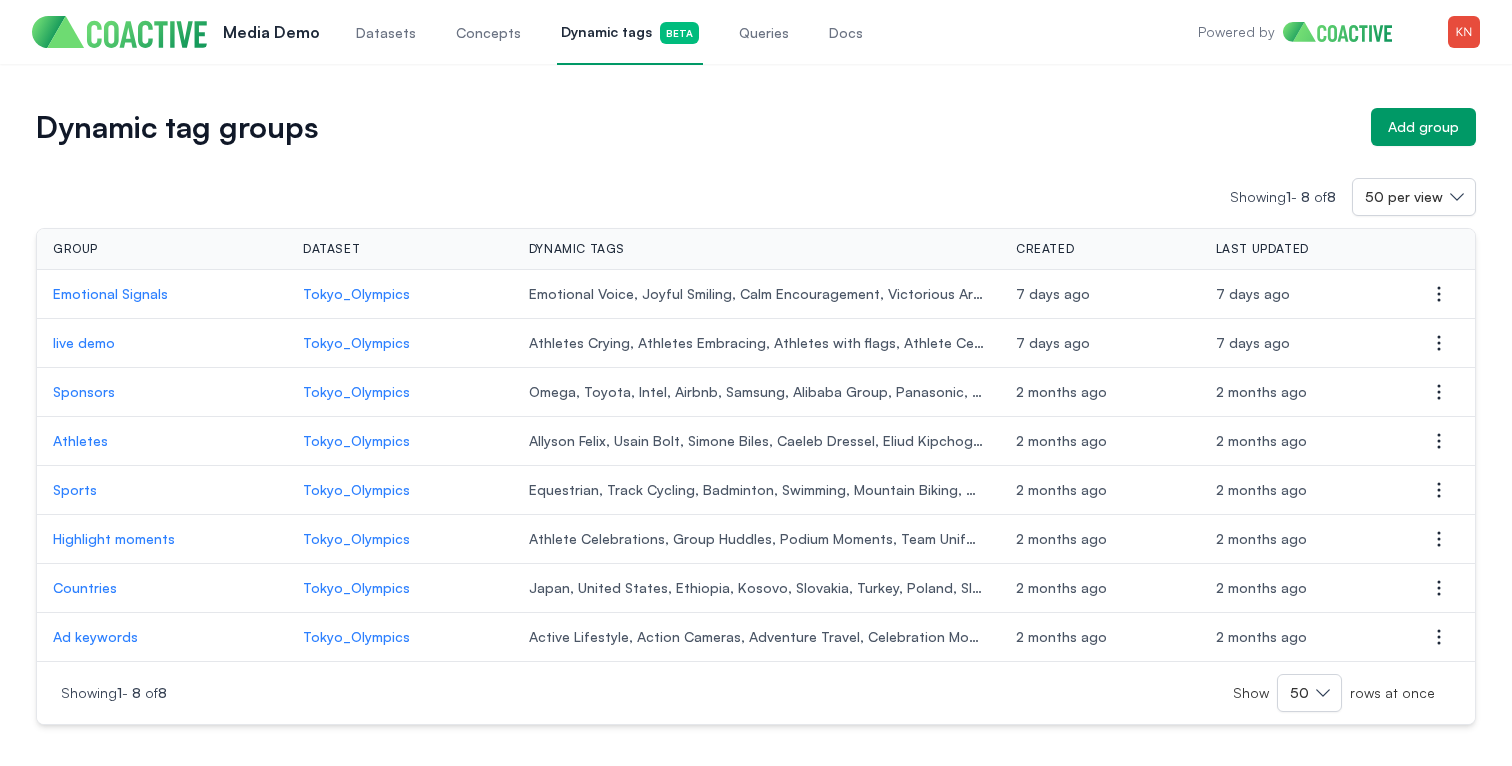 click on "Datasets" at bounding box center [386, 33] 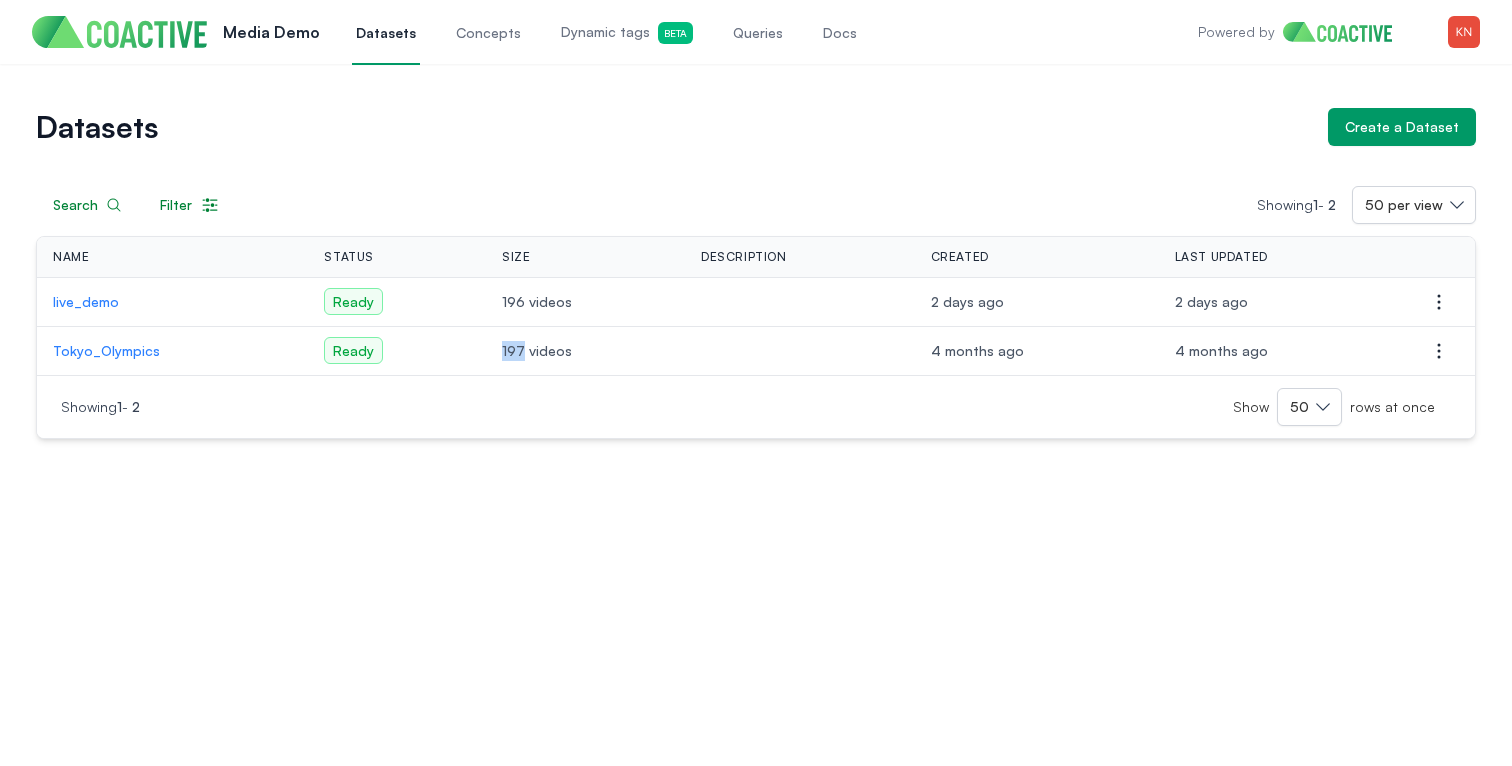 drag, startPoint x: 521, startPoint y: 353, endPoint x: 501, endPoint y: 353, distance: 20 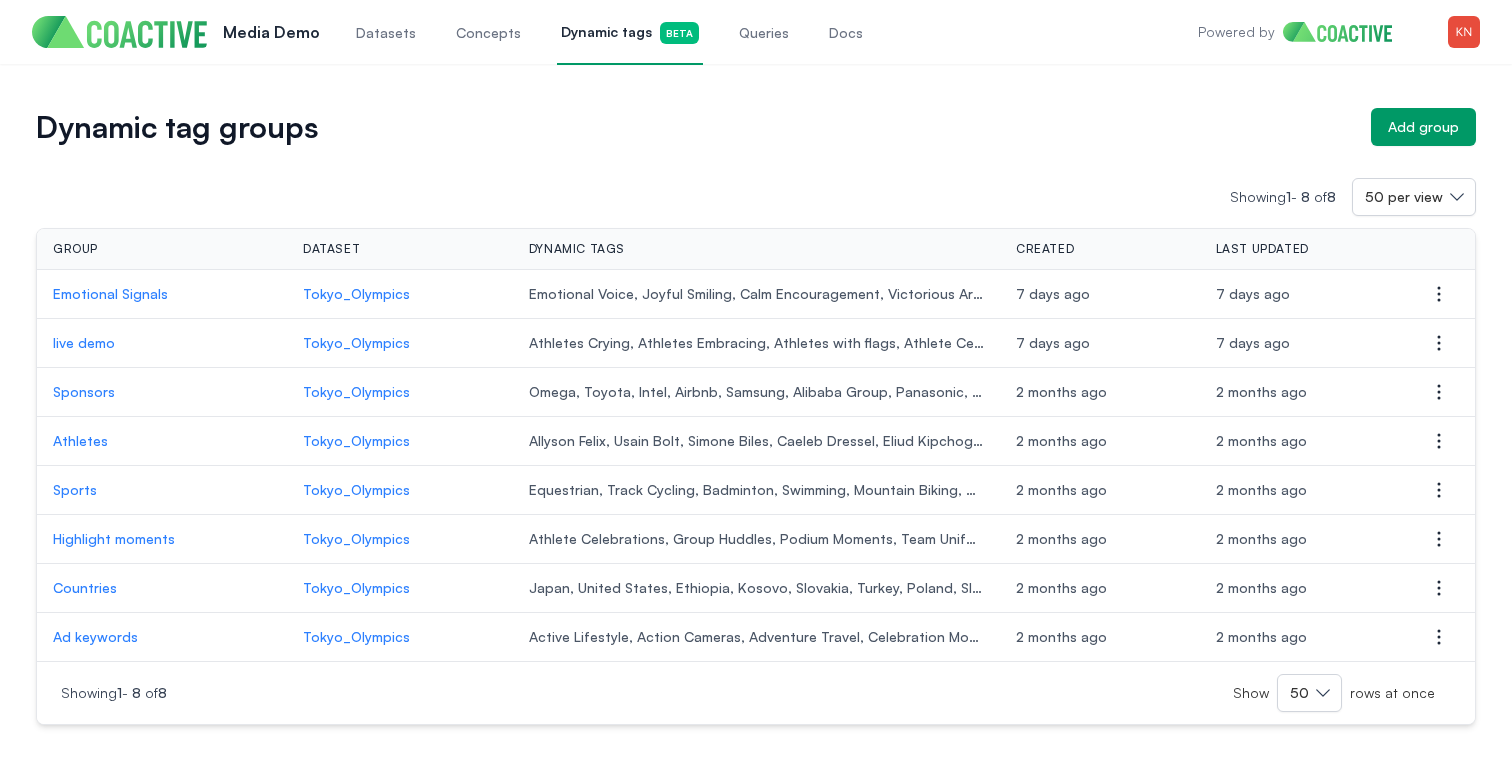 click on "Emotional Signals" at bounding box center [162, 294] 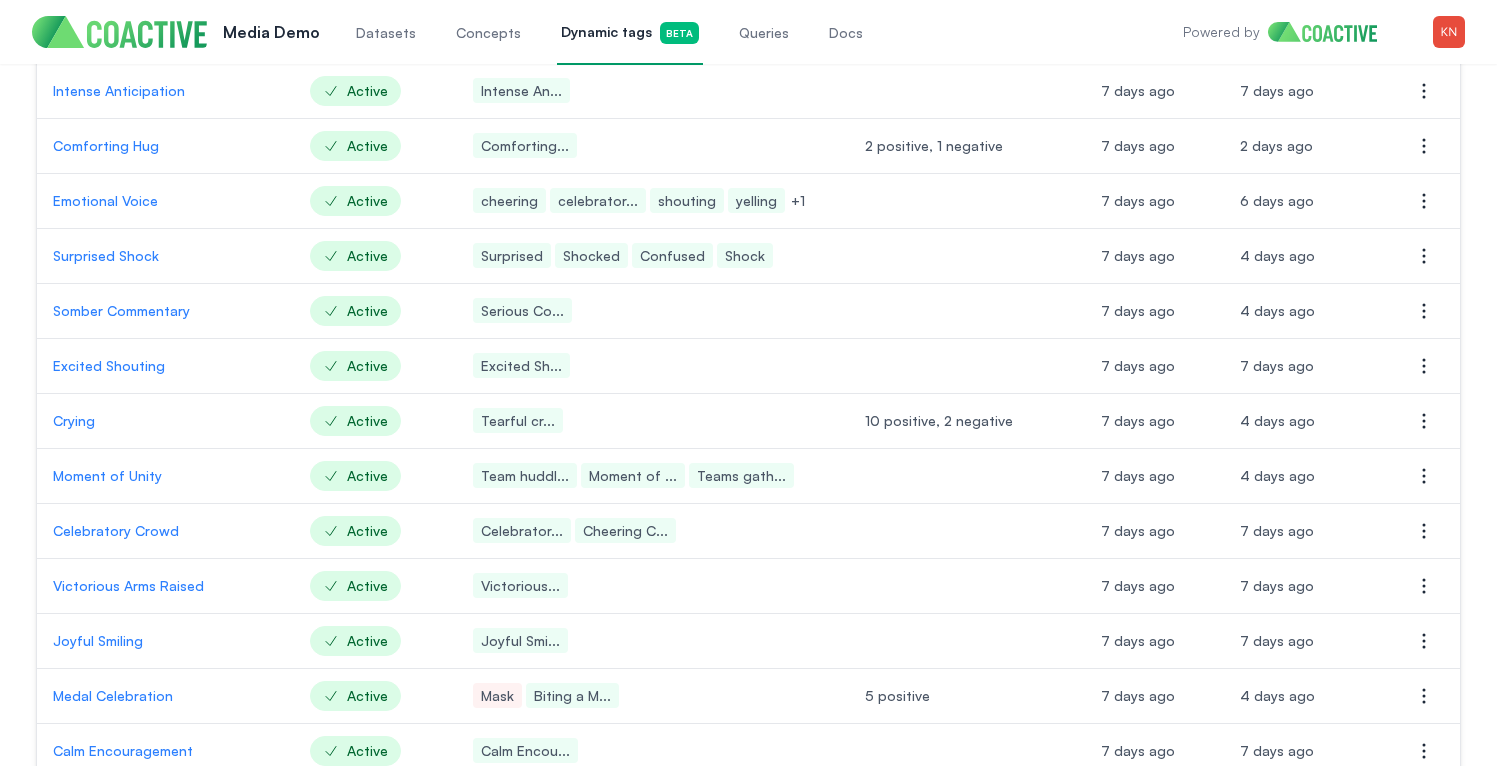 scroll, scrollTop: 175, scrollLeft: 0, axis: vertical 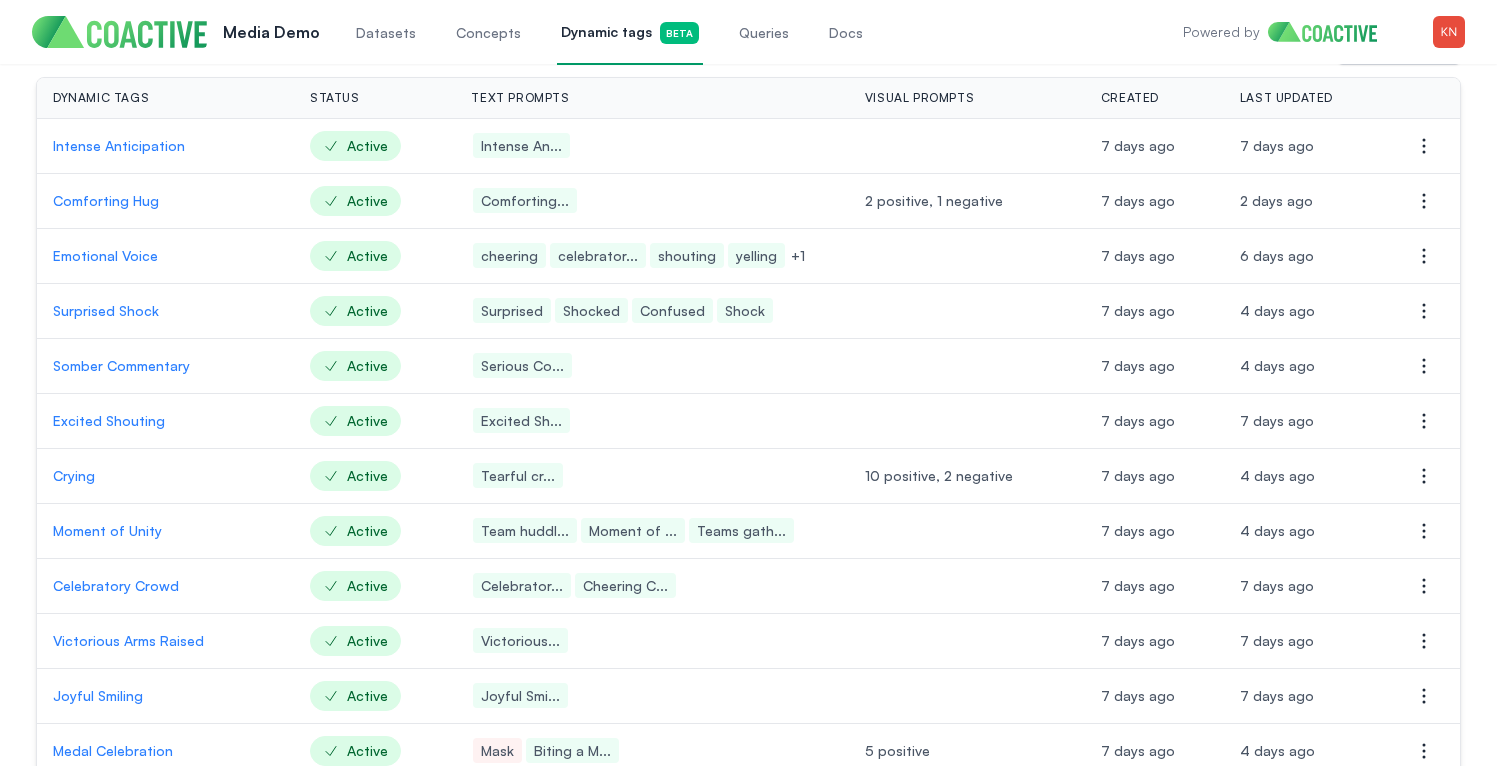 click on "Comforting Hug" at bounding box center [165, 201] 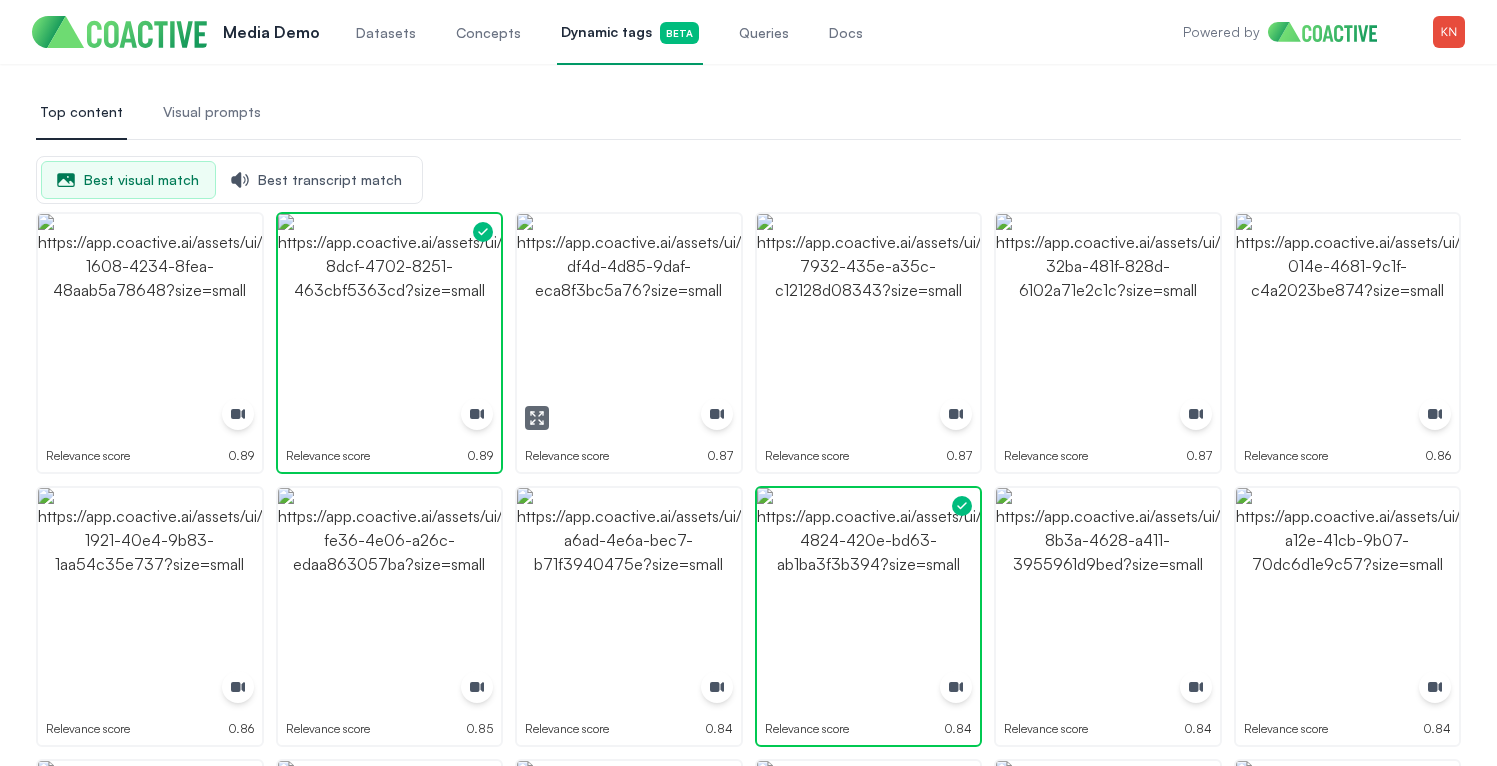 scroll, scrollTop: 221, scrollLeft: 0, axis: vertical 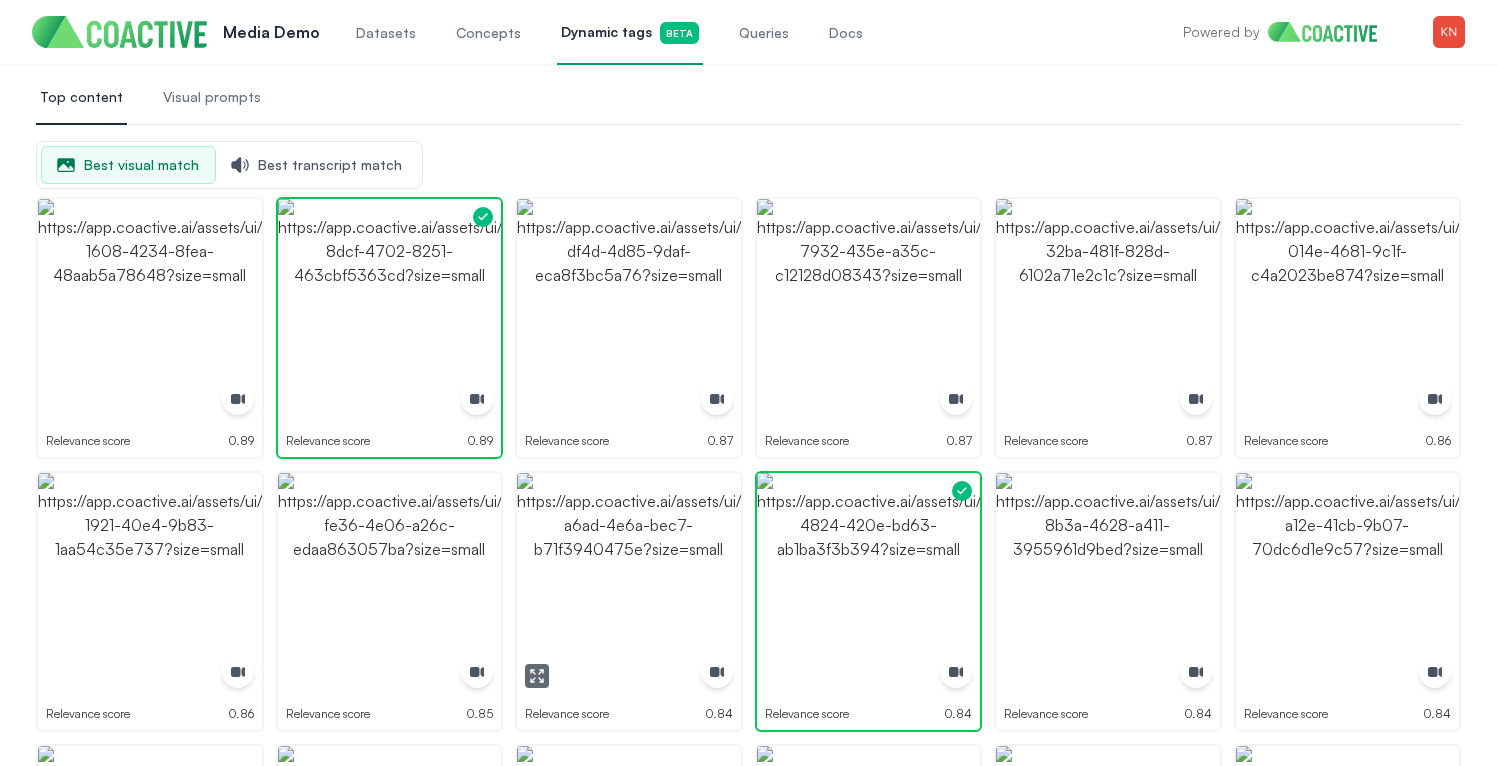 click at bounding box center (629, 585) 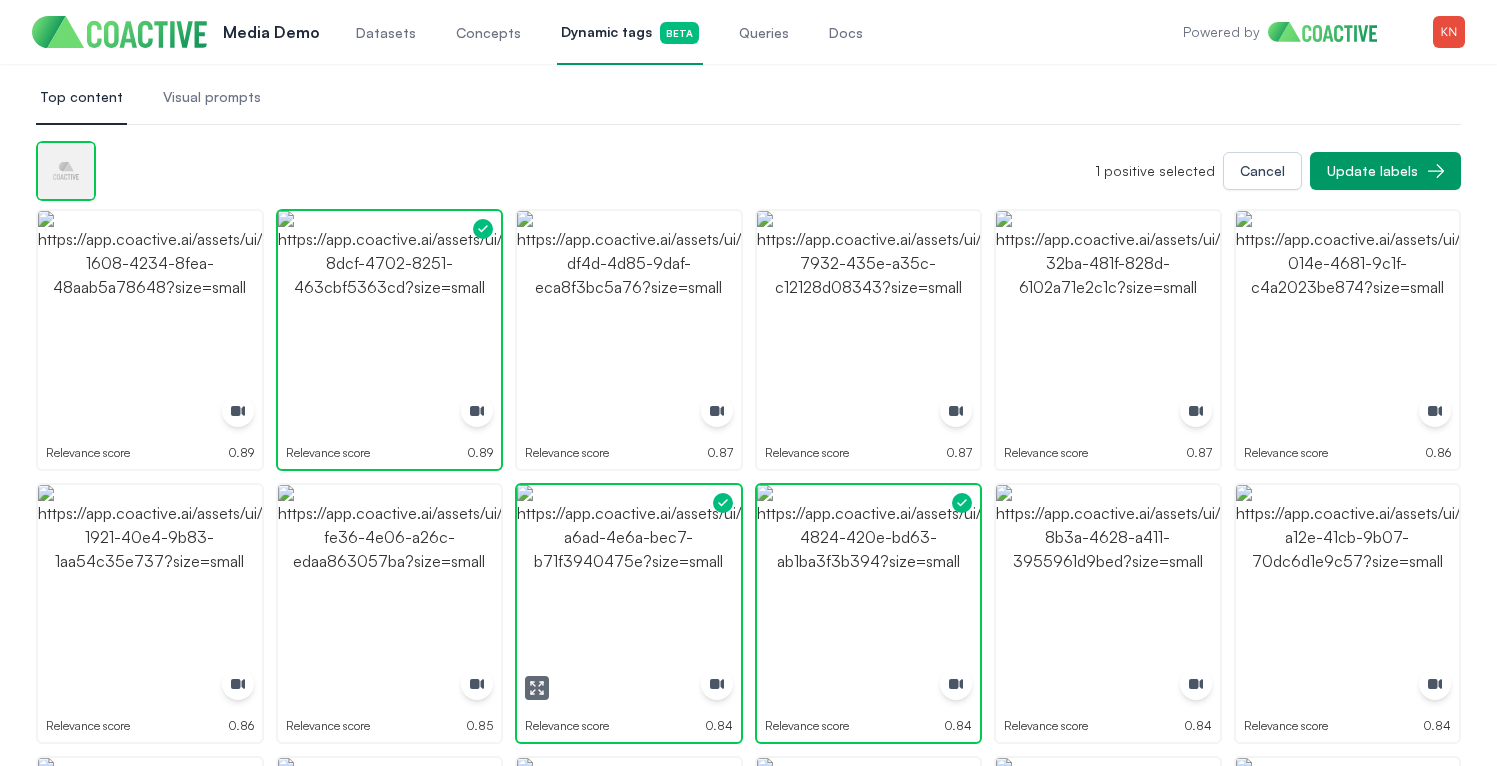 click at bounding box center (629, 597) 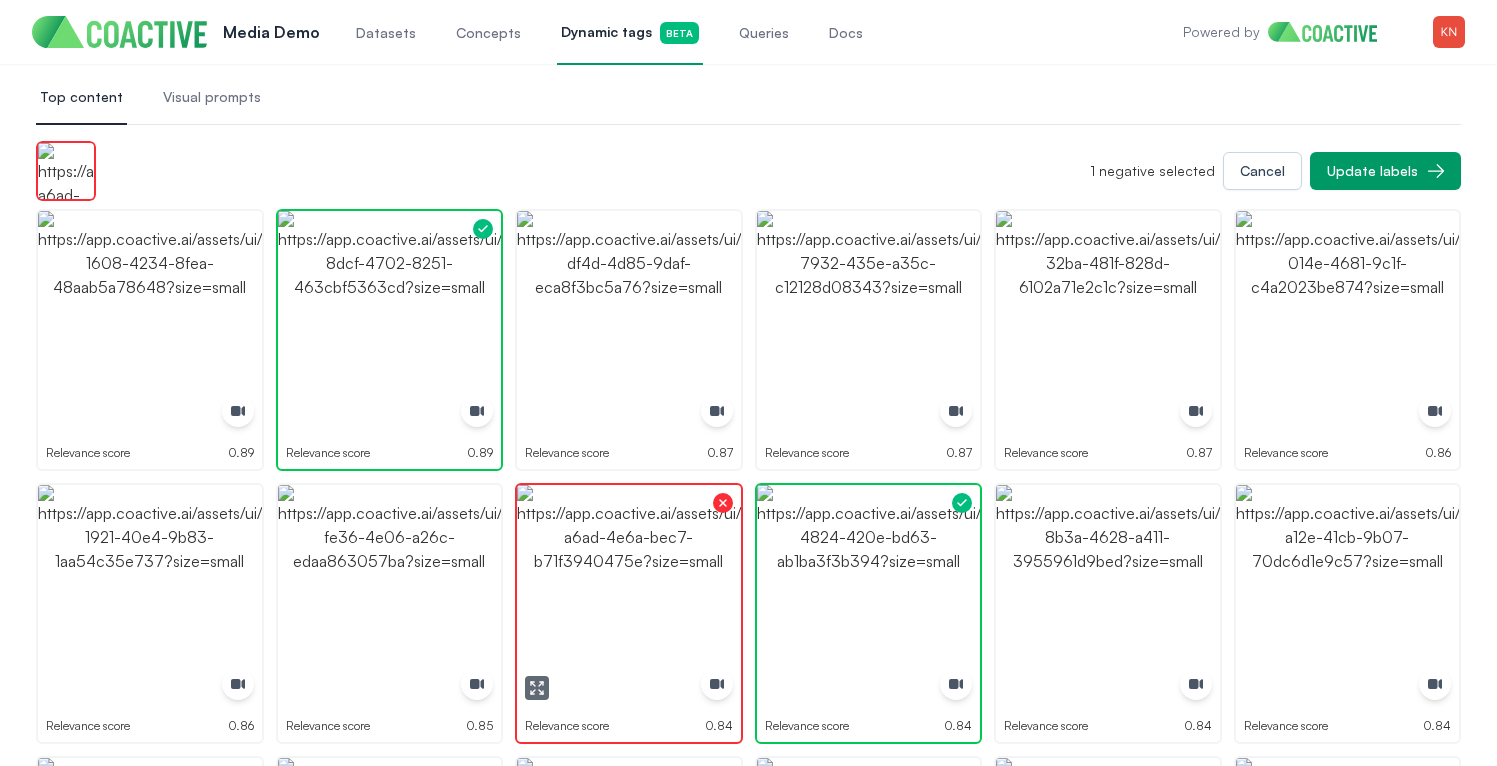 click at bounding box center [629, 597] 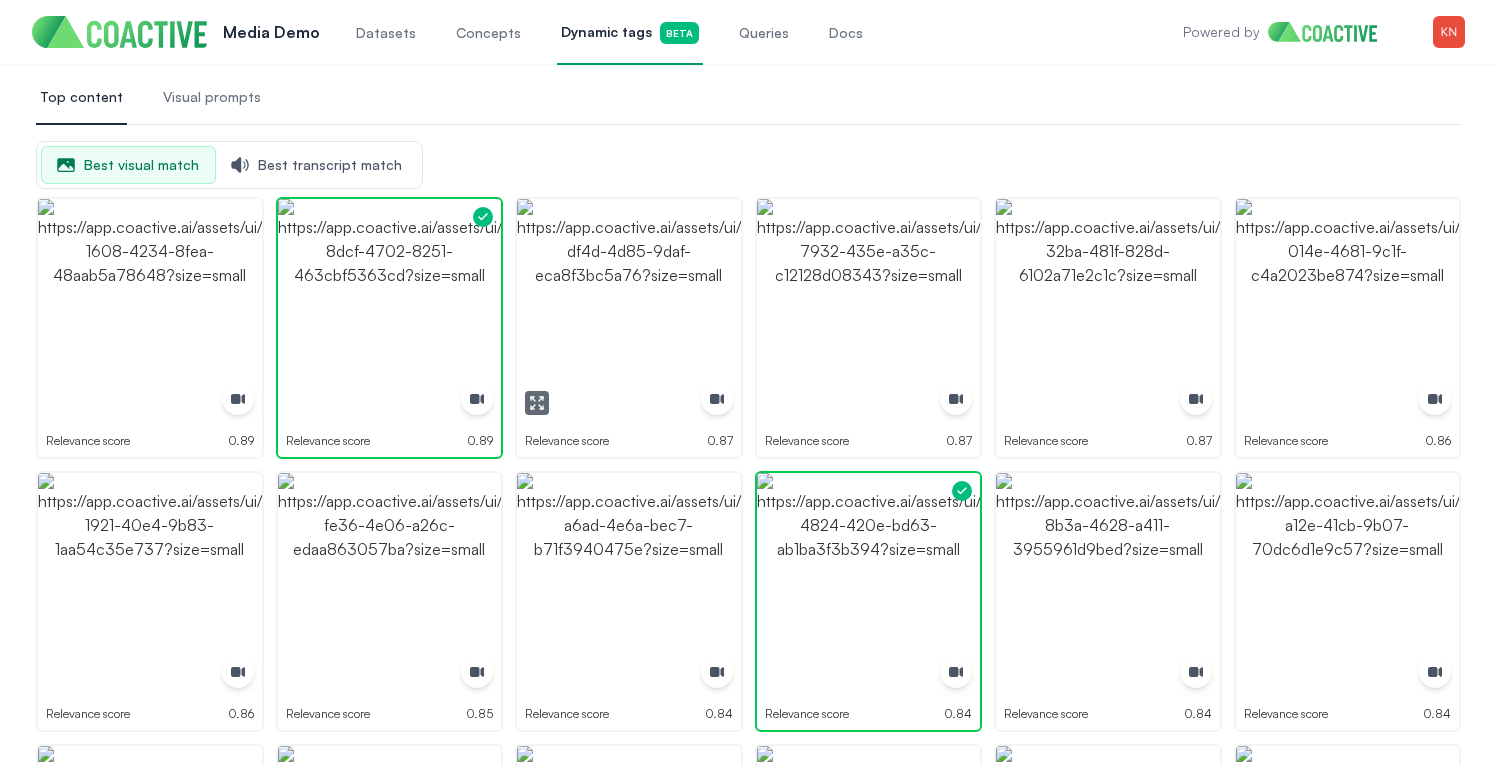 click at bounding box center (629, 311) 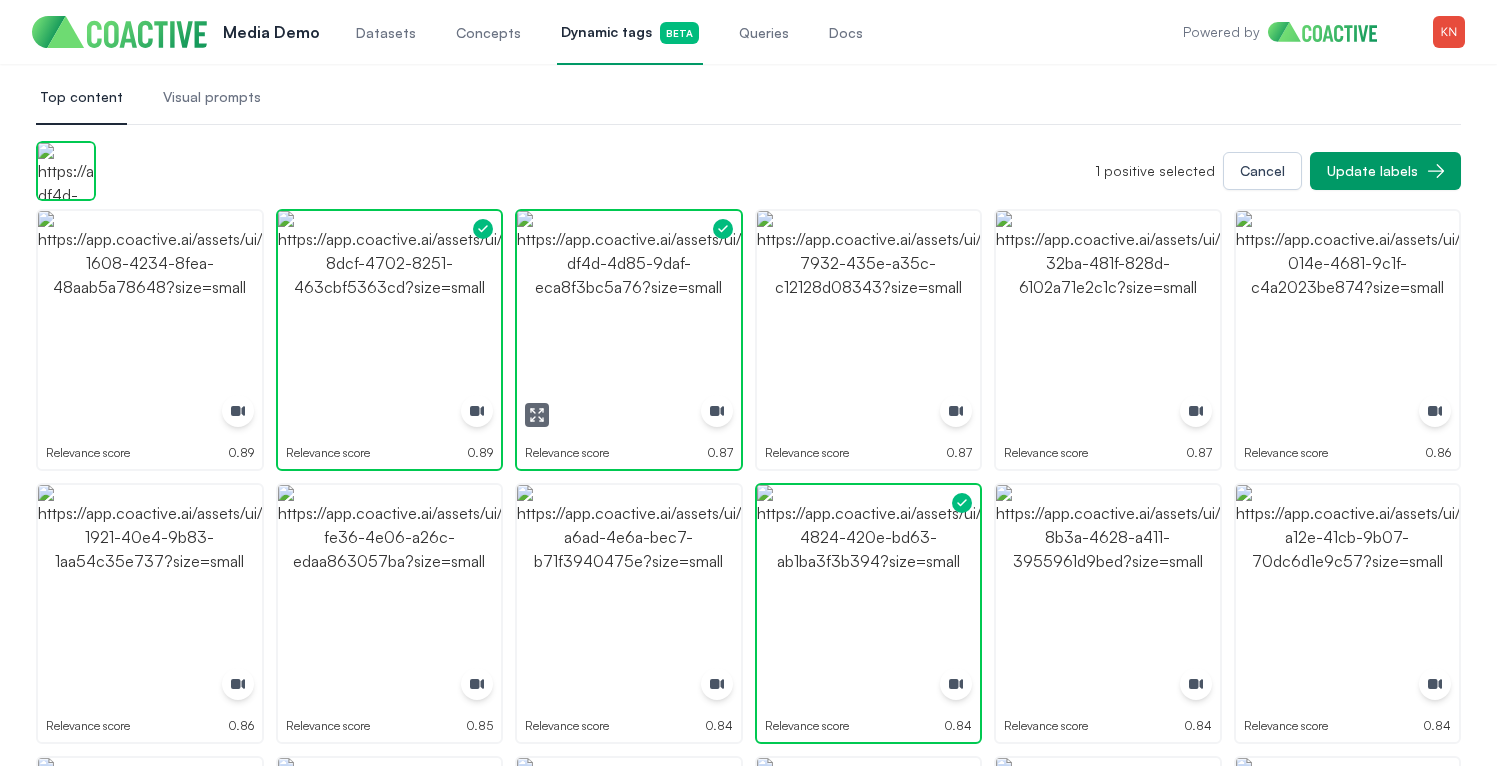 click at bounding box center [629, 323] 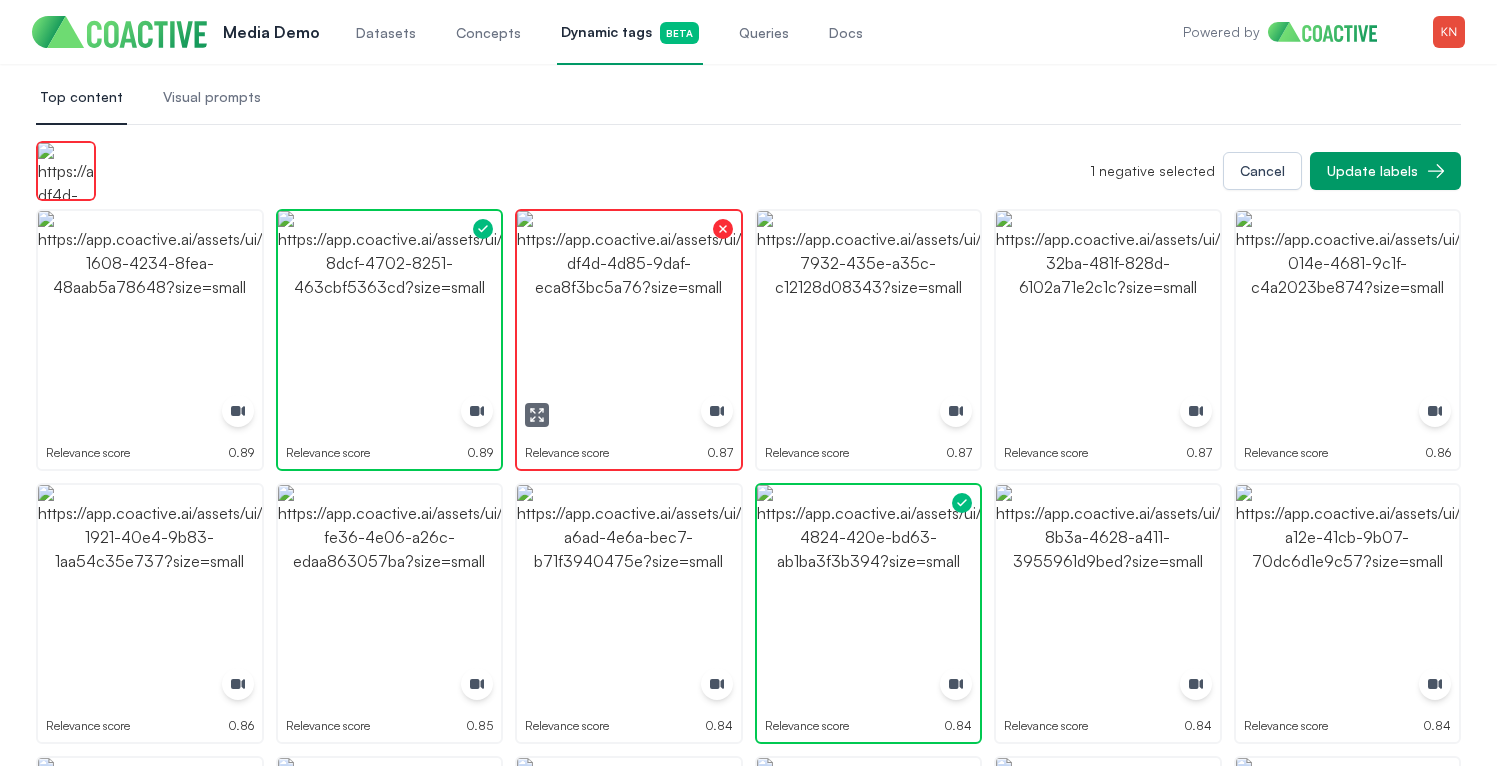 click at bounding box center (629, 323) 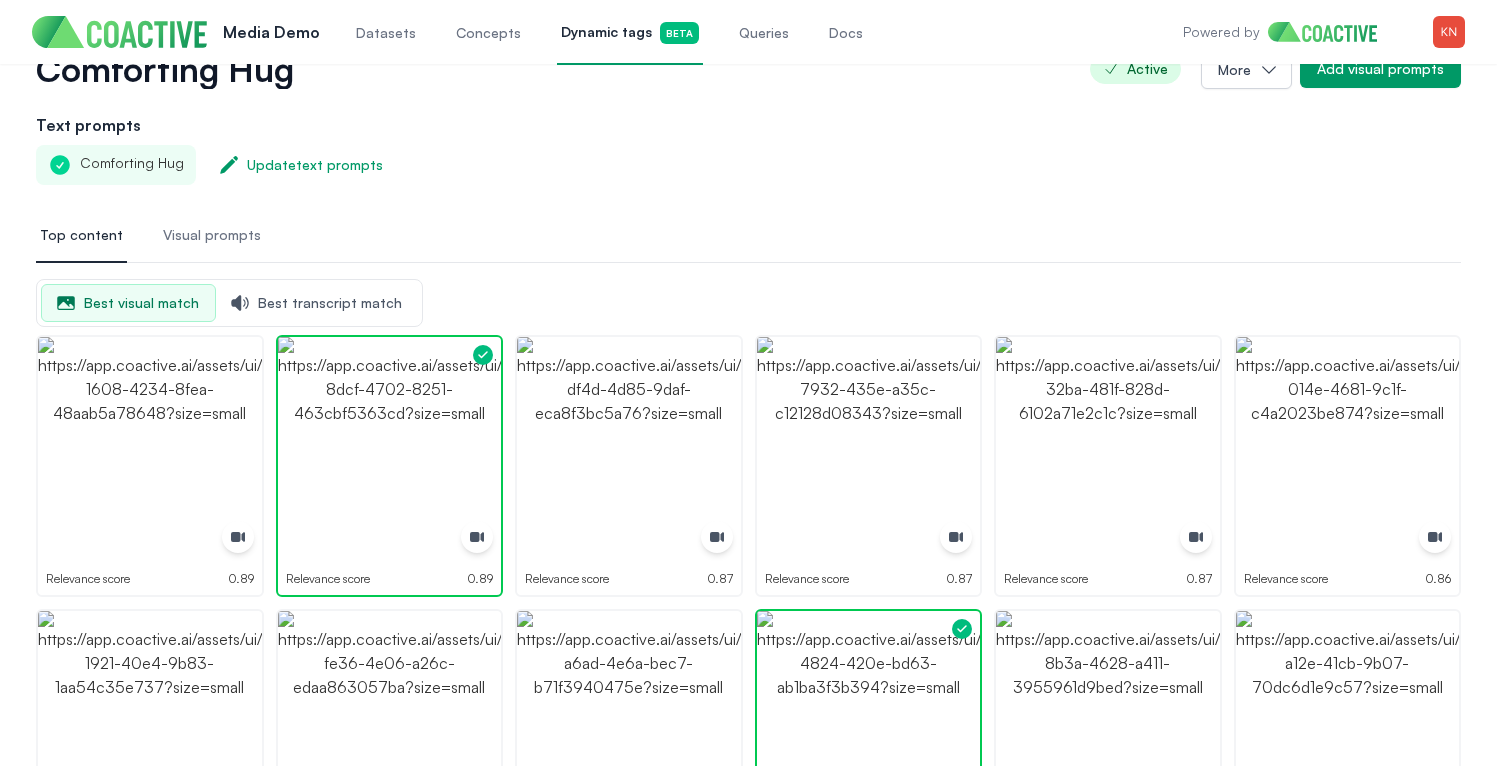 scroll, scrollTop: 0, scrollLeft: 0, axis: both 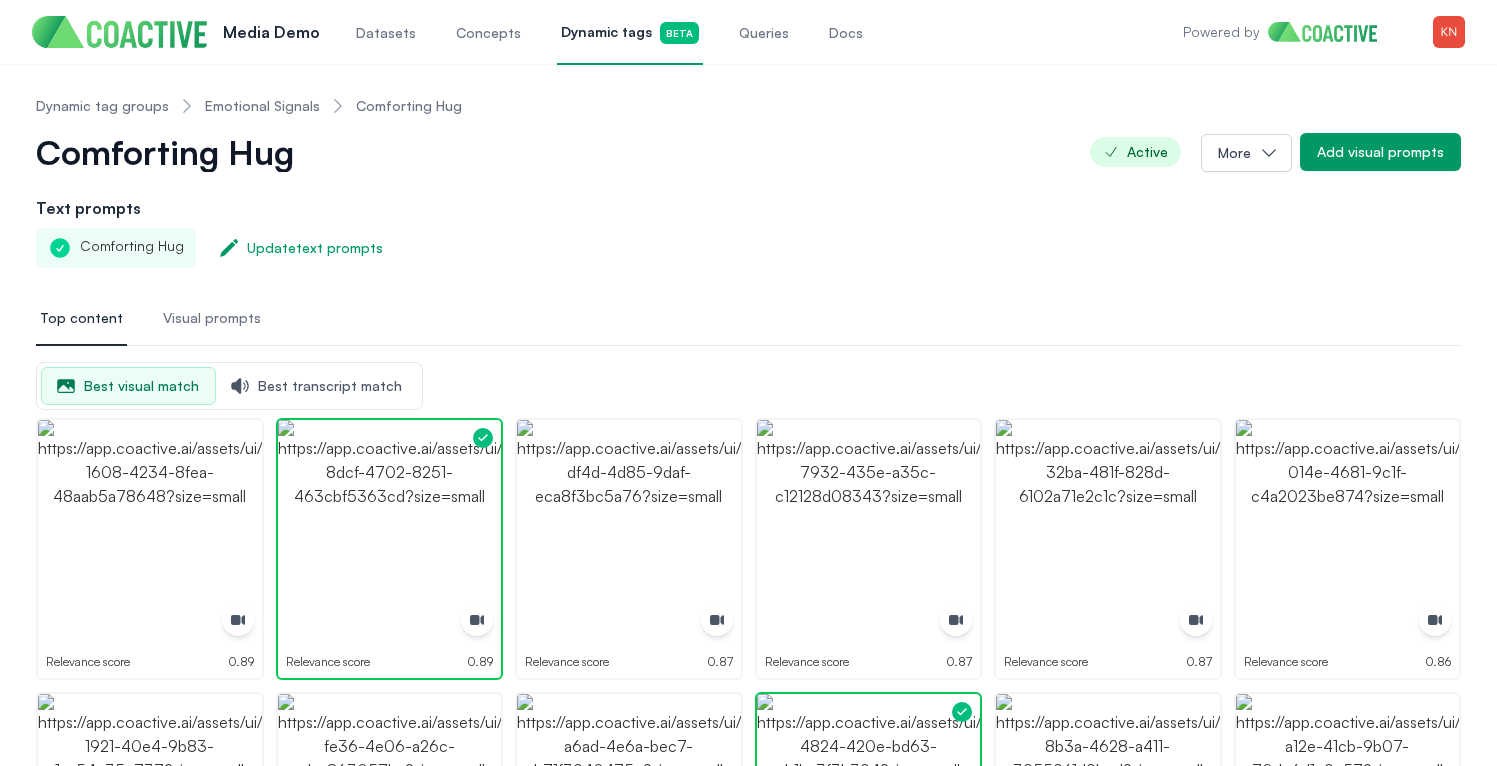 click on "Emotional Signals" at bounding box center (262, 106) 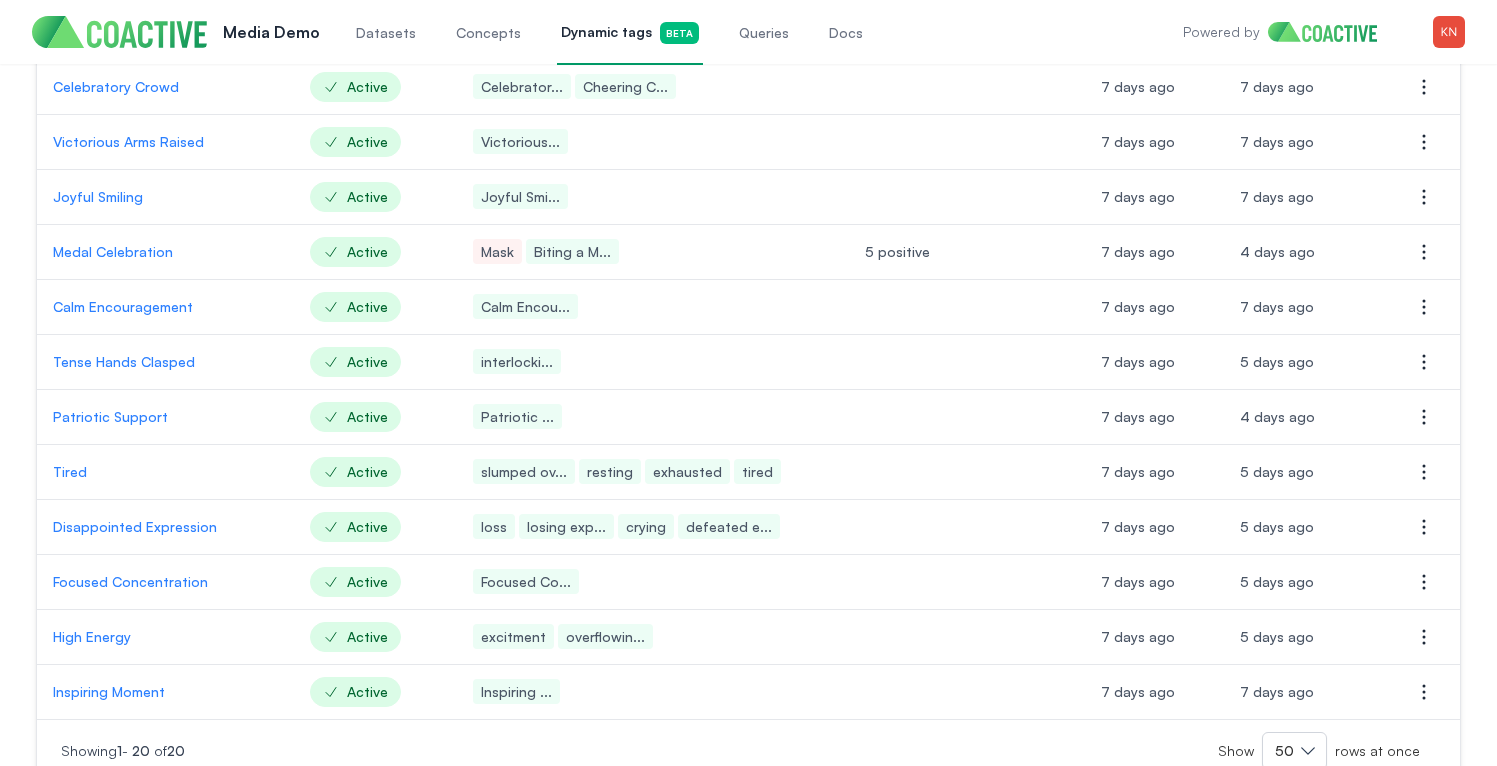scroll, scrollTop: 707, scrollLeft: 0, axis: vertical 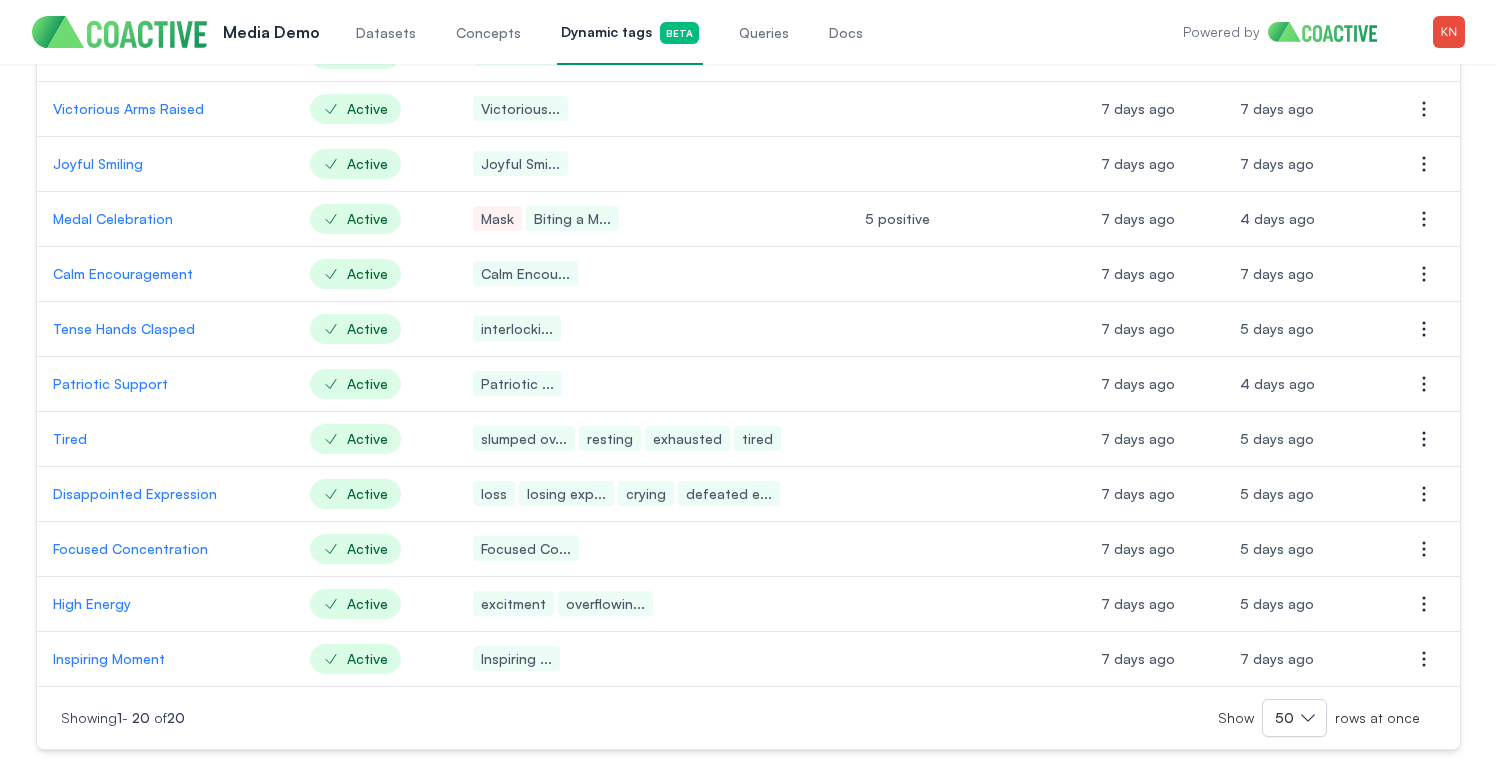 click on "Focused Concentration" at bounding box center (165, 549) 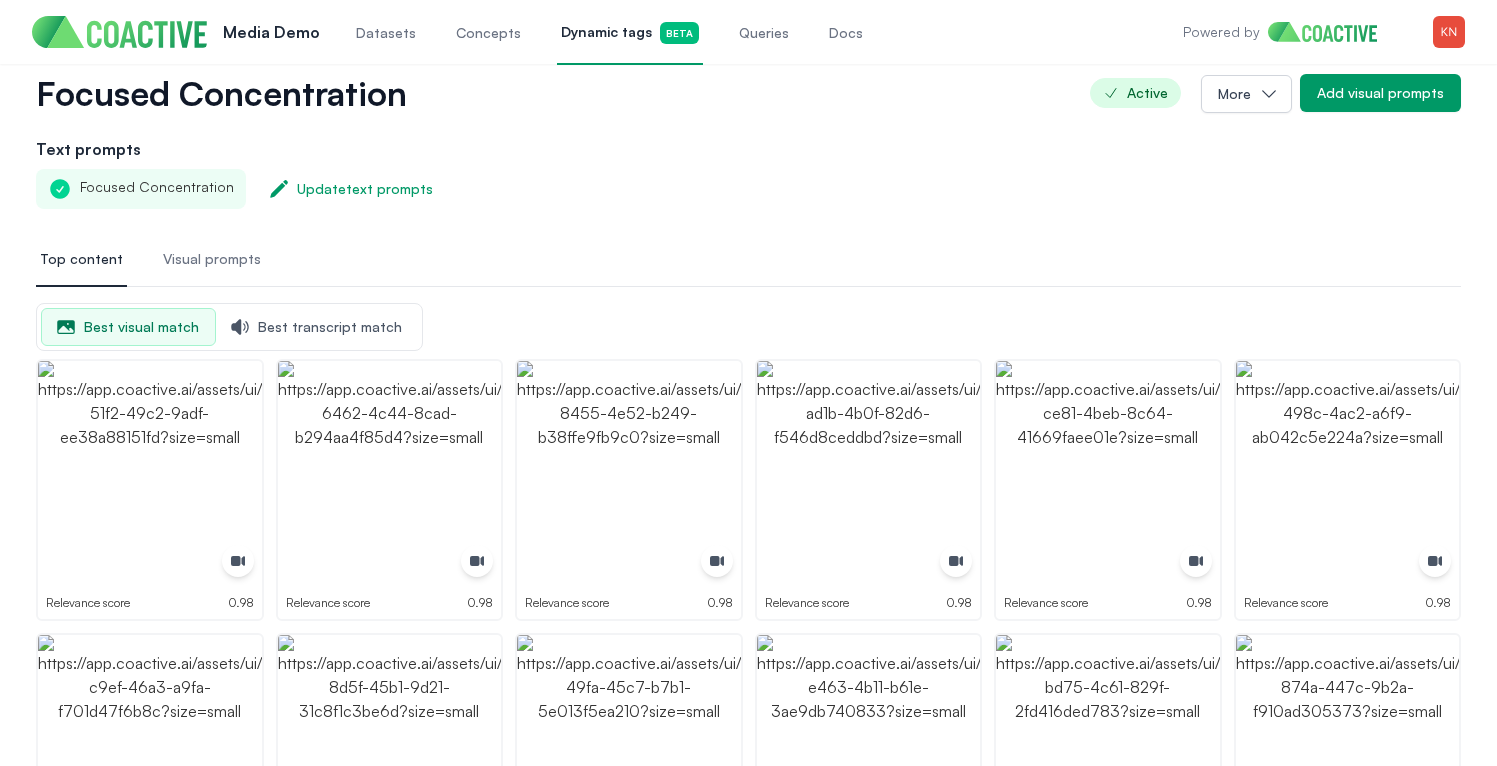 scroll, scrollTop: 0, scrollLeft: 0, axis: both 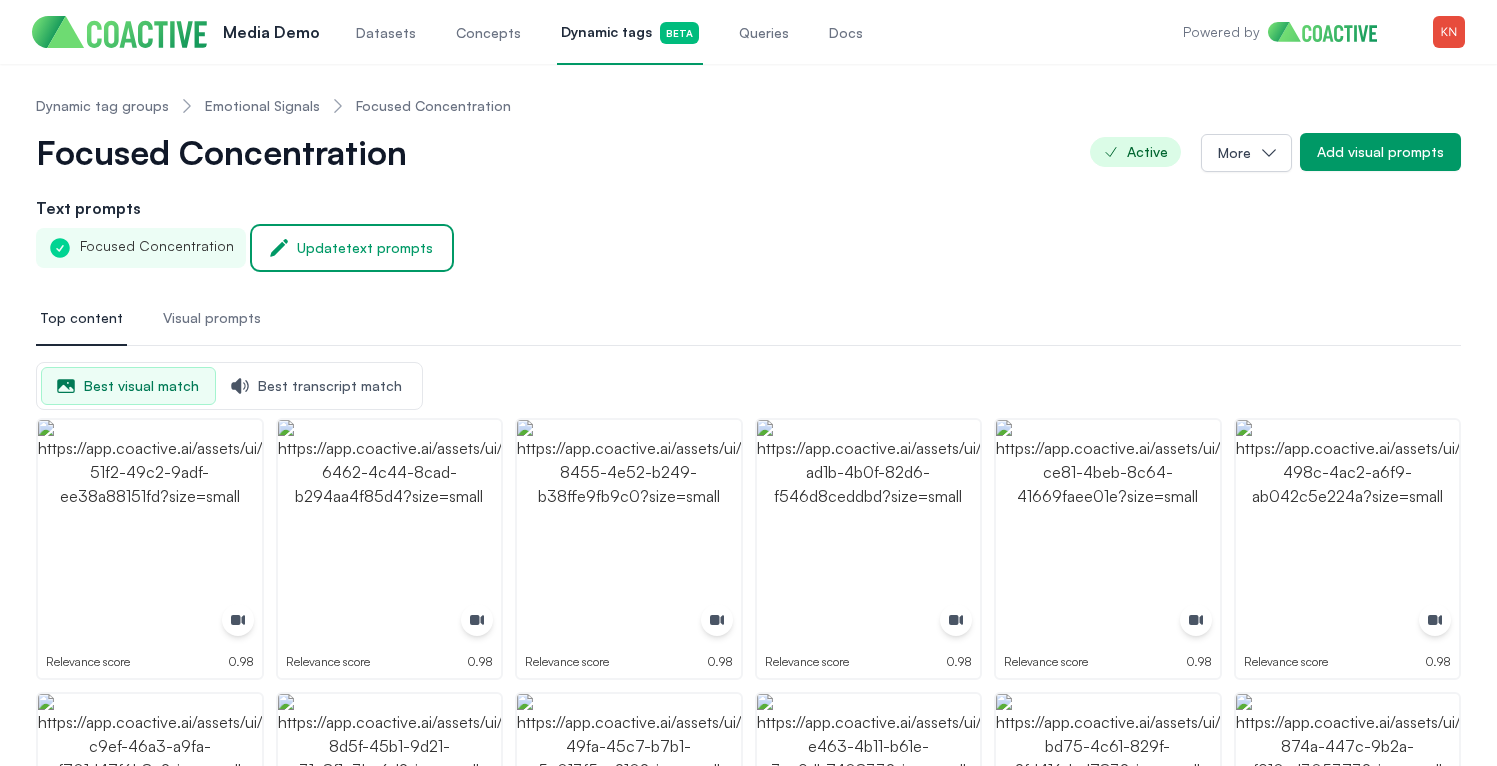 click on "Update  text prompts" at bounding box center (365, 248) 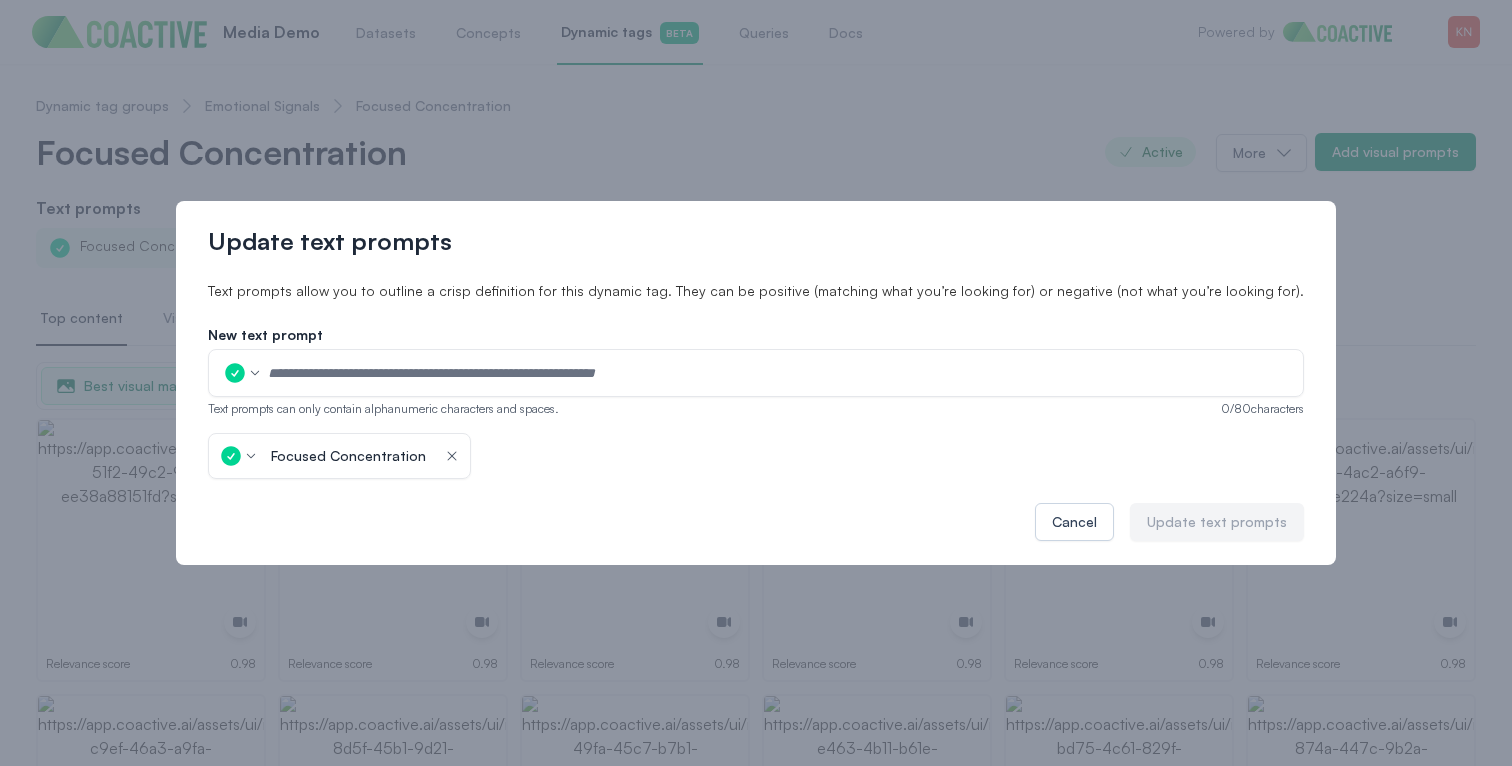 click 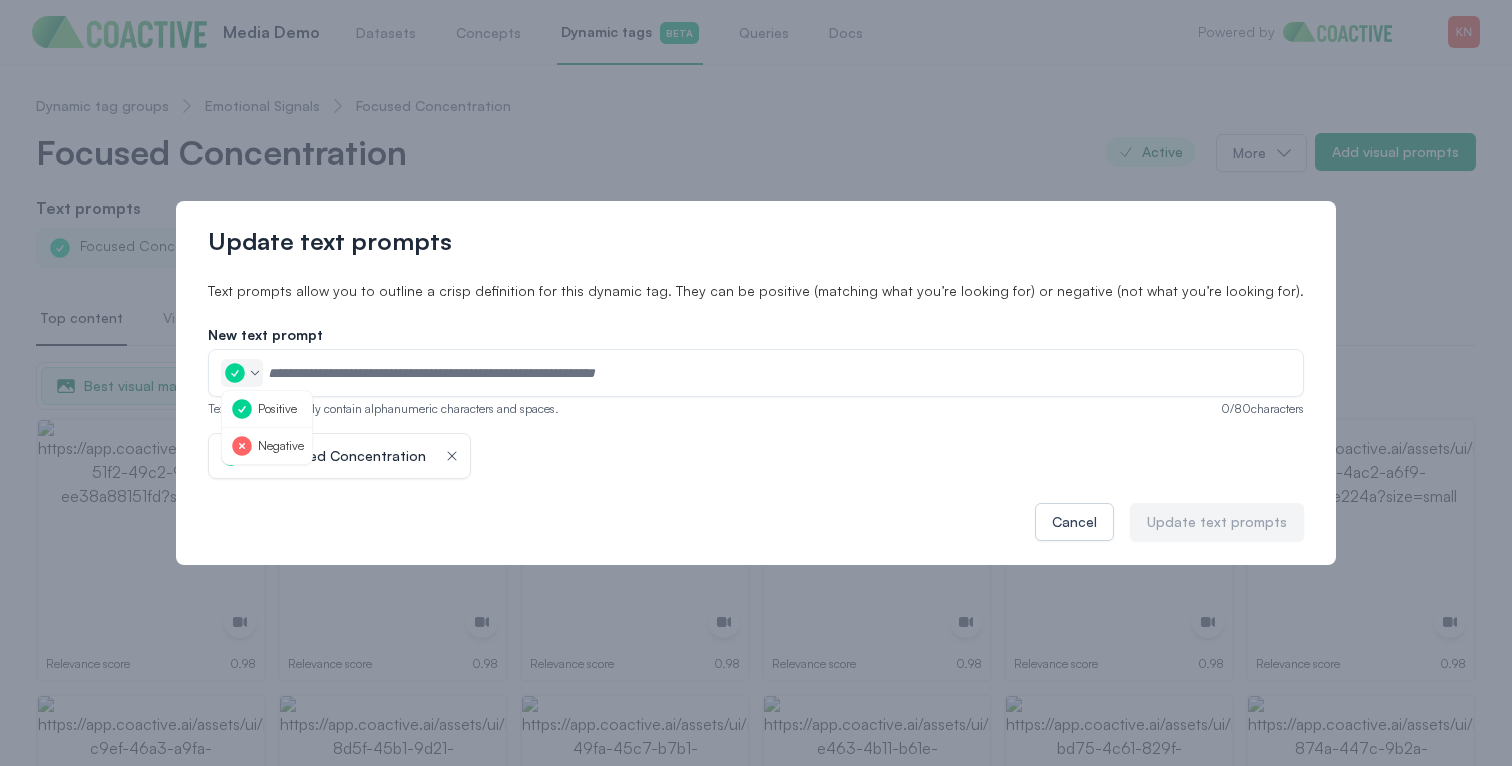 click 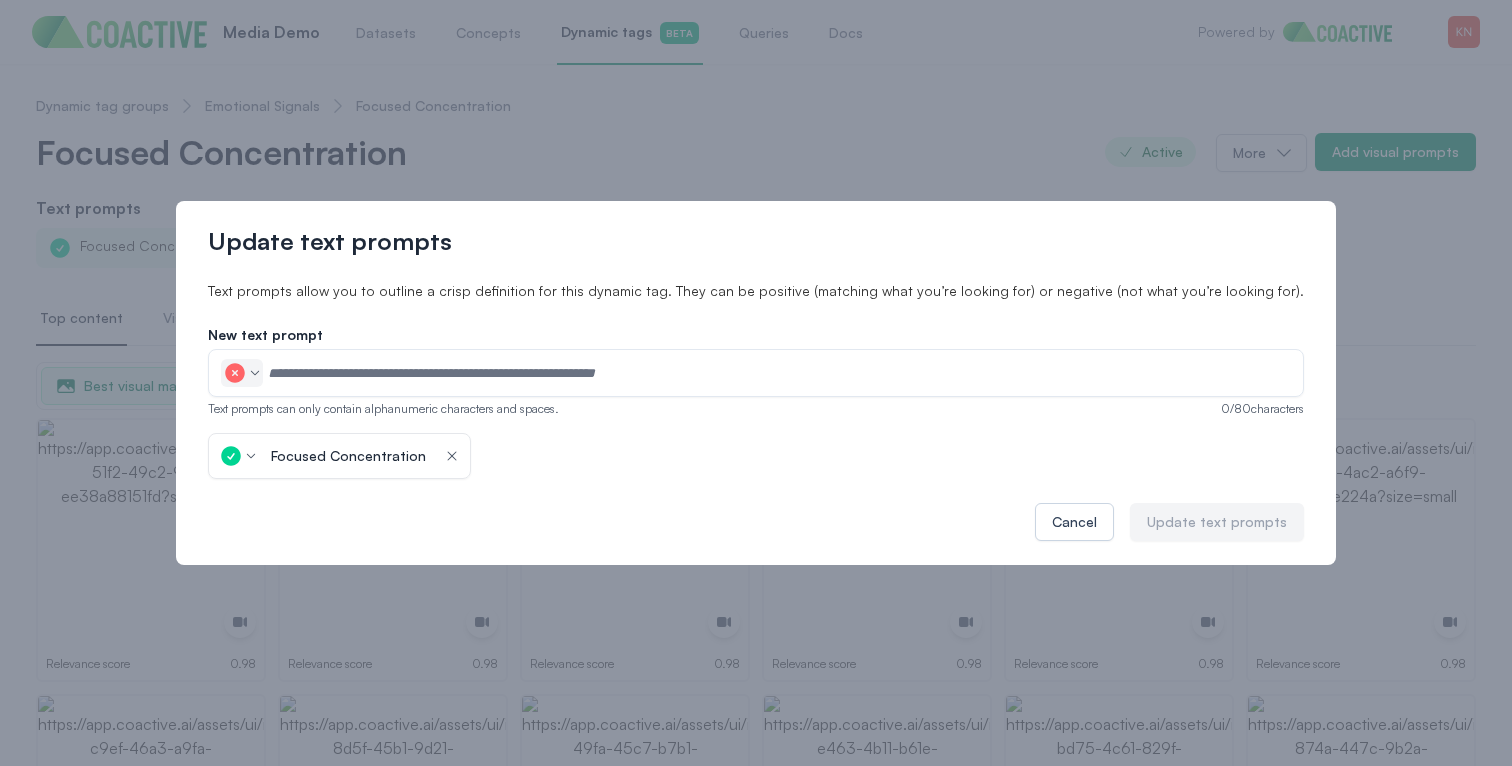 click at bounding box center [779, 373] 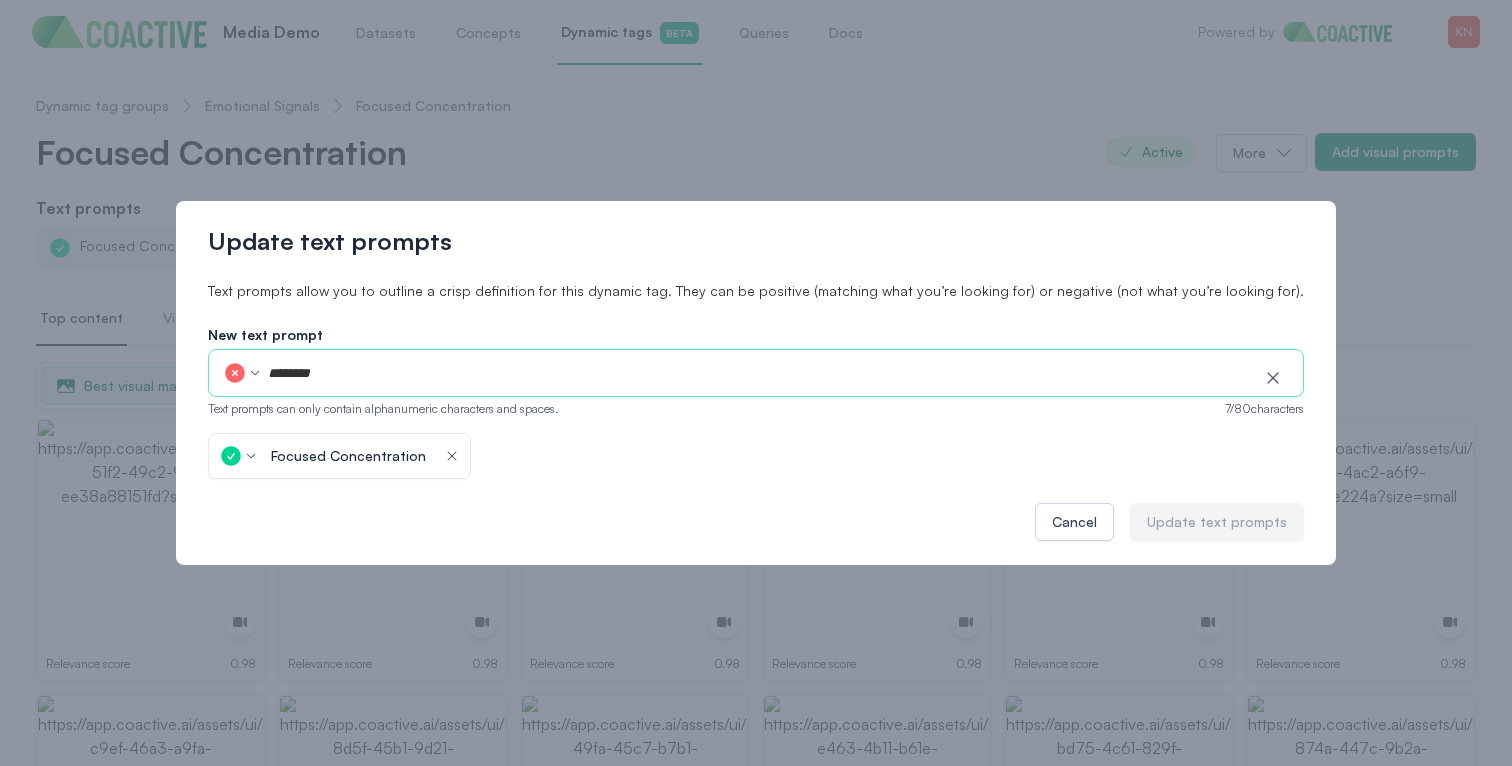 type on "*********" 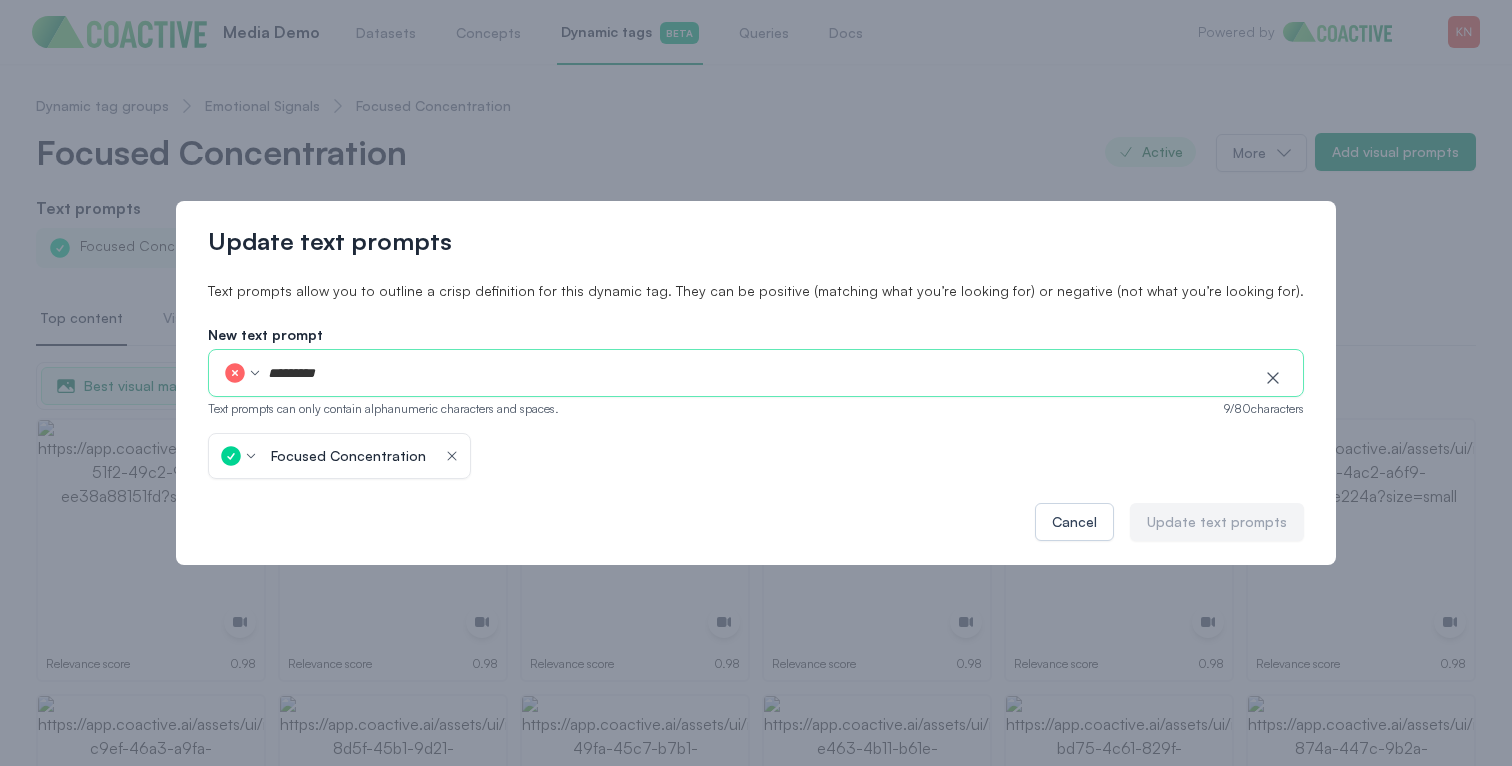 type 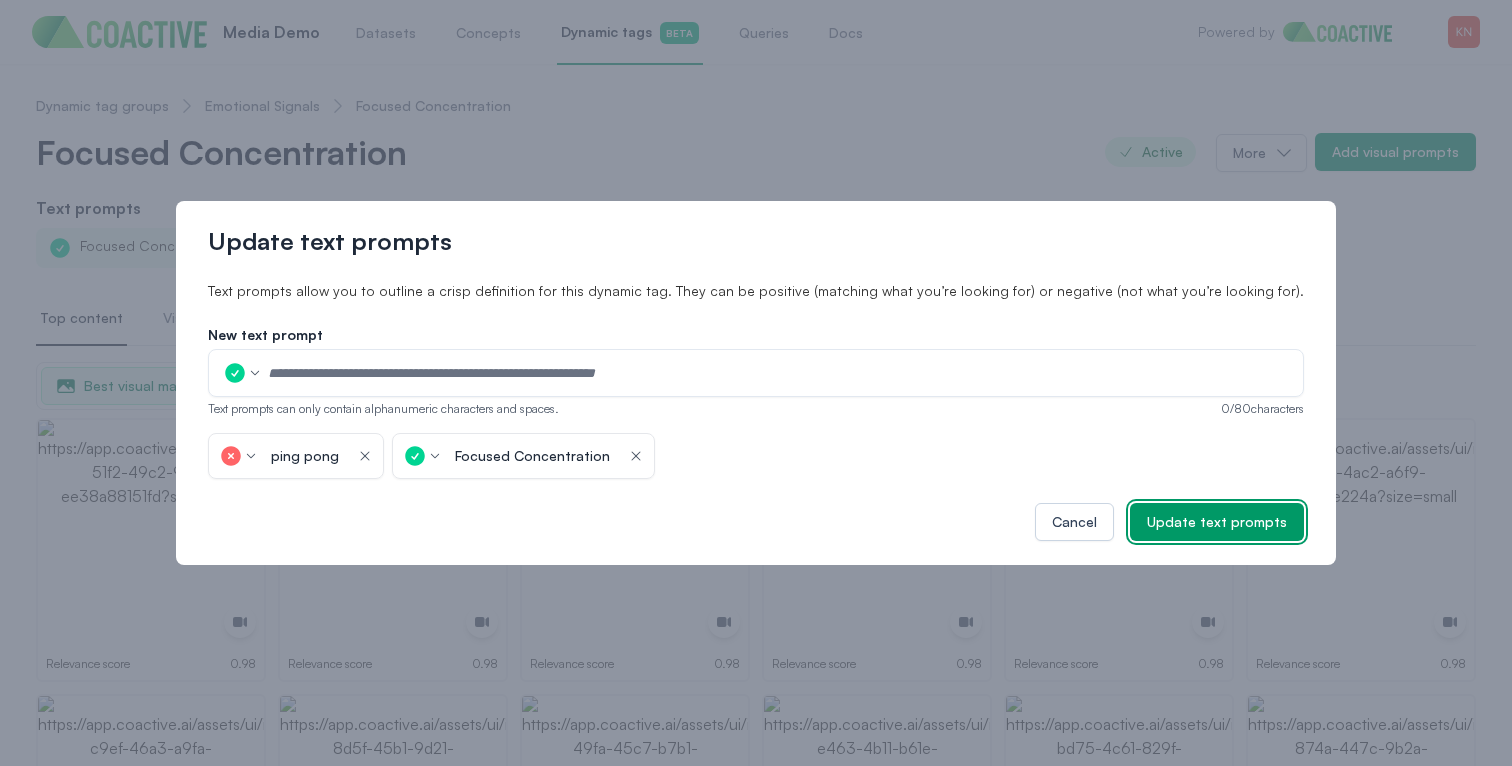 click on "Update text prompts" at bounding box center [1217, 522] 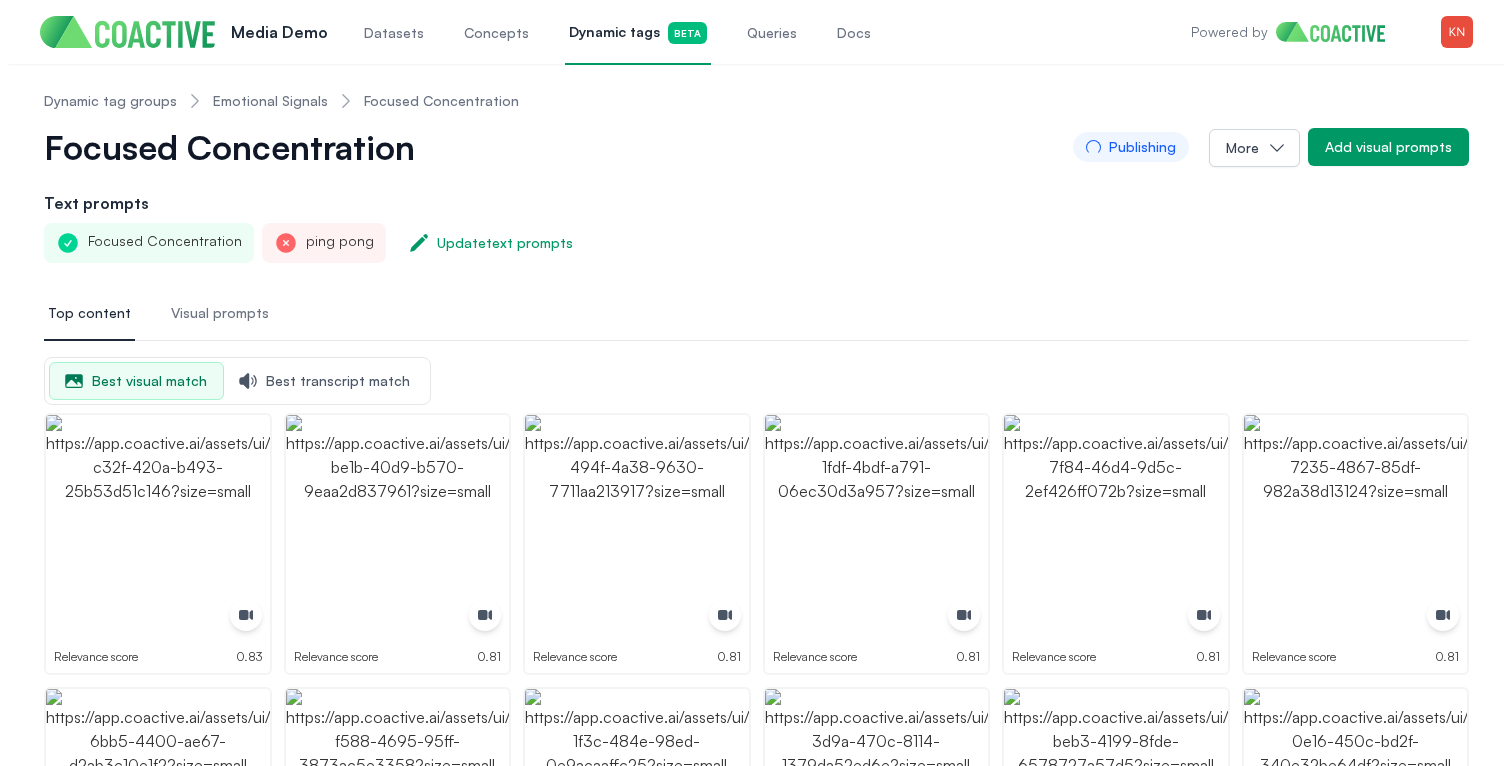scroll, scrollTop: 0, scrollLeft: 0, axis: both 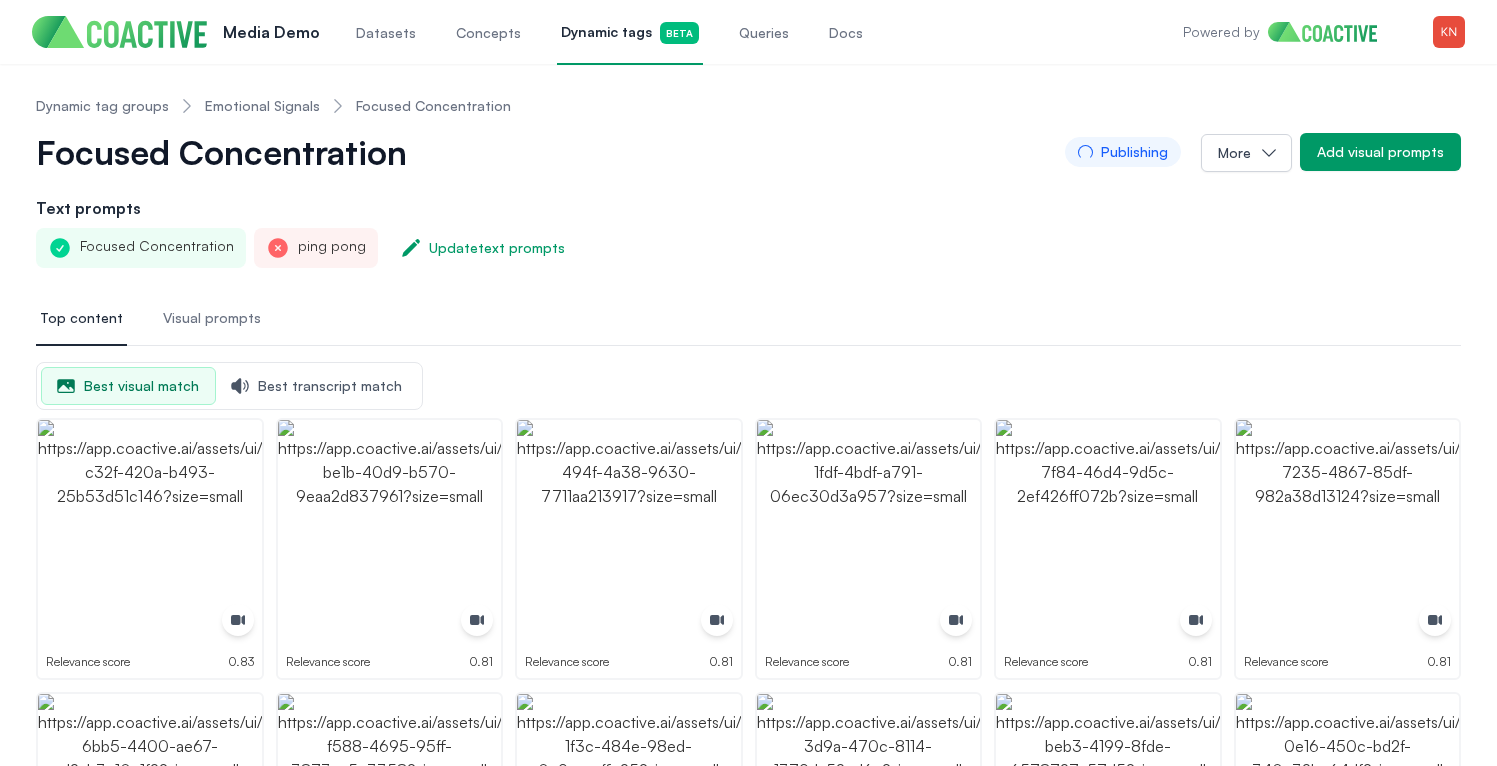 click on "Datasets" at bounding box center [386, 33] 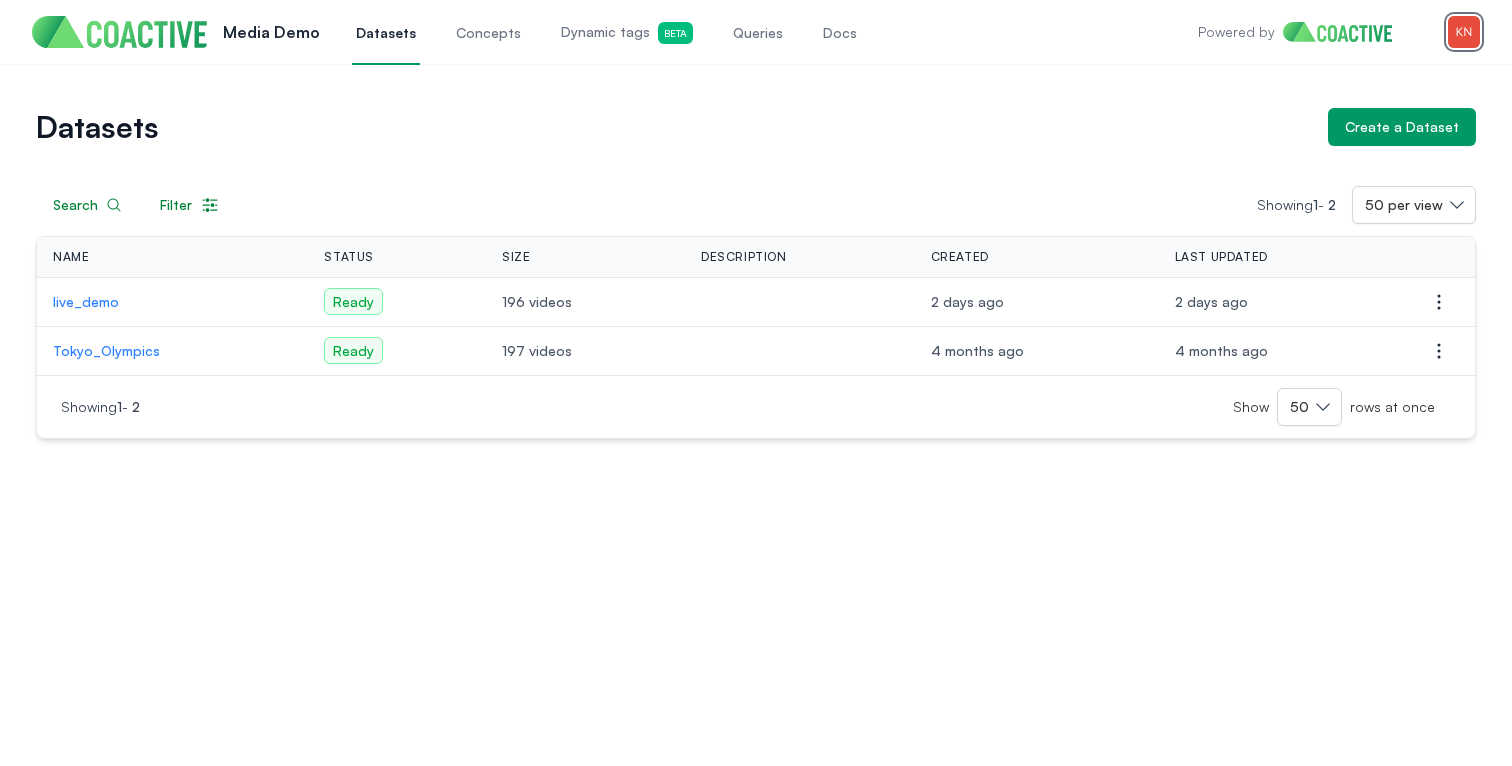 click at bounding box center [1464, 32] 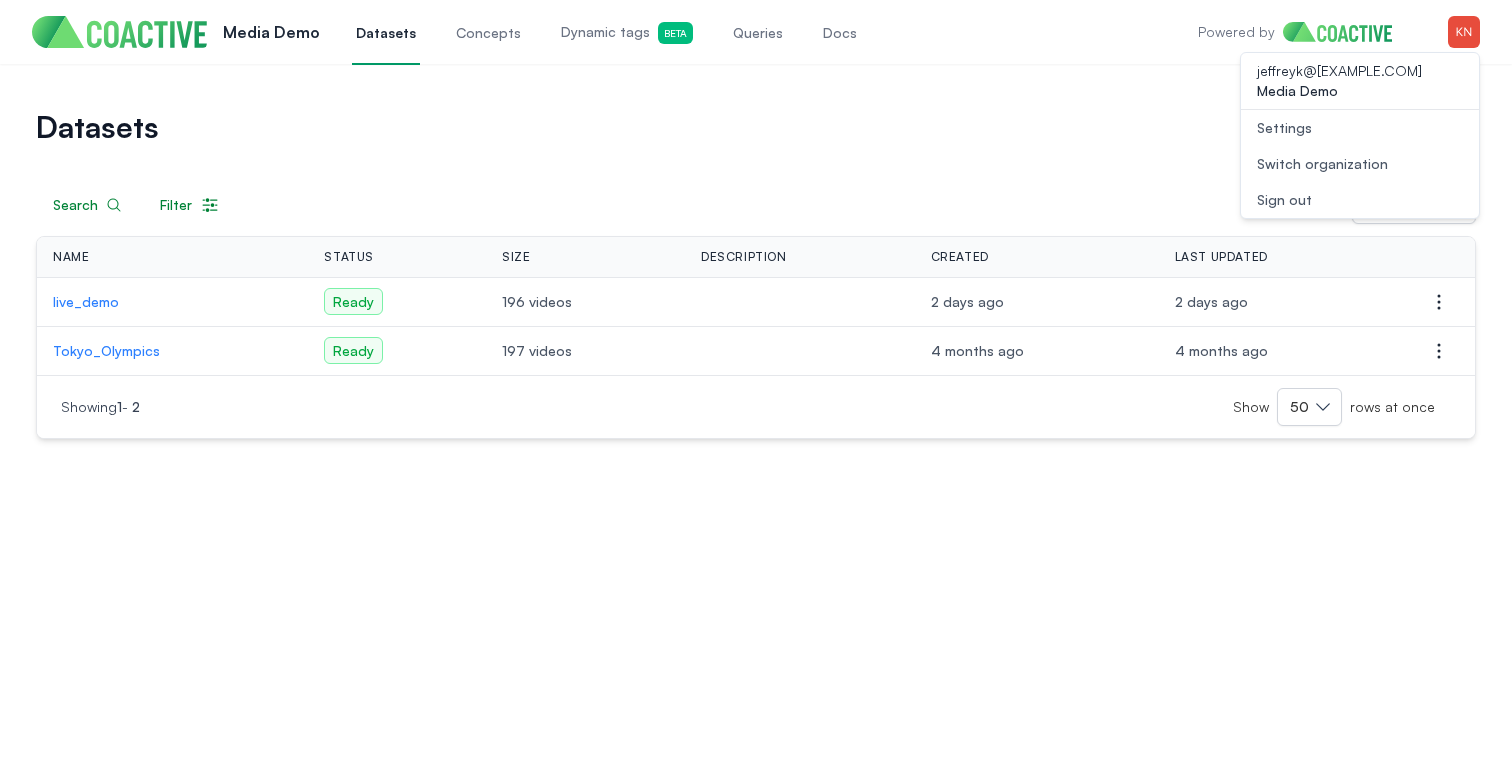 click on "Open user menu Switch organization" at bounding box center (1360, 164) 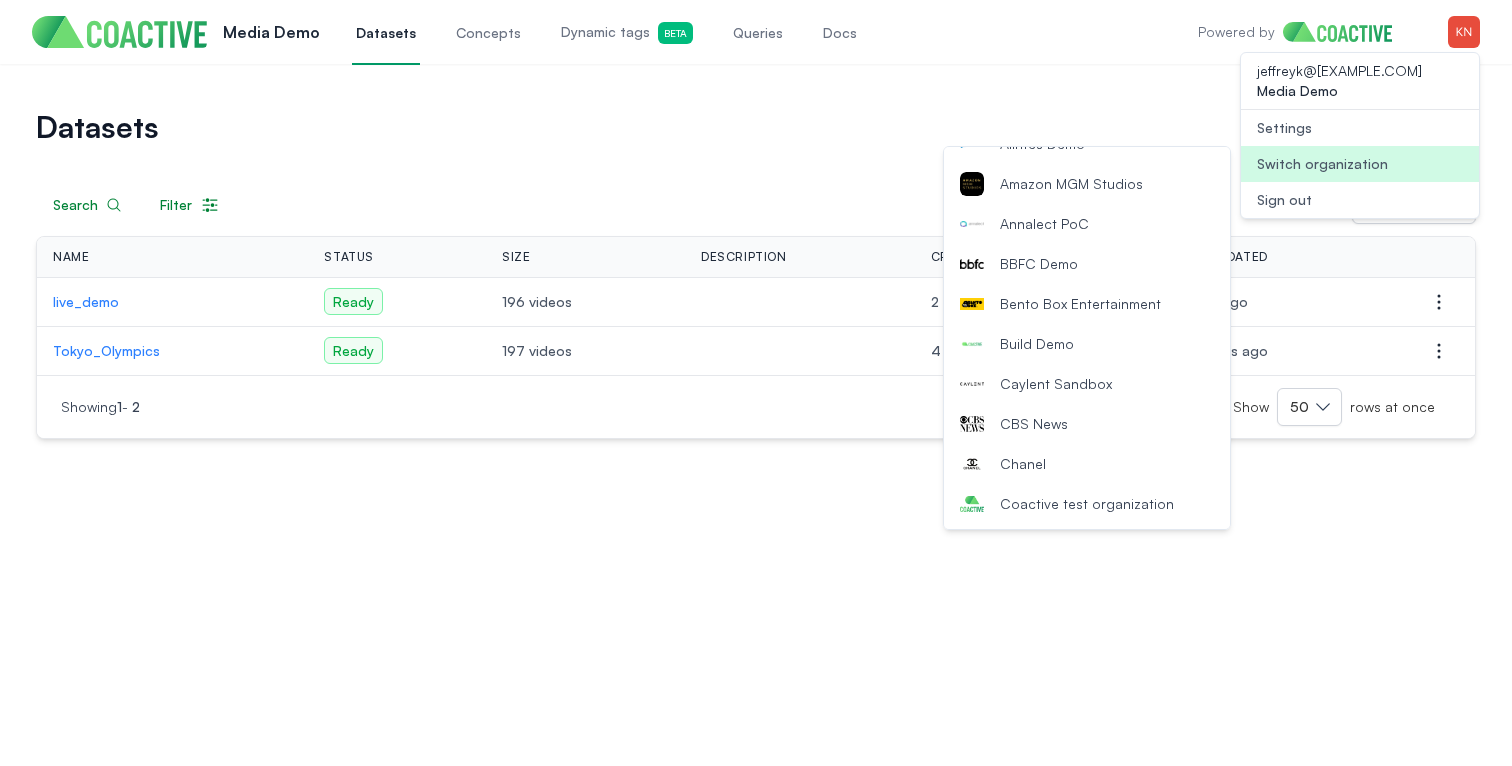 scroll, scrollTop: 257, scrollLeft: 0, axis: vertical 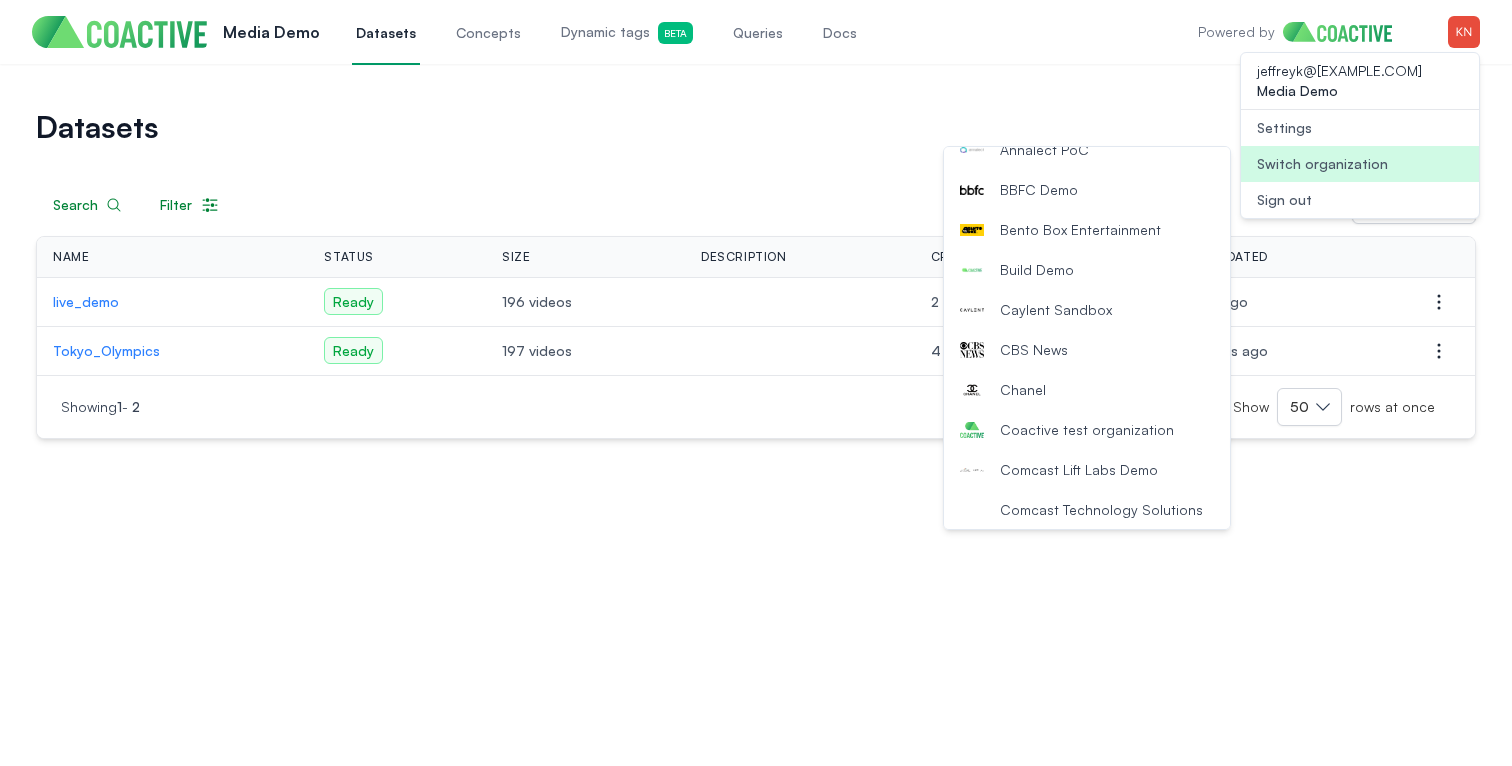 click on "Comcast Technology Solutions" at bounding box center (1101, 510) 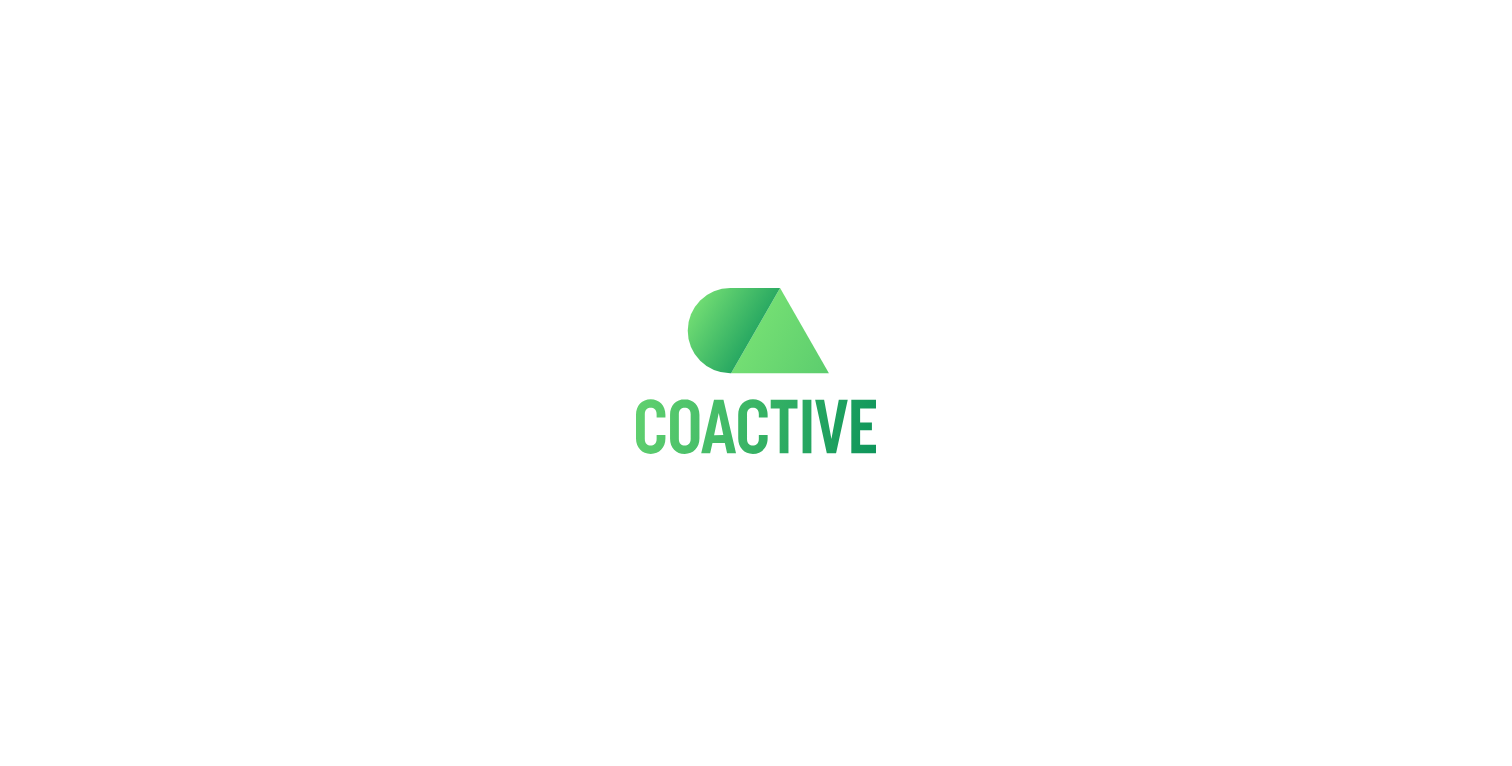 scroll, scrollTop: 0, scrollLeft: 0, axis: both 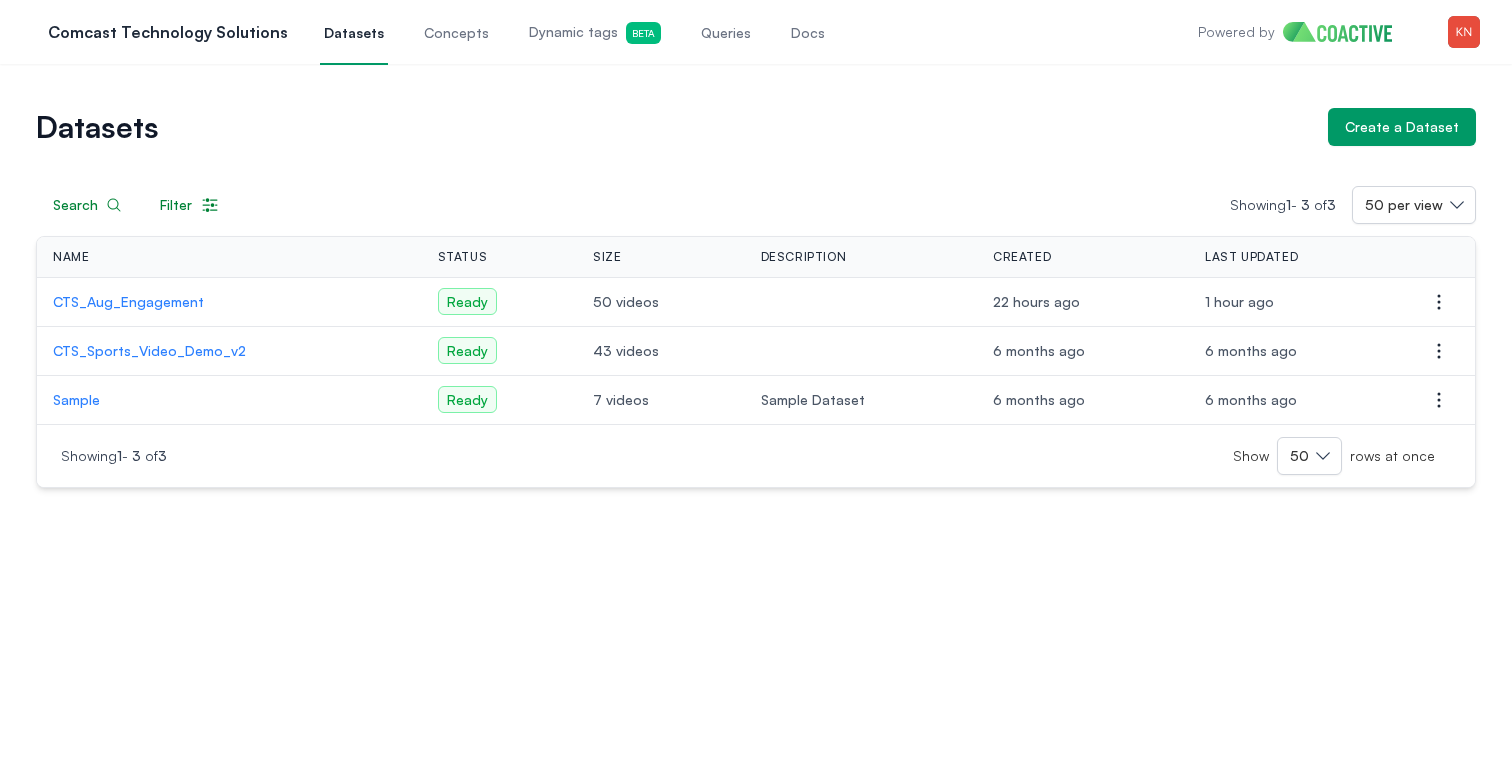 click on "Queries" at bounding box center [726, 33] 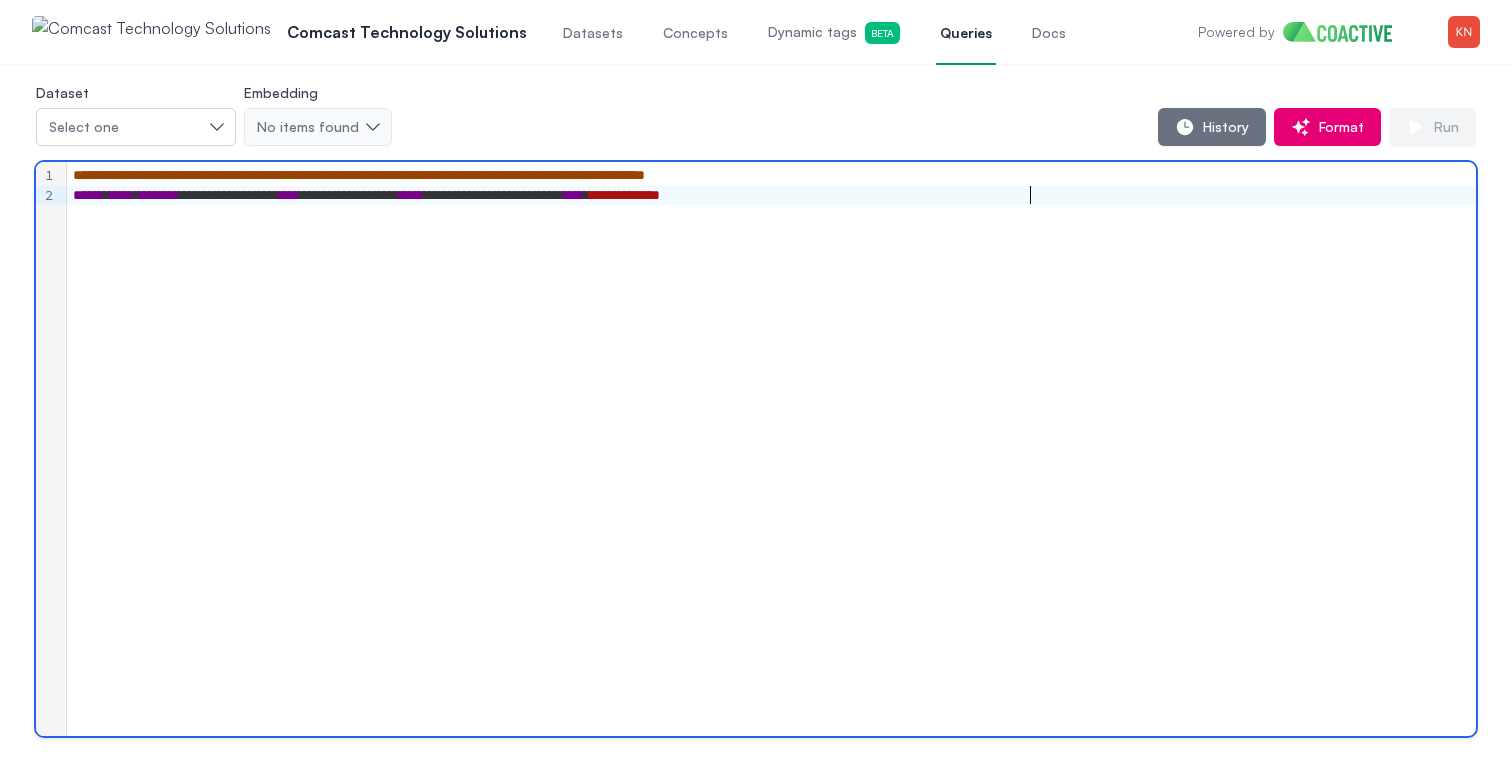 click on "**********" at bounding box center [624, 195] 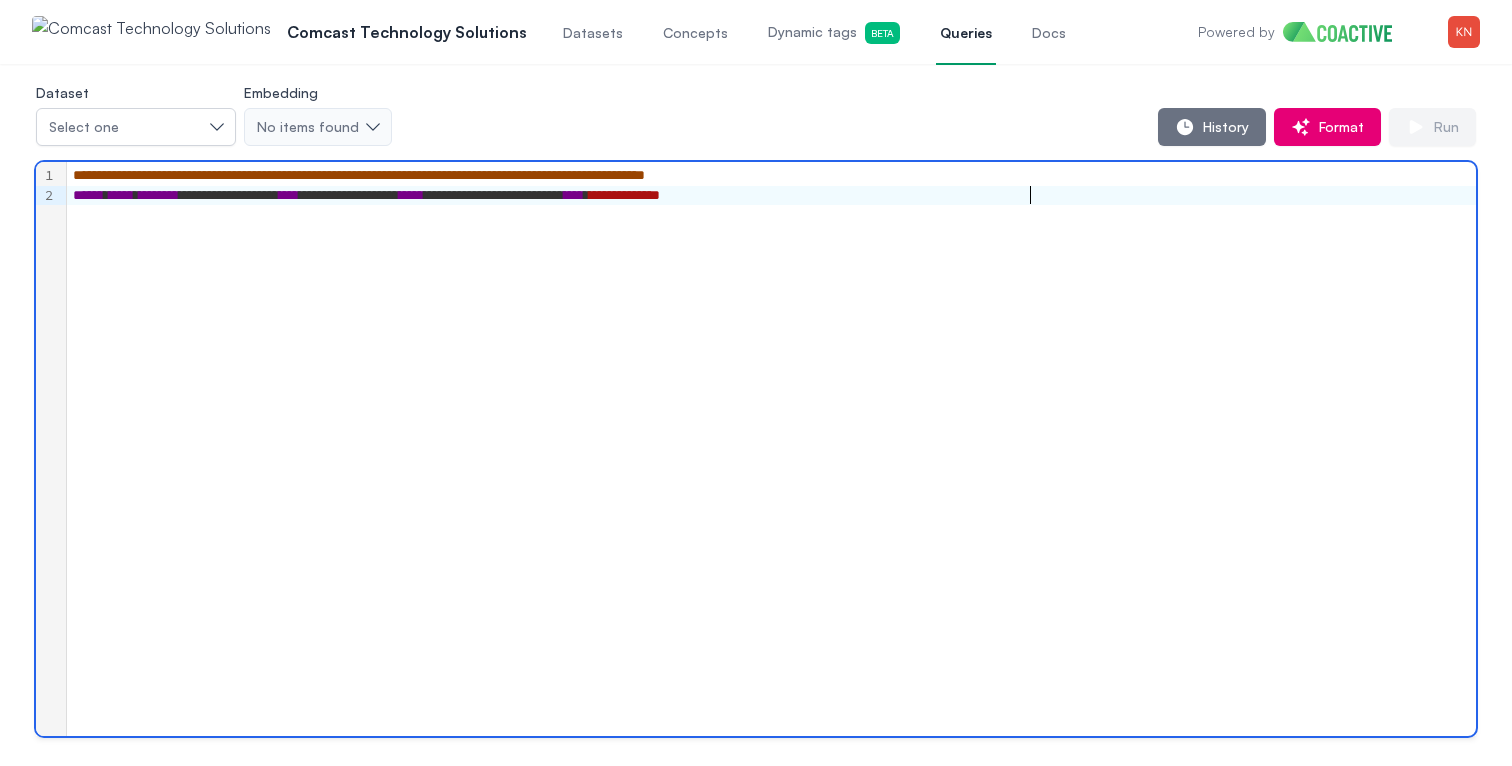 click on "**********" at bounding box center [624, 195] 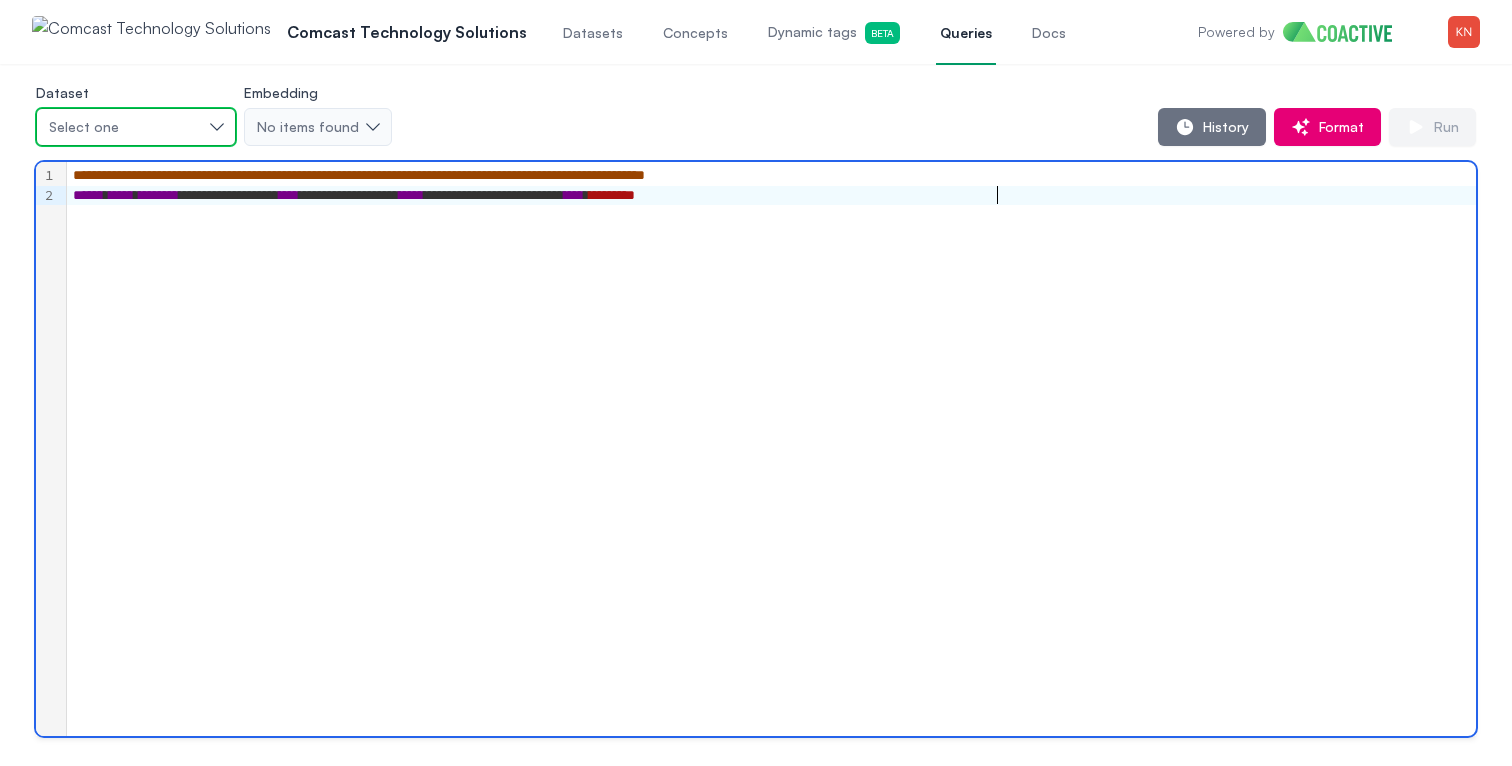 click on "Select one" at bounding box center [136, 127] 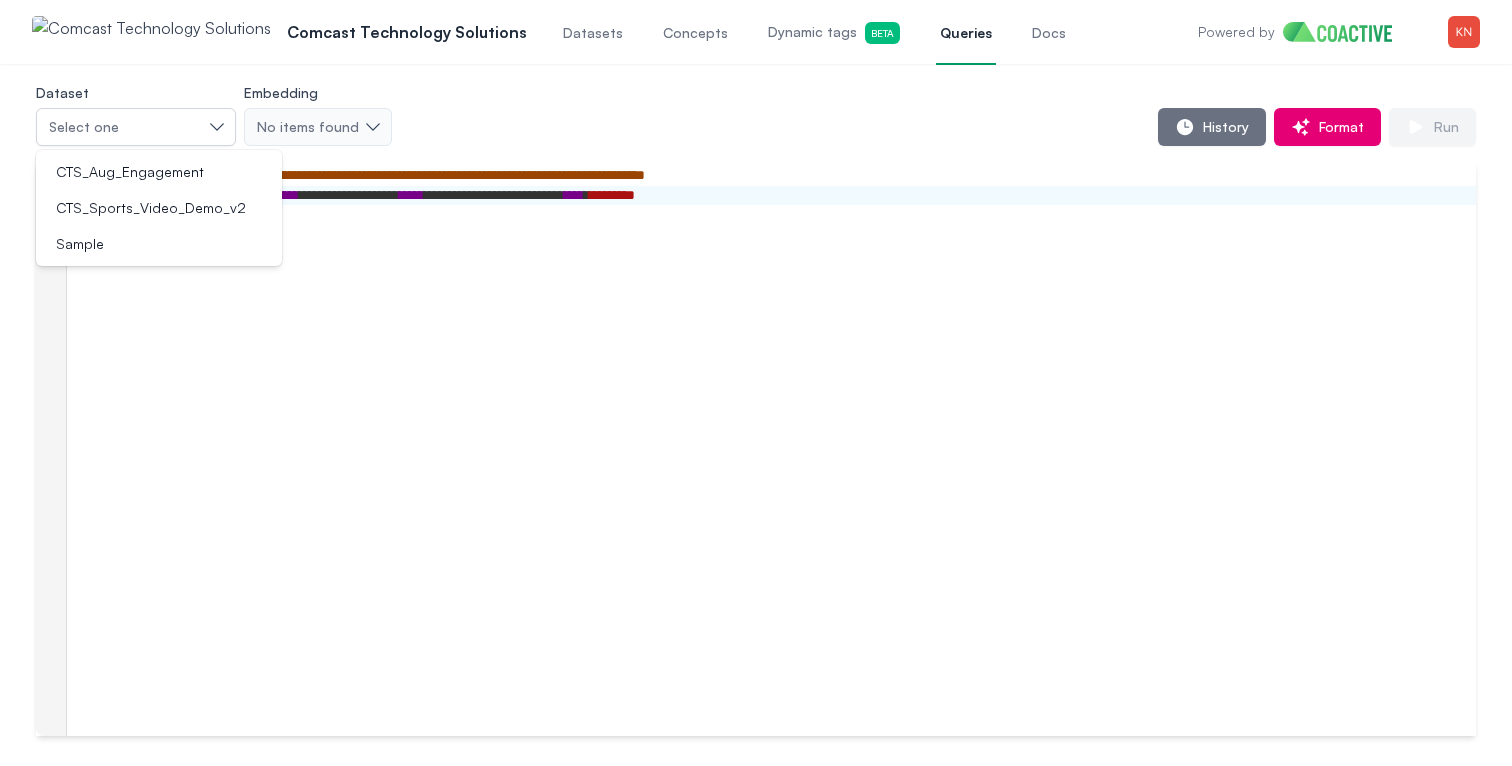 click on "History Format Run" at bounding box center [934, 127] 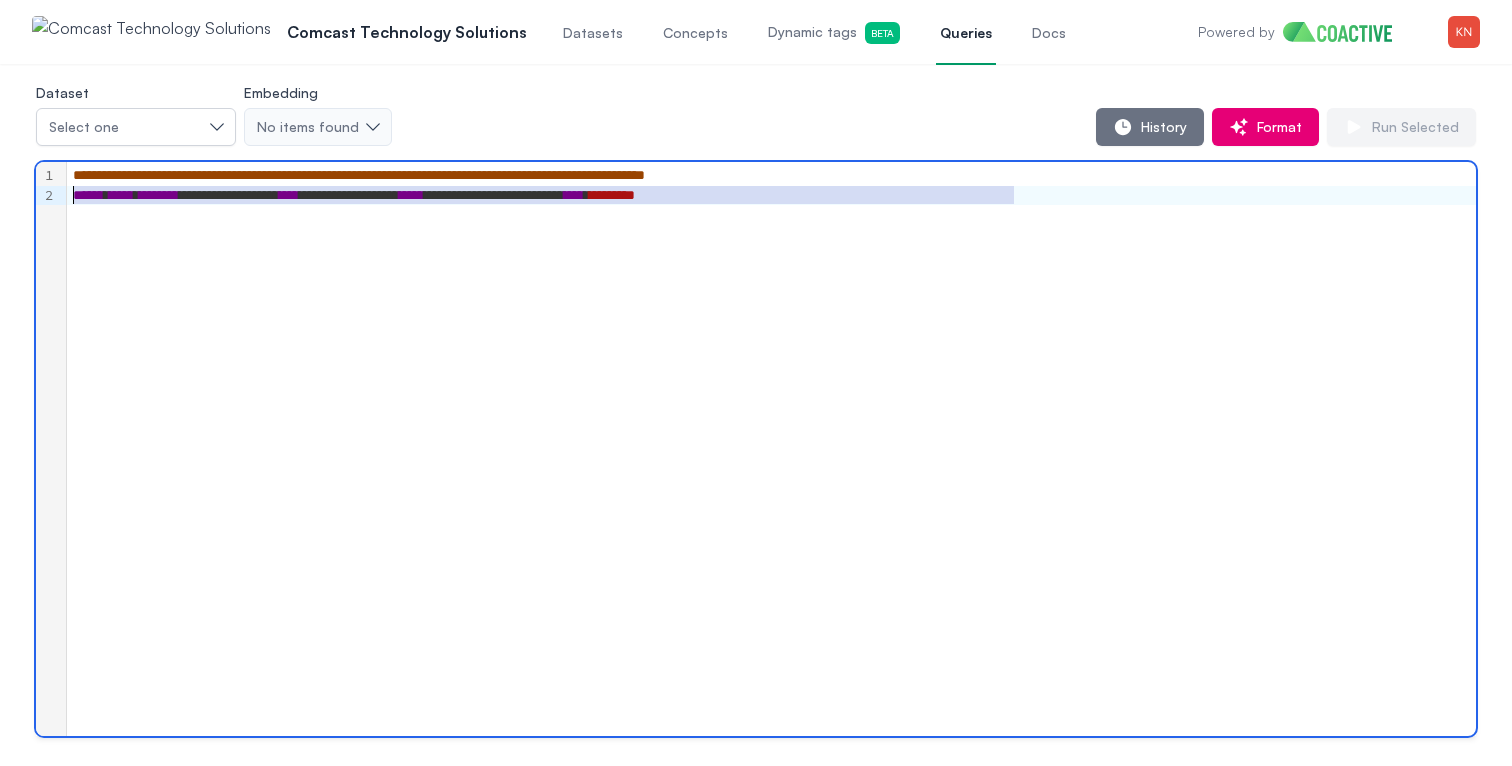 drag, startPoint x: 1020, startPoint y: 200, endPoint x: 68, endPoint y: 205, distance: 952.0131 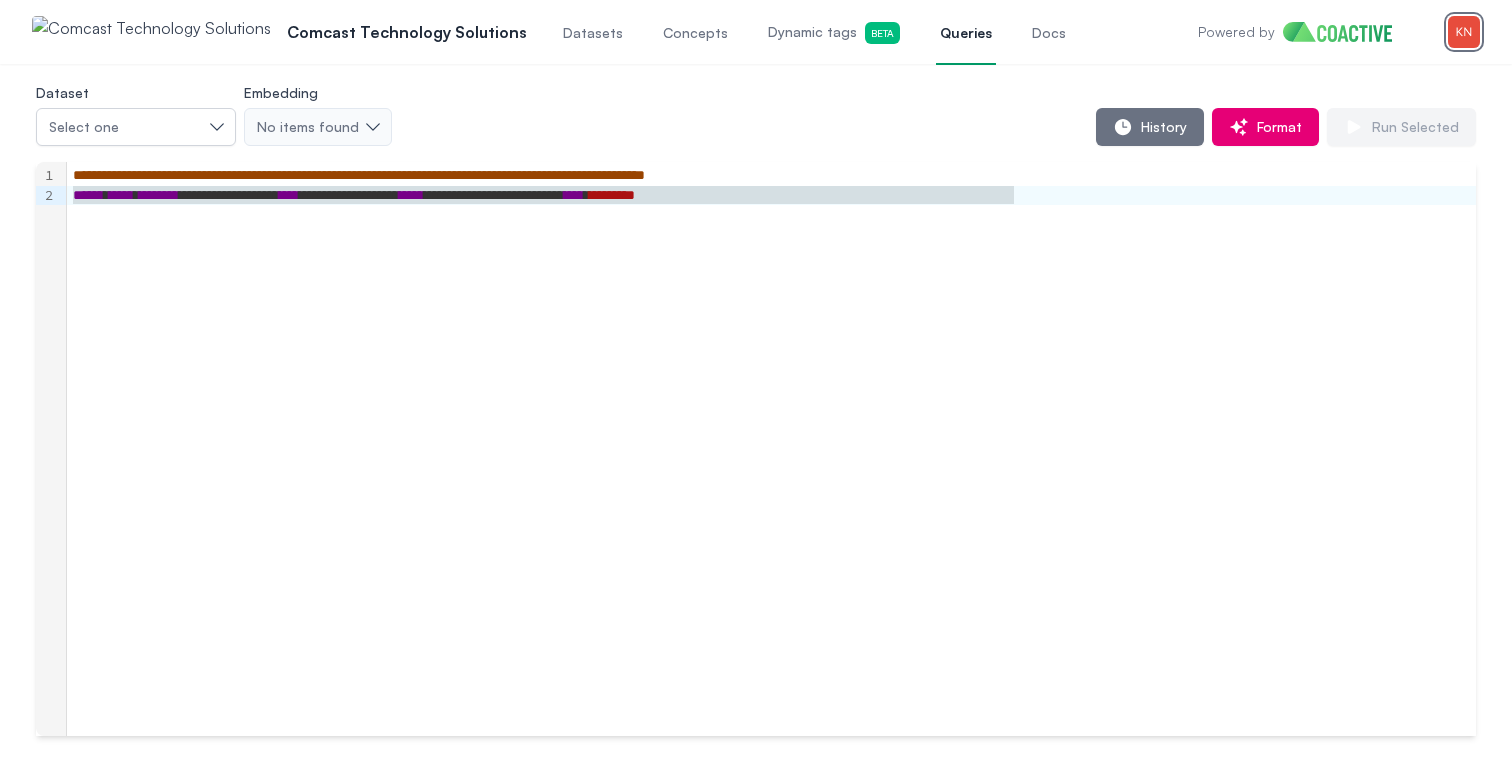 click at bounding box center [1464, 32] 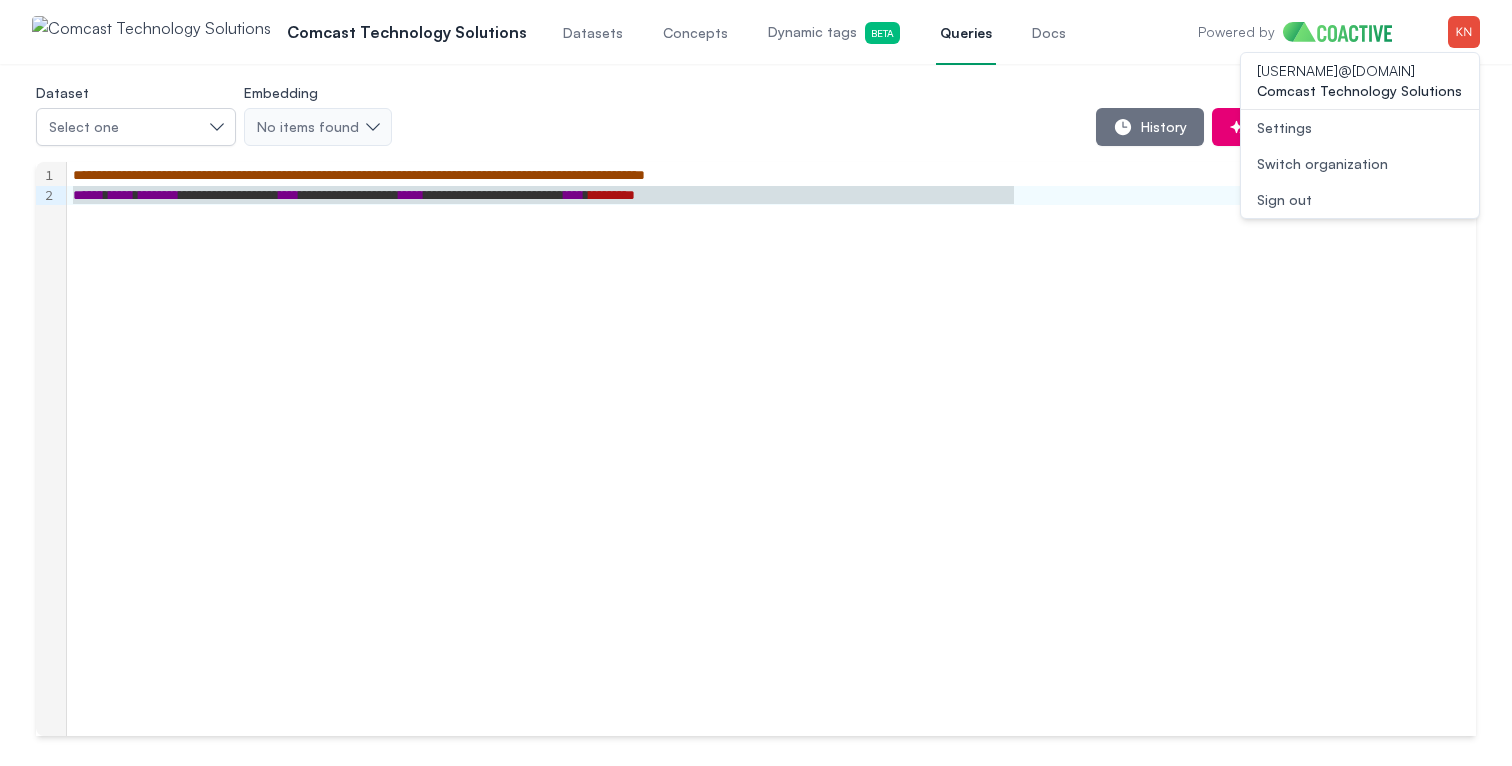 click on "Switch organization" at bounding box center [1322, 164] 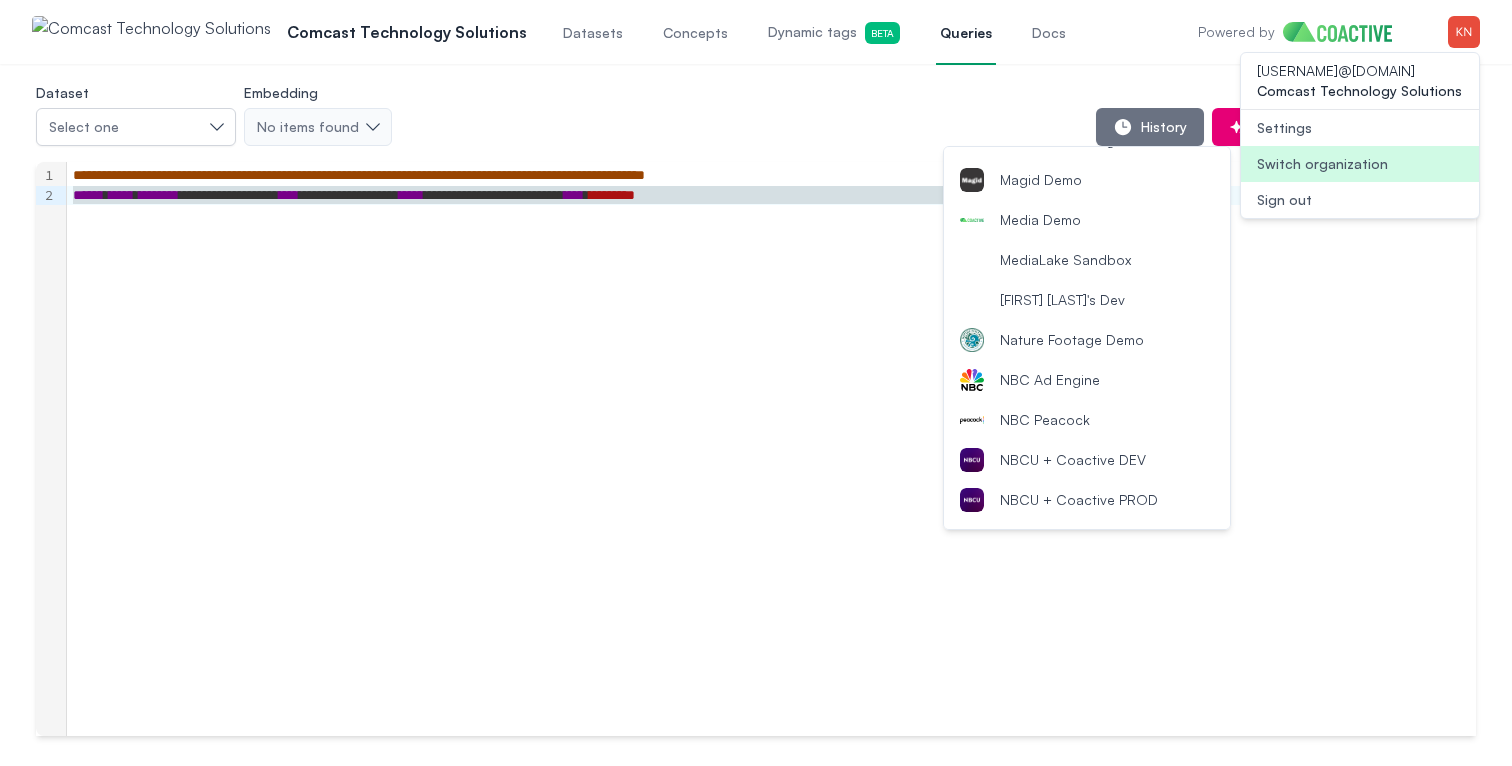 scroll, scrollTop: 1772, scrollLeft: 0, axis: vertical 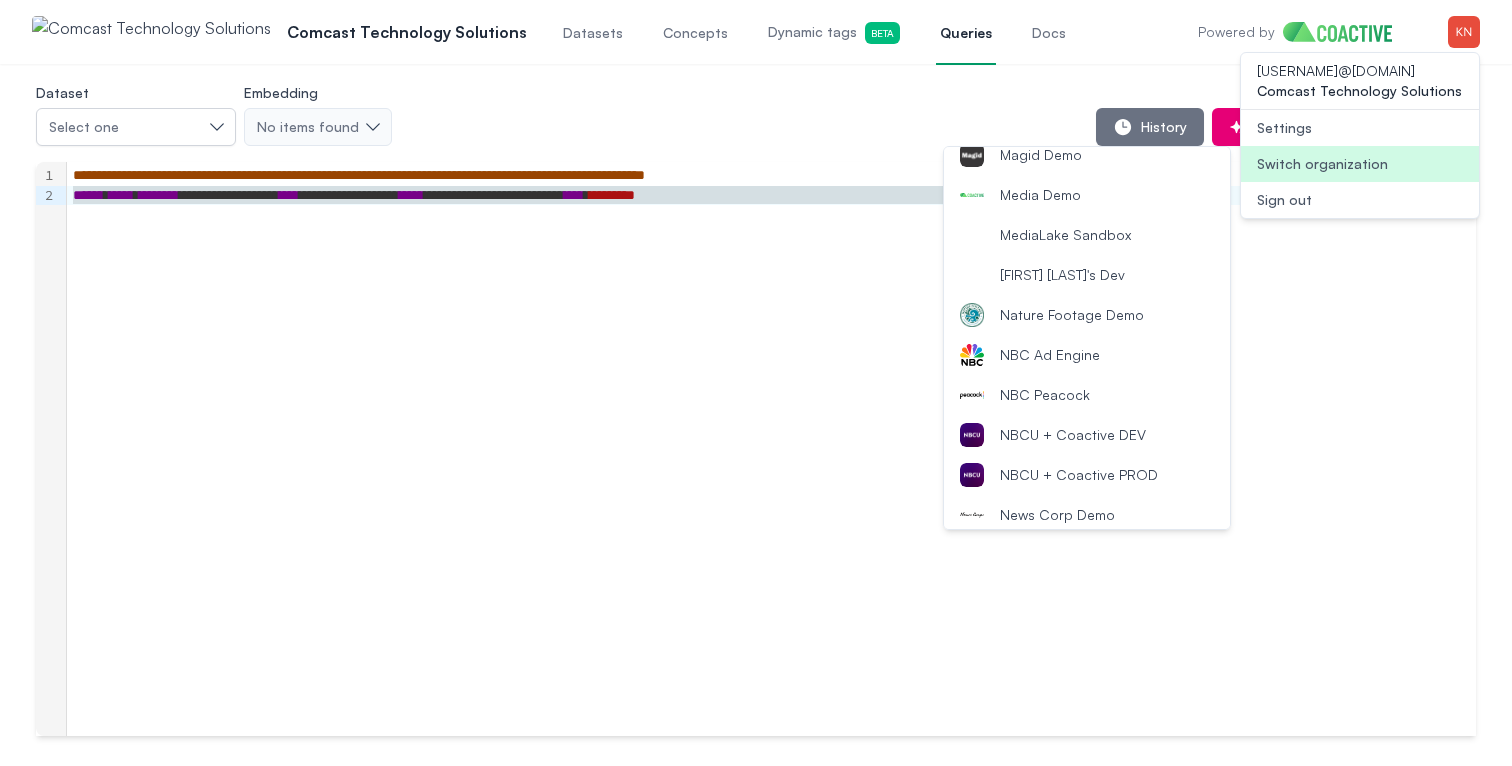 click on "NBCU + Coactive DEV" at bounding box center [1073, 435] 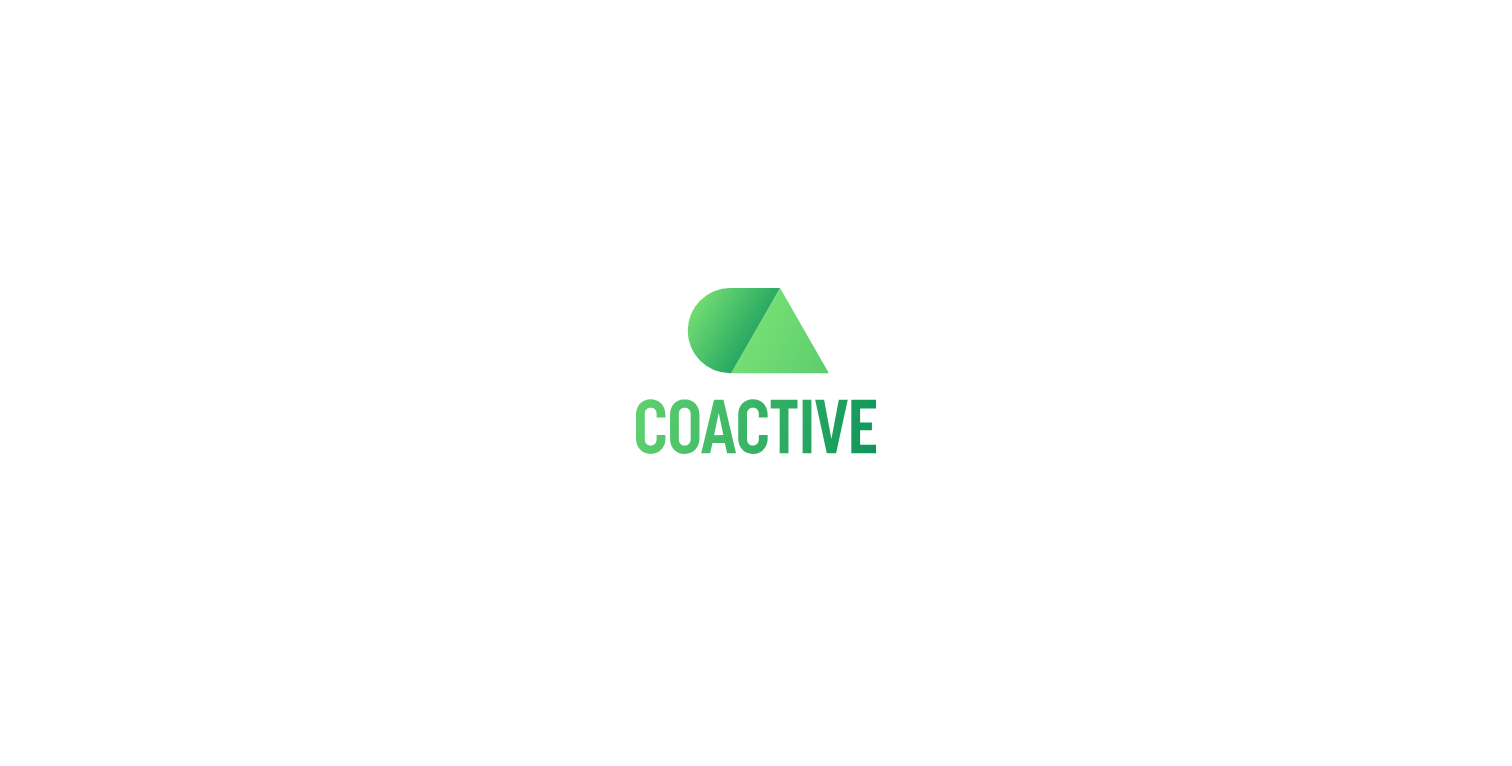 scroll, scrollTop: 0, scrollLeft: 0, axis: both 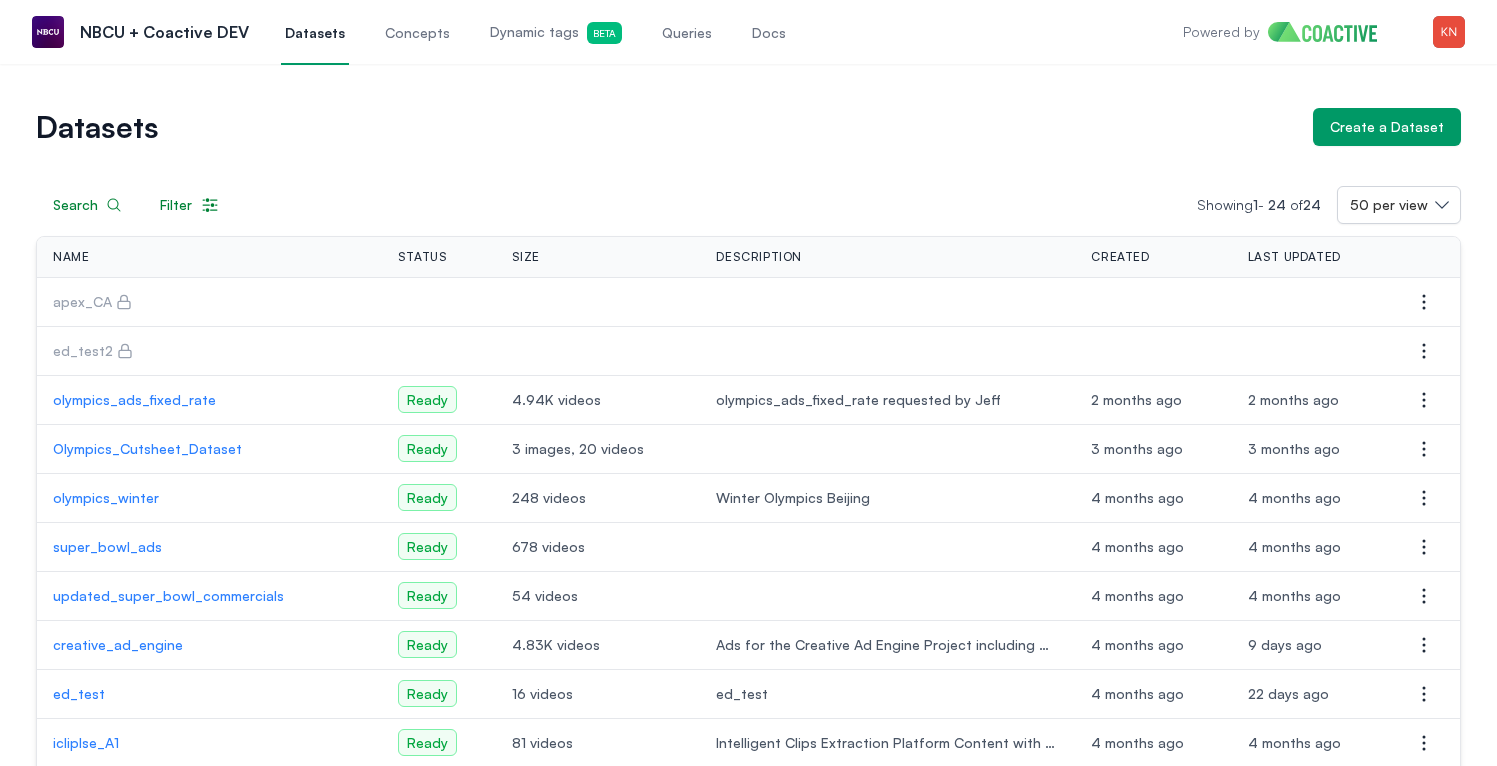 click on "Queries" at bounding box center (687, 32) 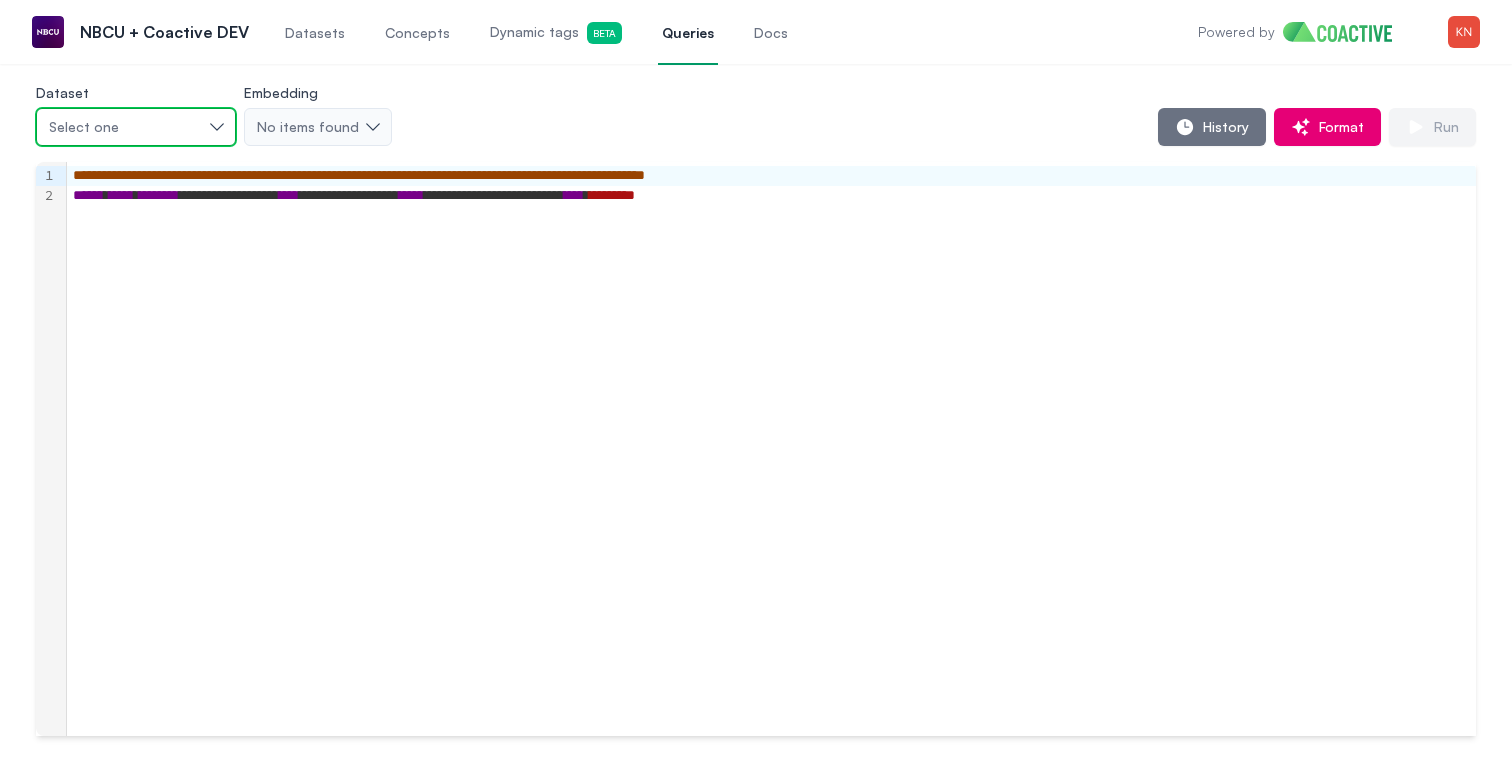 click on "Select one" at bounding box center (126, 127) 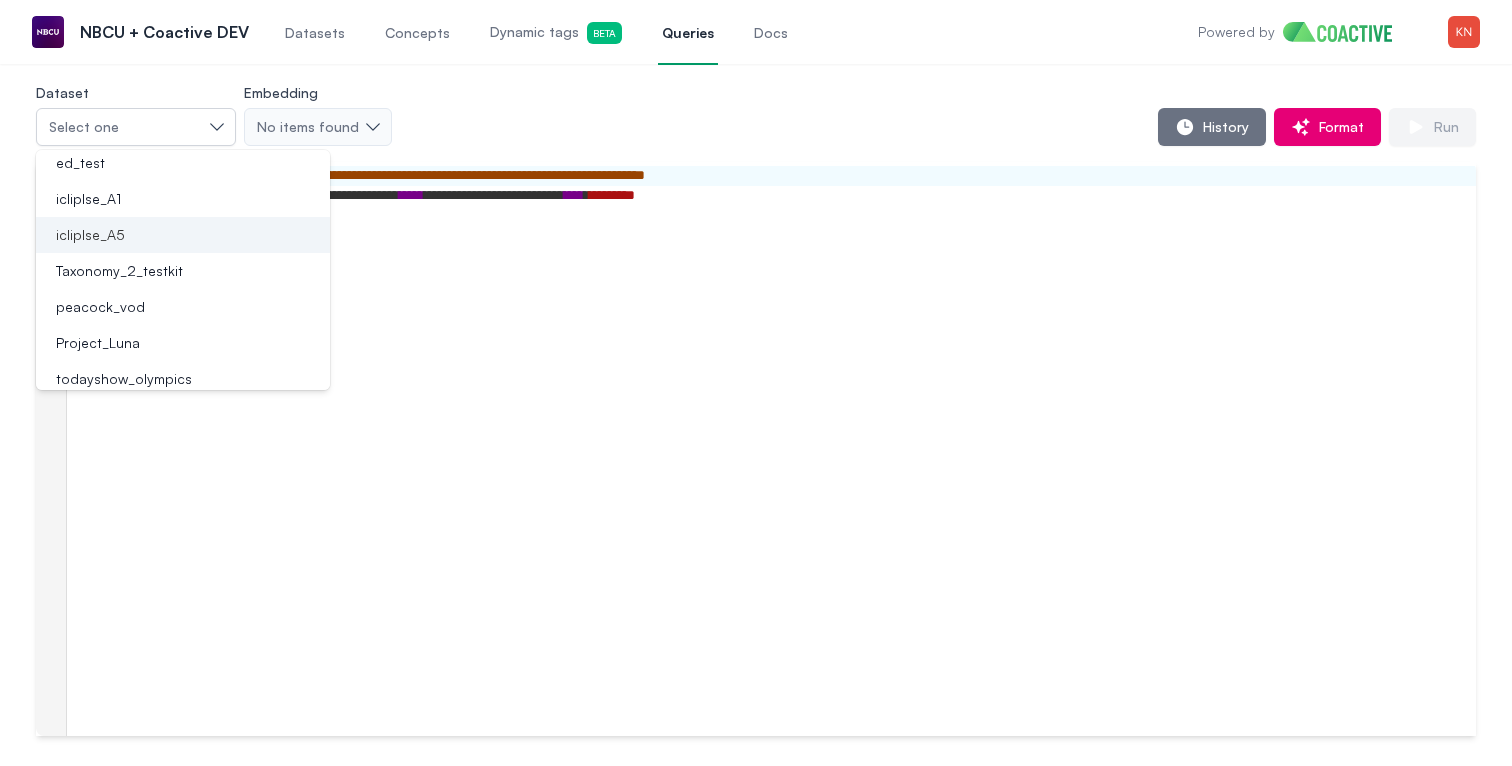 scroll, scrollTop: 286, scrollLeft: 0, axis: vertical 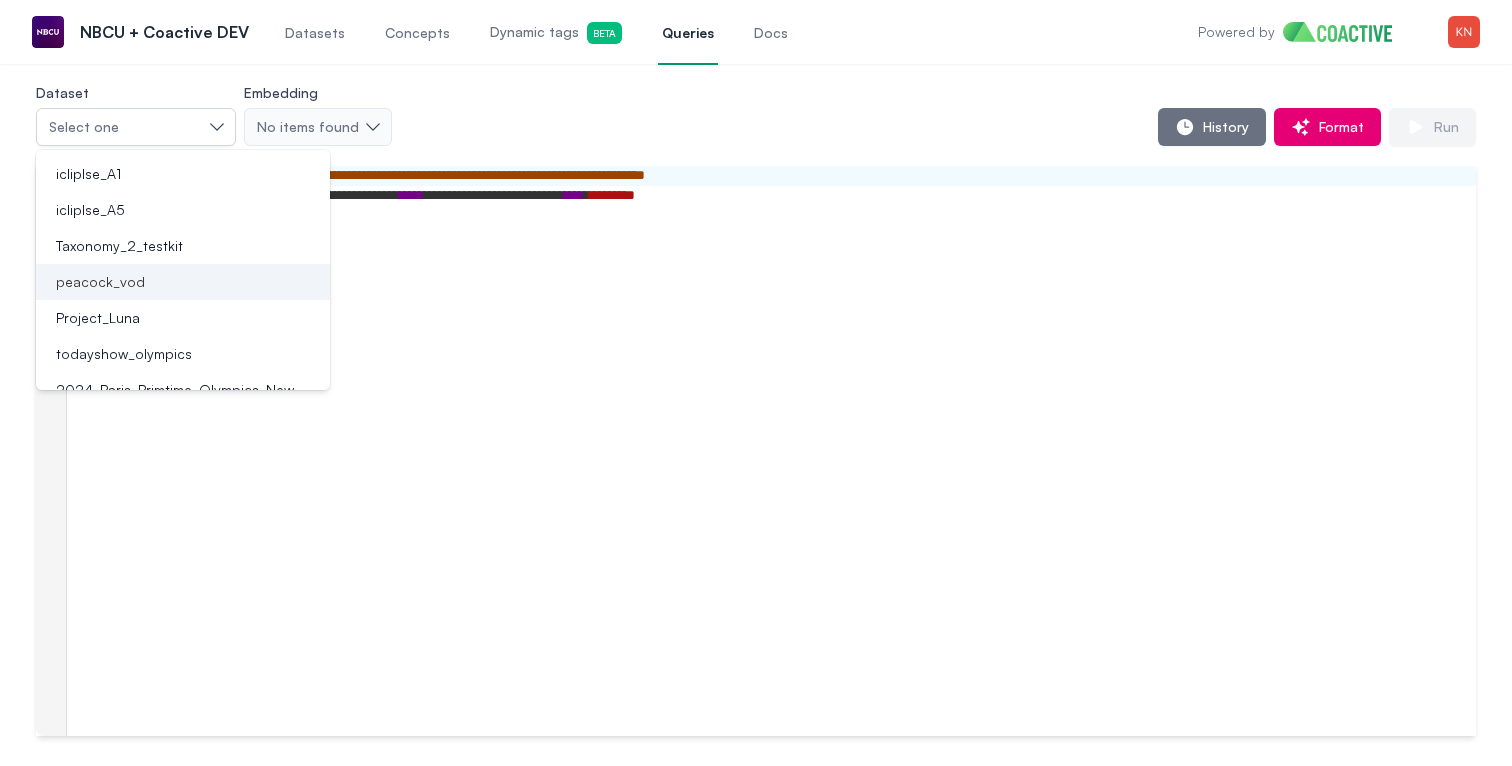 click on "peacock_vod" at bounding box center (171, 282) 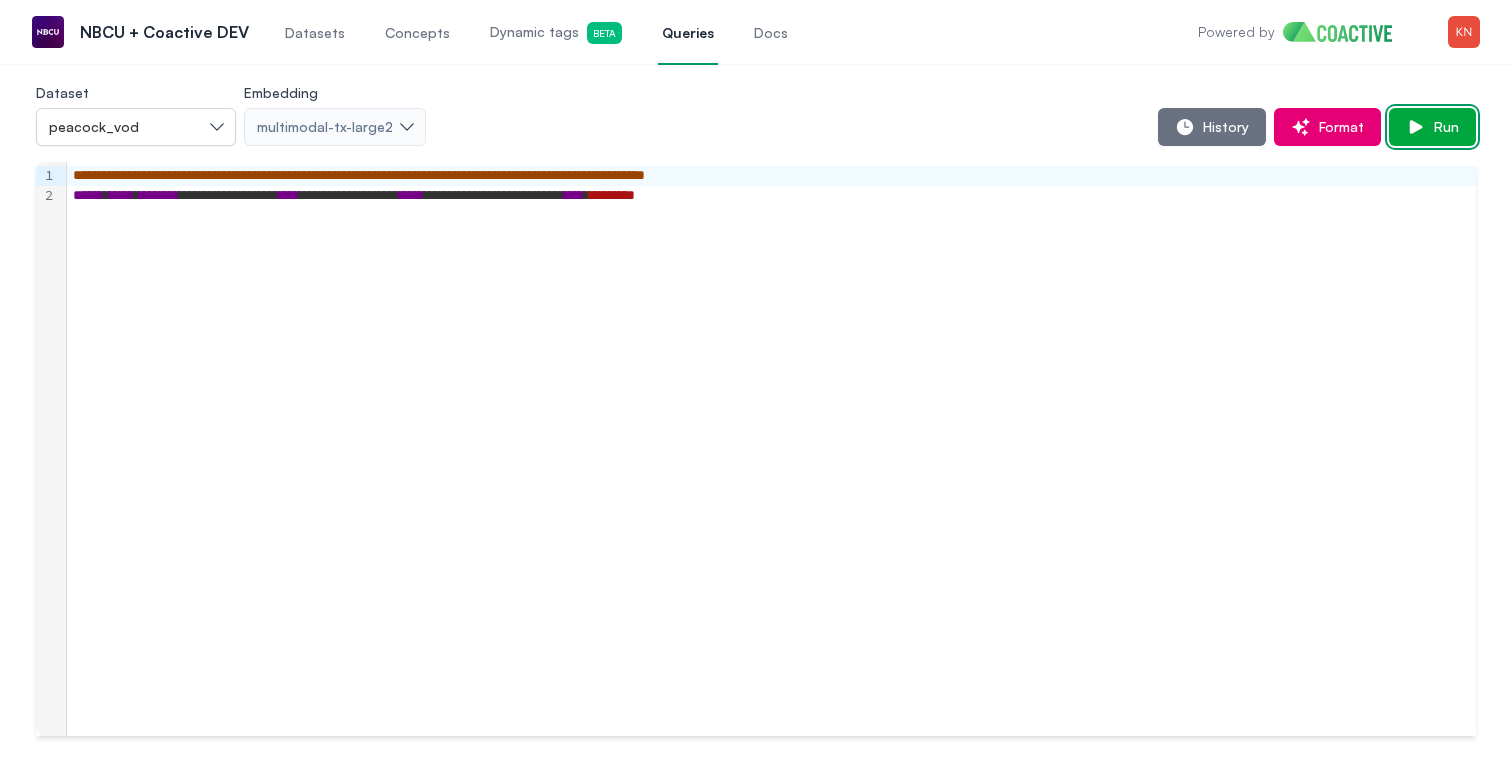 click on "Run" at bounding box center [1442, 127] 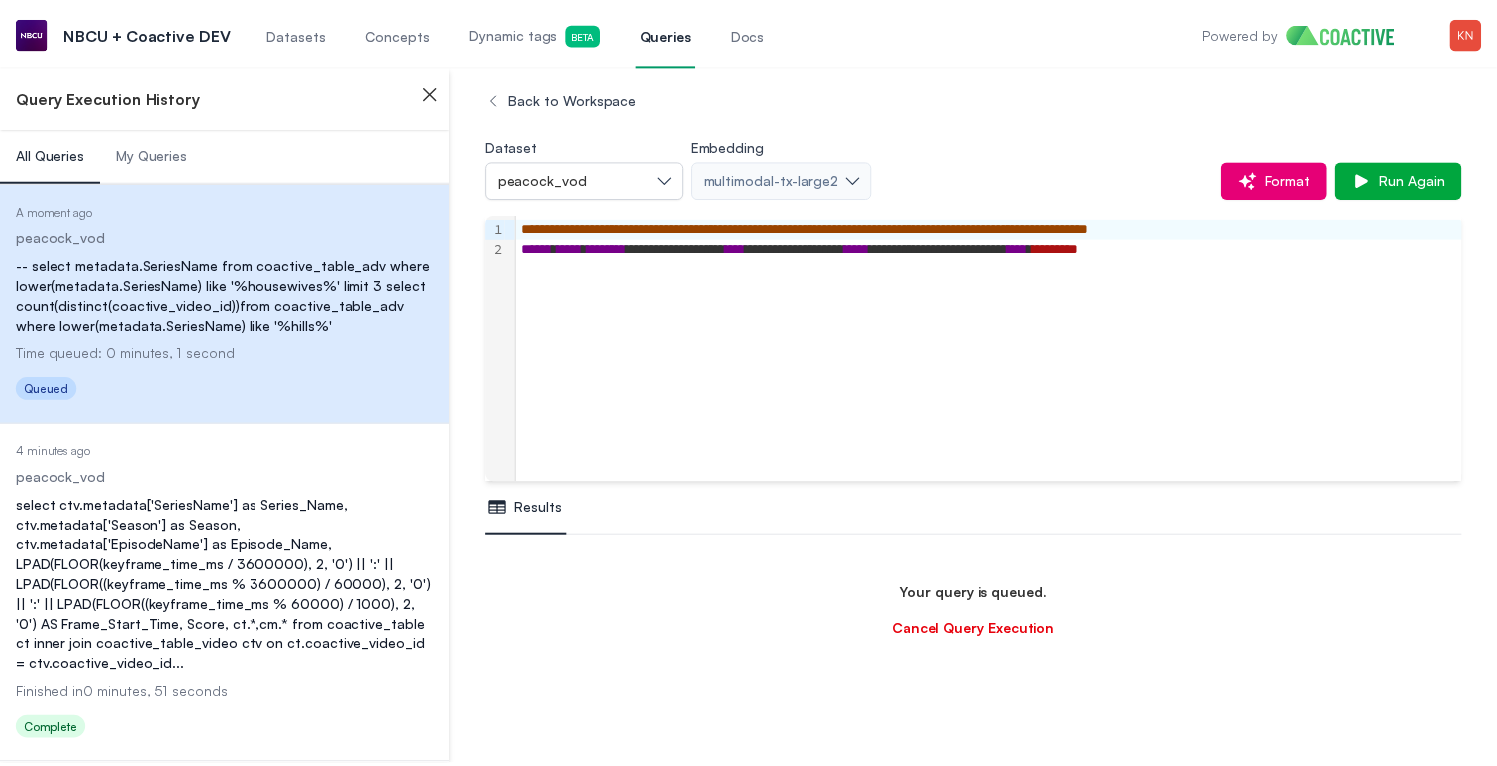 scroll, scrollTop: 118, scrollLeft: 0, axis: vertical 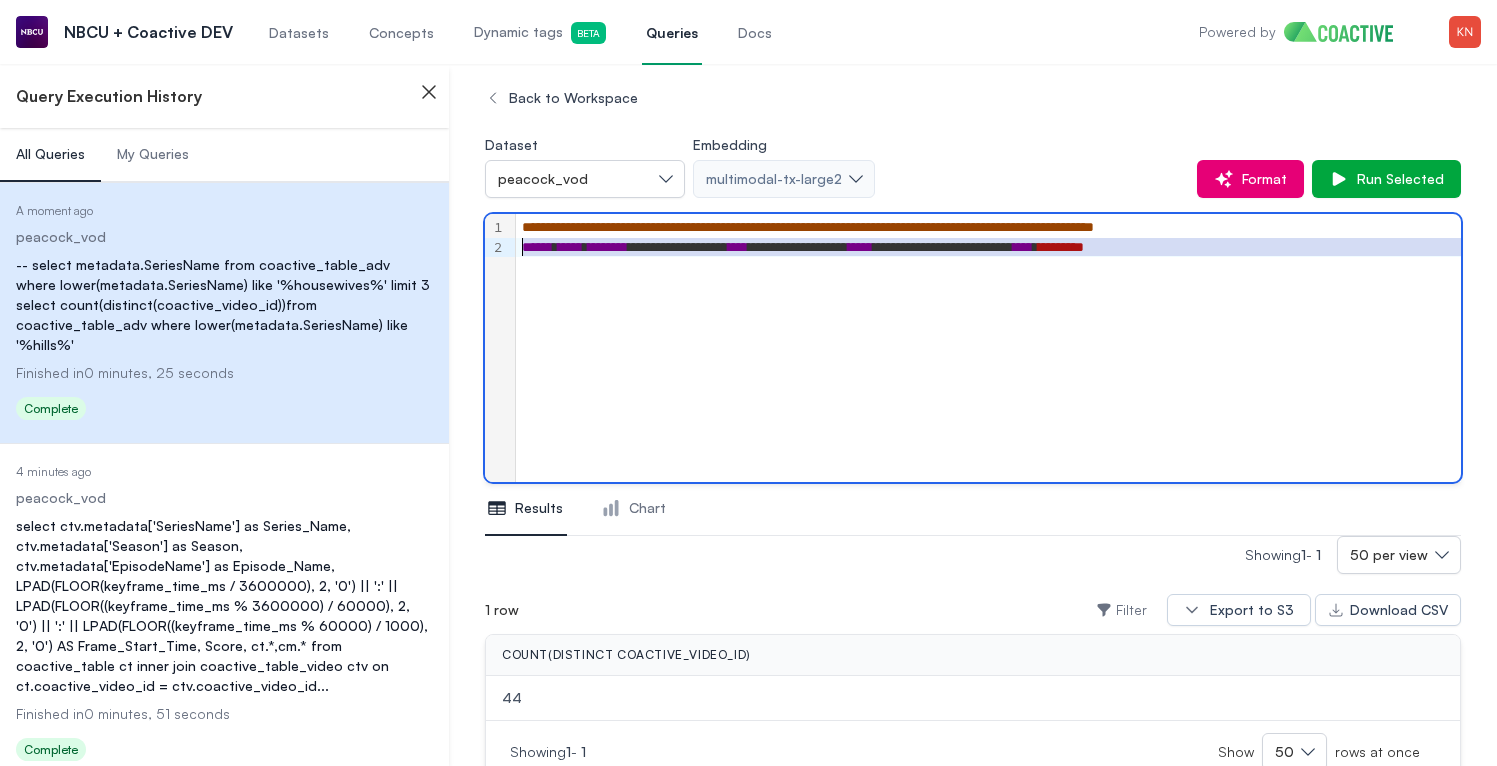 drag, startPoint x: 1440, startPoint y: 245, endPoint x: 493, endPoint y: 255, distance: 947.0528 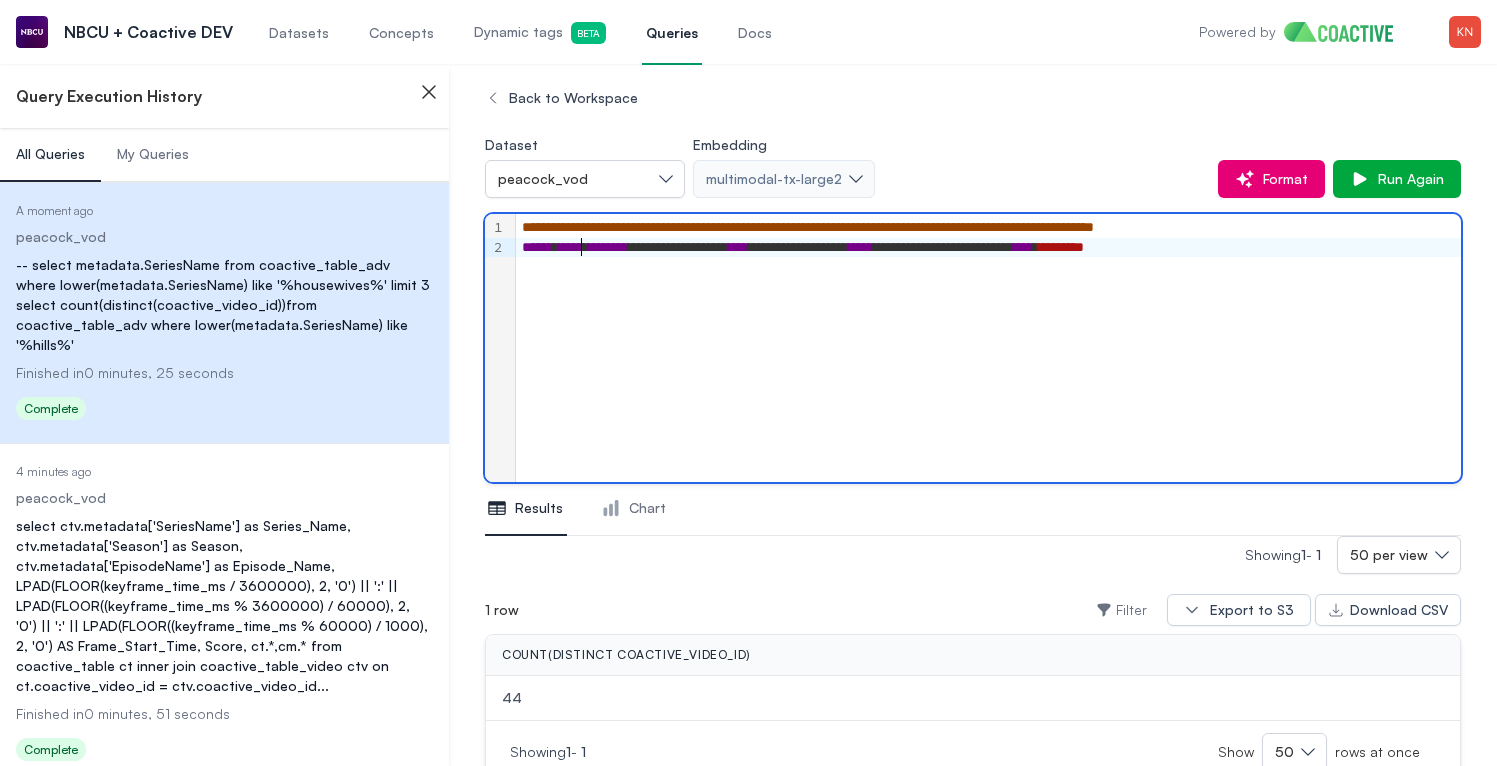 click on "*****" at bounding box center [570, 247] 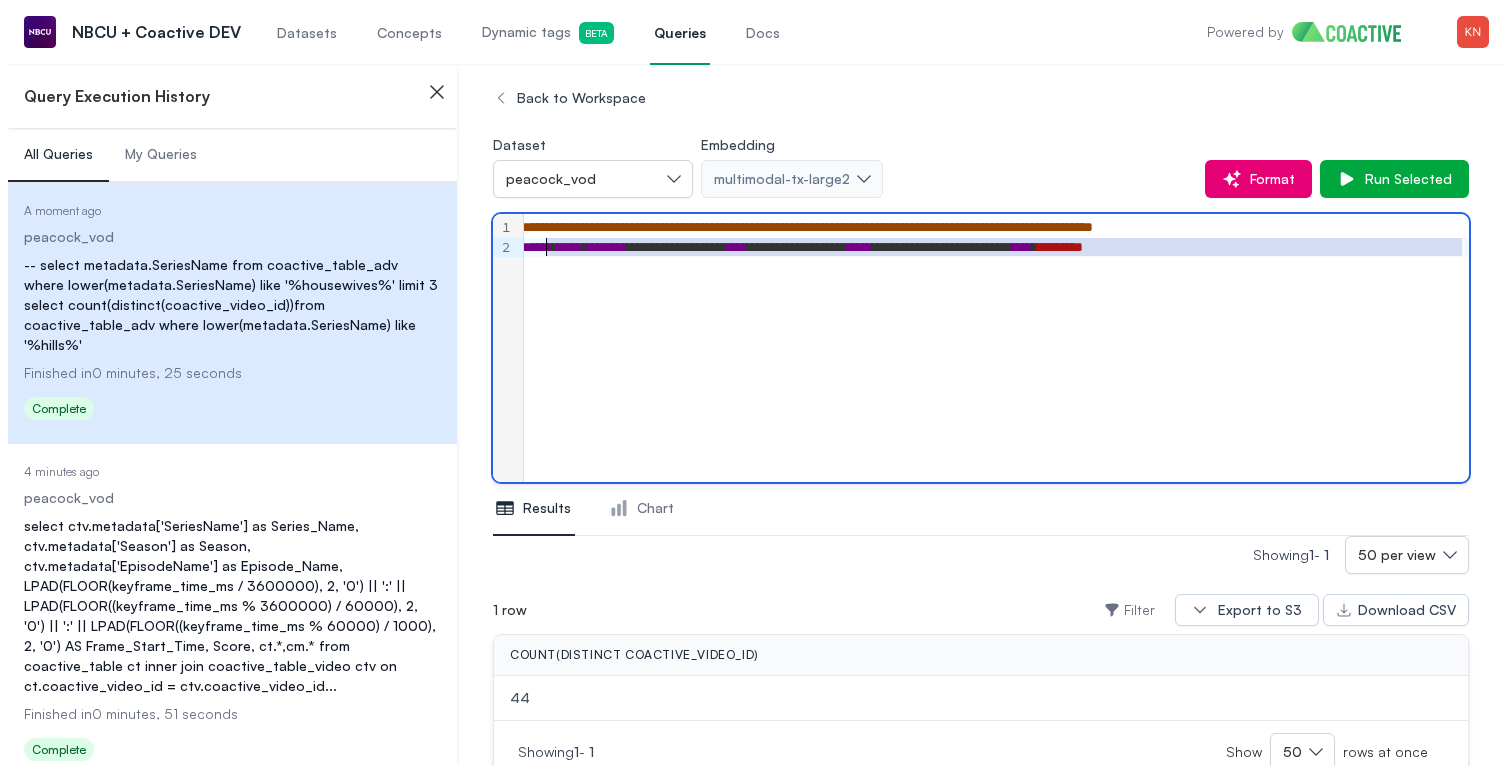 scroll, scrollTop: 0, scrollLeft: 0, axis: both 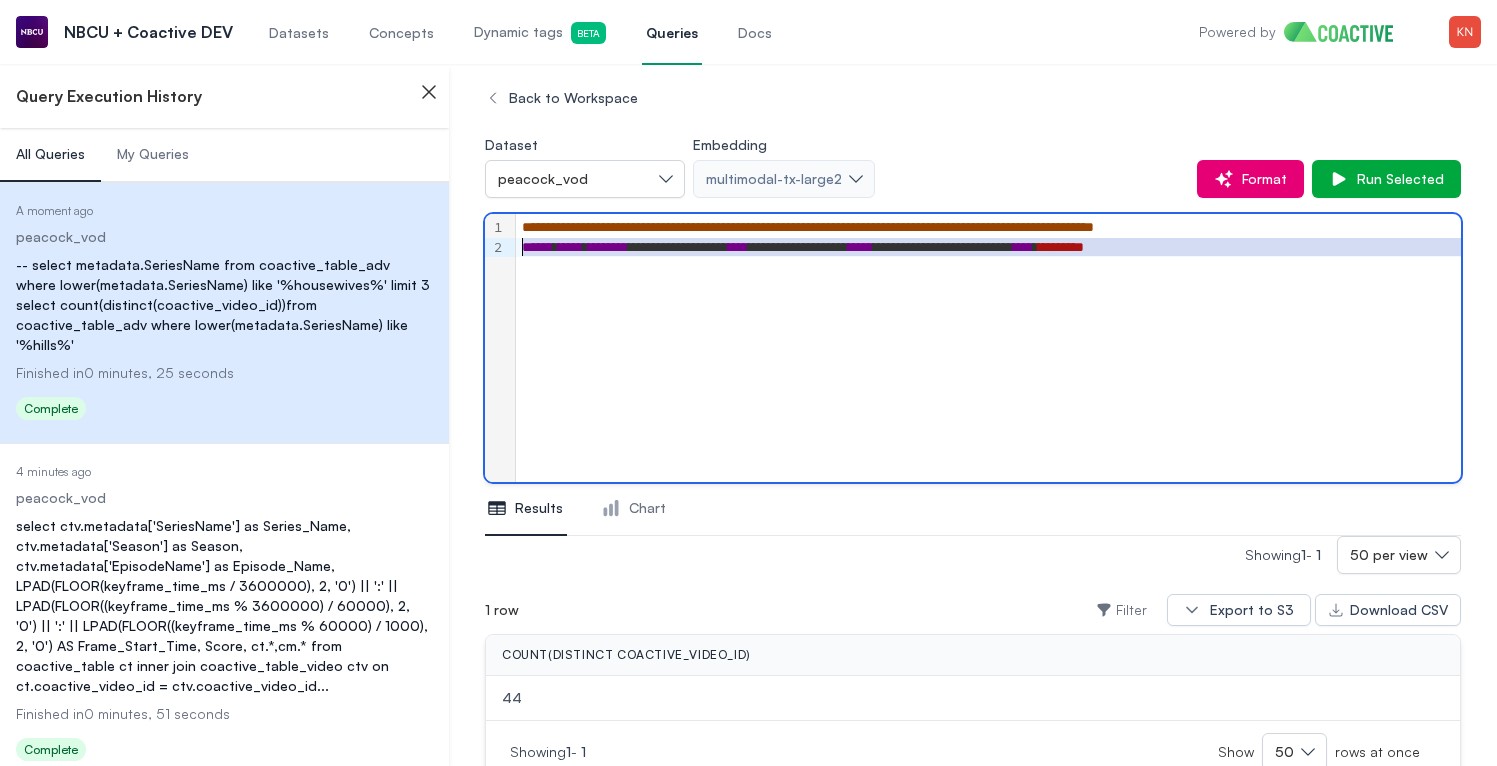 drag, startPoint x: 1440, startPoint y: 244, endPoint x: 510, endPoint y: 247, distance: 930.0048 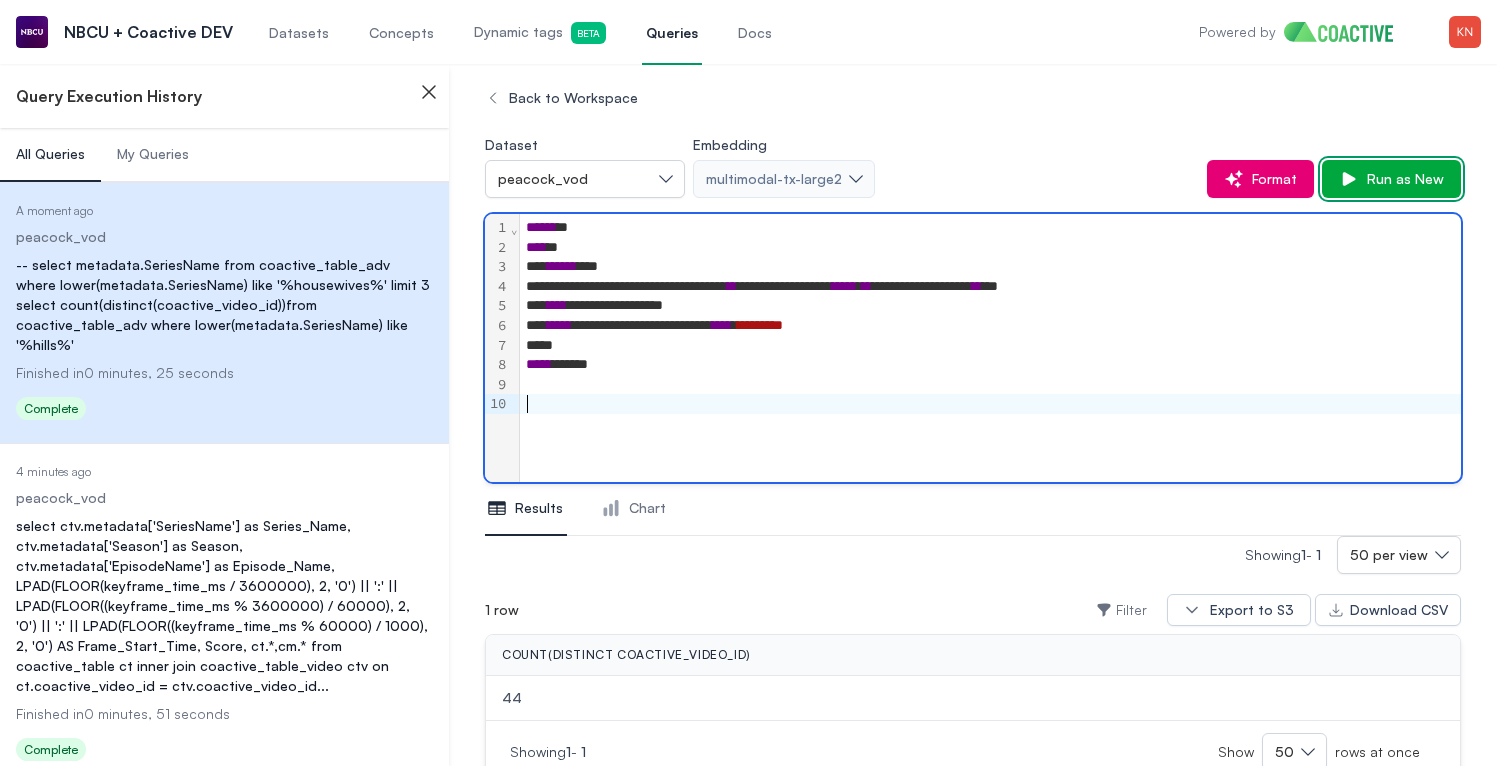 click on "Run as New" at bounding box center [1391, 179] 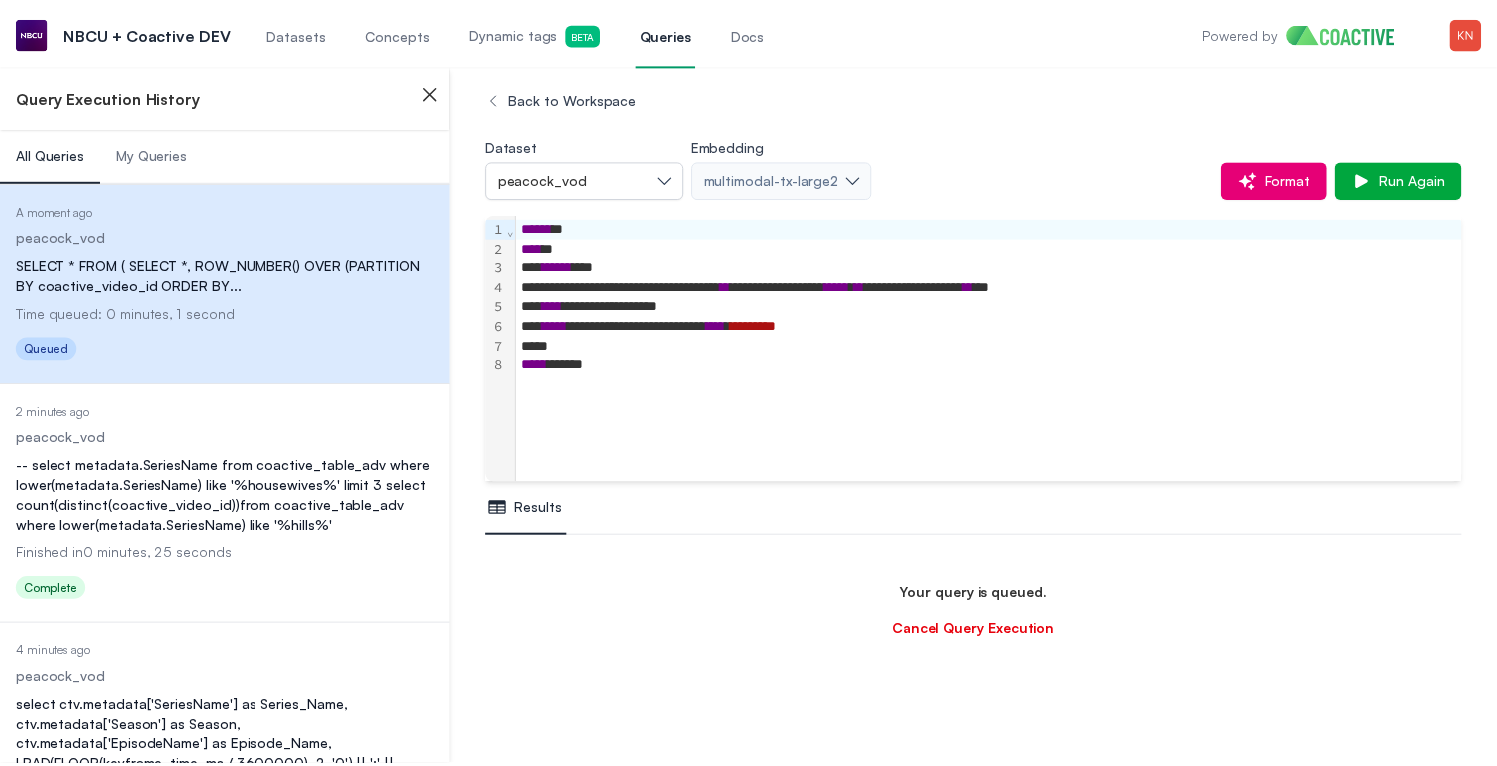 scroll, scrollTop: 236, scrollLeft: 0, axis: vertical 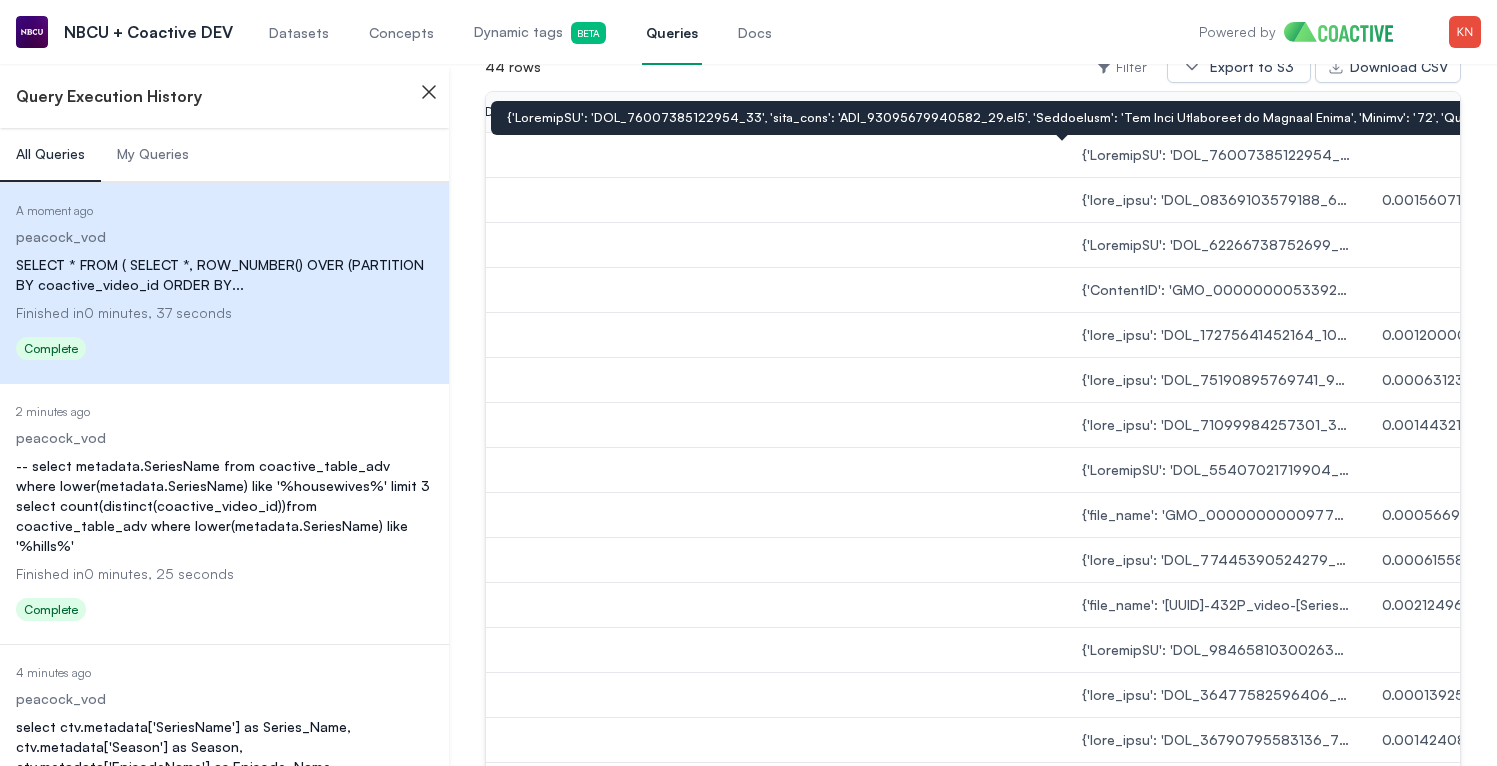 click at bounding box center (1216, 155) 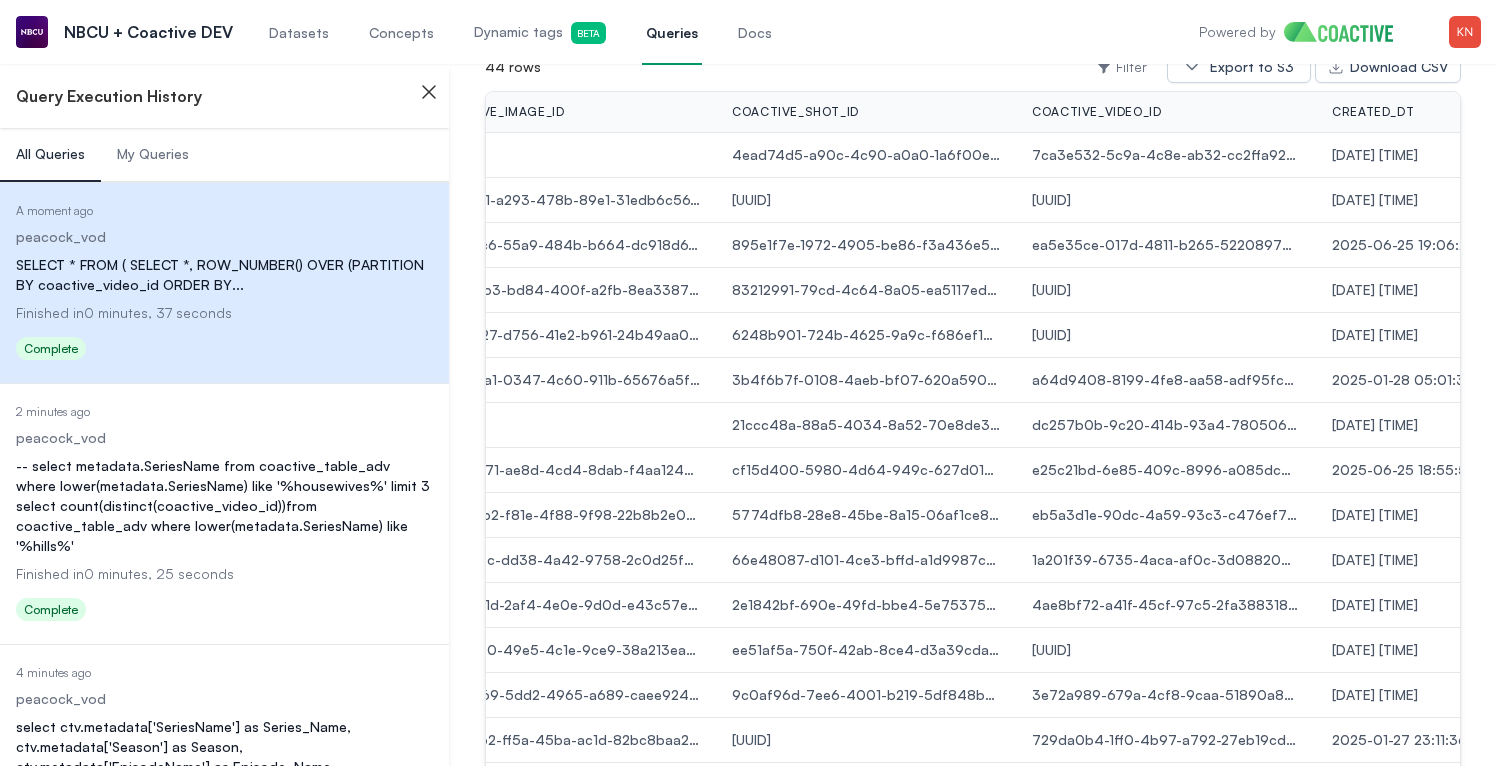 scroll, scrollTop: 0, scrollLeft: 0, axis: both 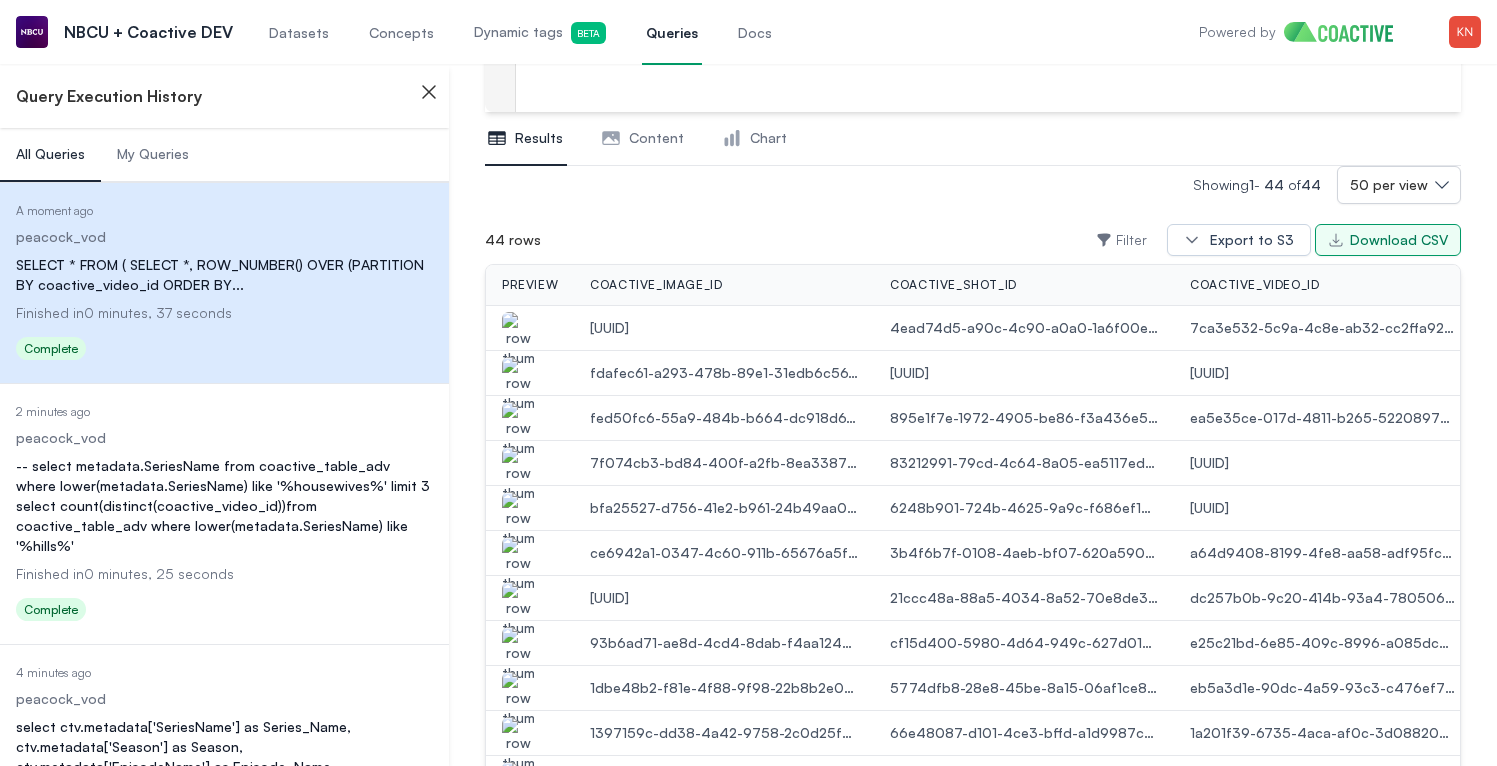 click on "Download CSV" at bounding box center [1399, 240] 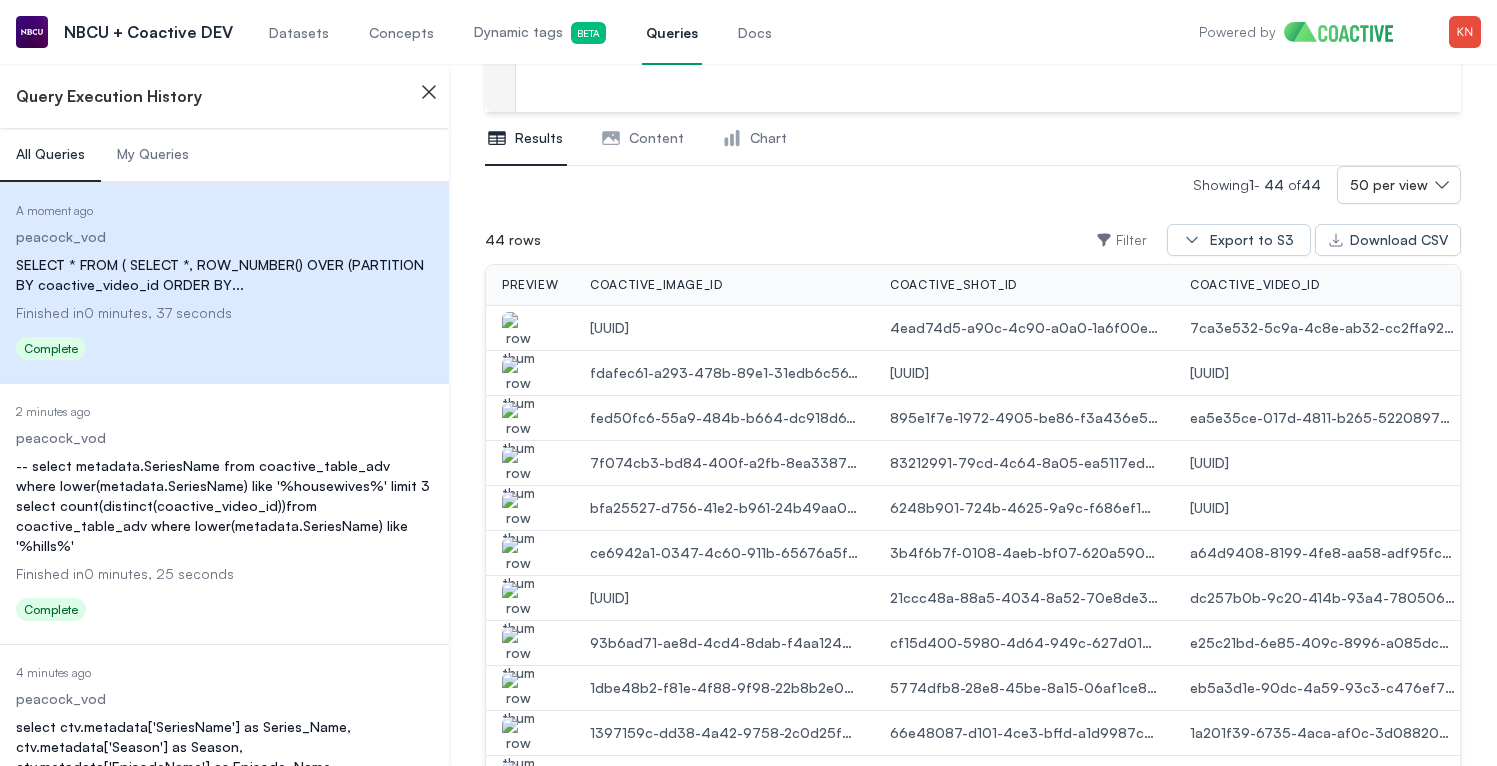 click on "[NUMBER] rows Filter Export to S3 Download CSV" at bounding box center [973, 240] 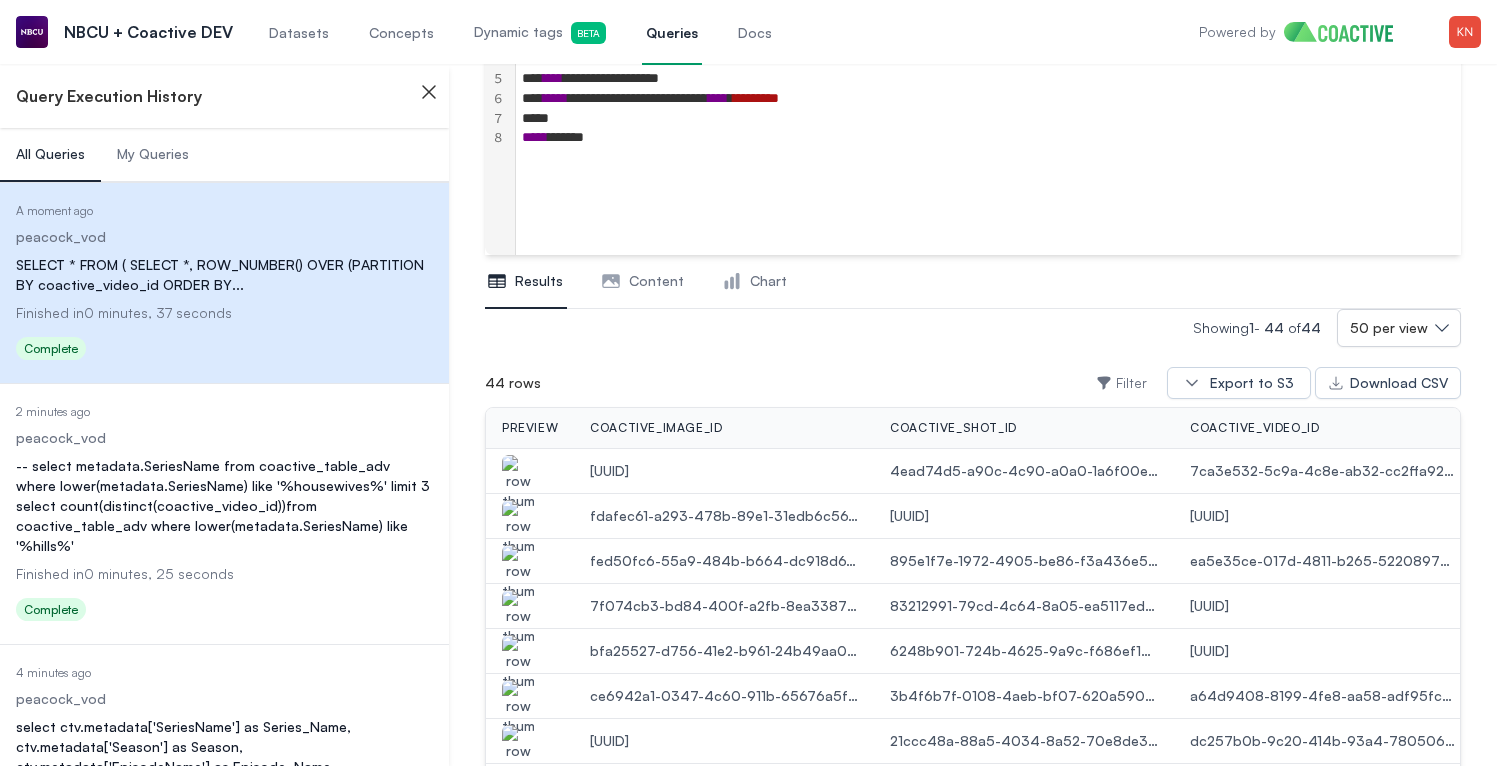 scroll, scrollTop: 234, scrollLeft: 0, axis: vertical 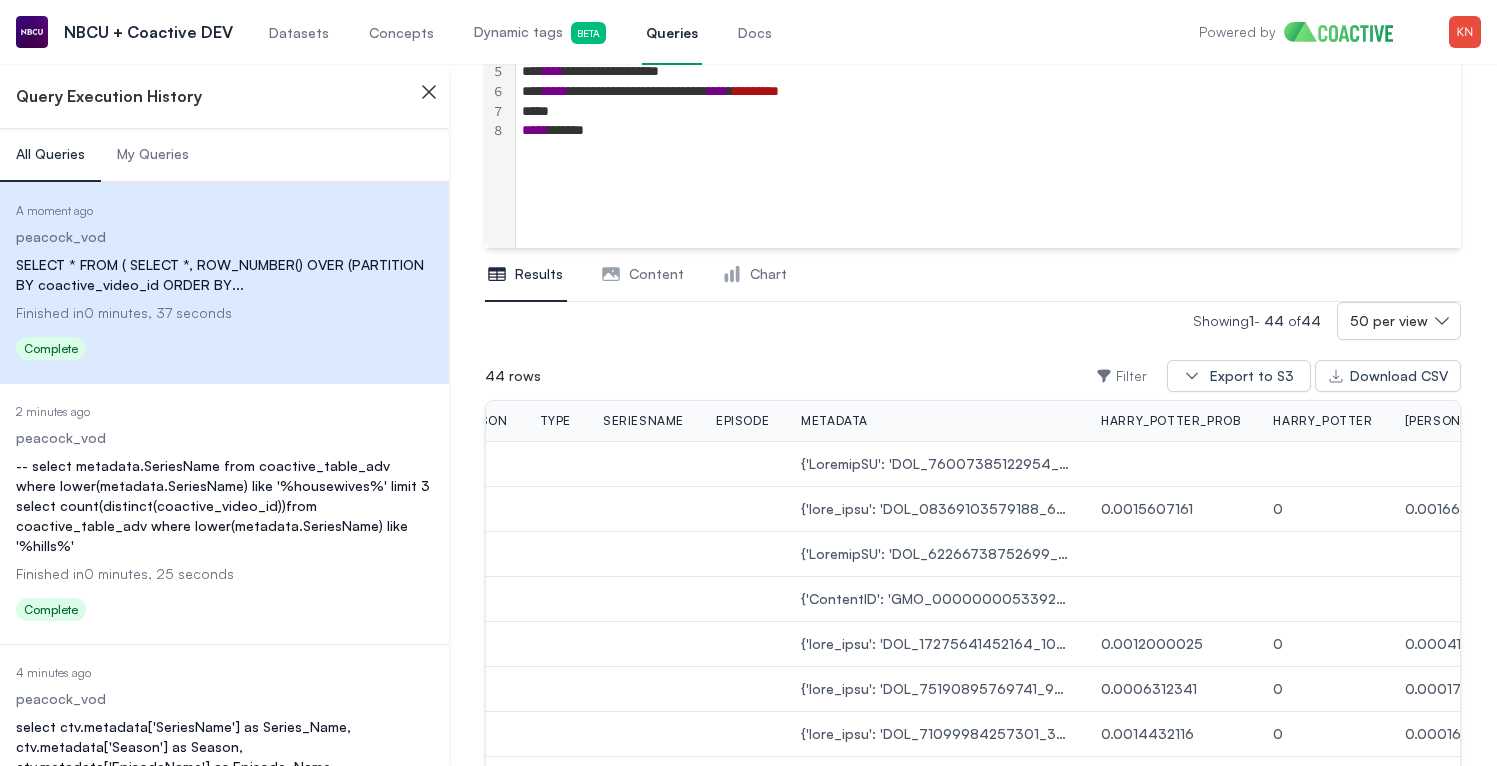 click on "**********" at bounding box center [988, 114] 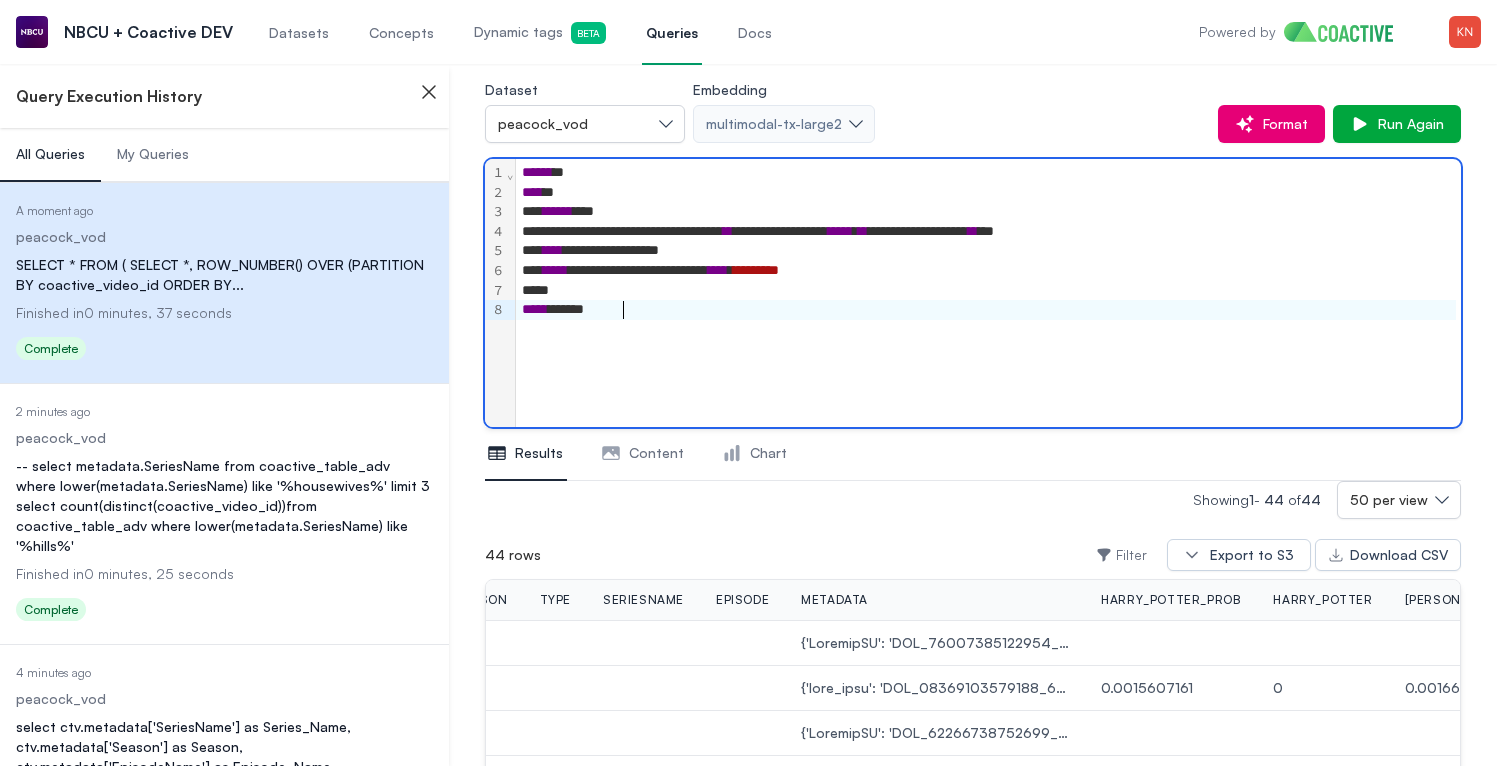 scroll, scrollTop: 40, scrollLeft: 0, axis: vertical 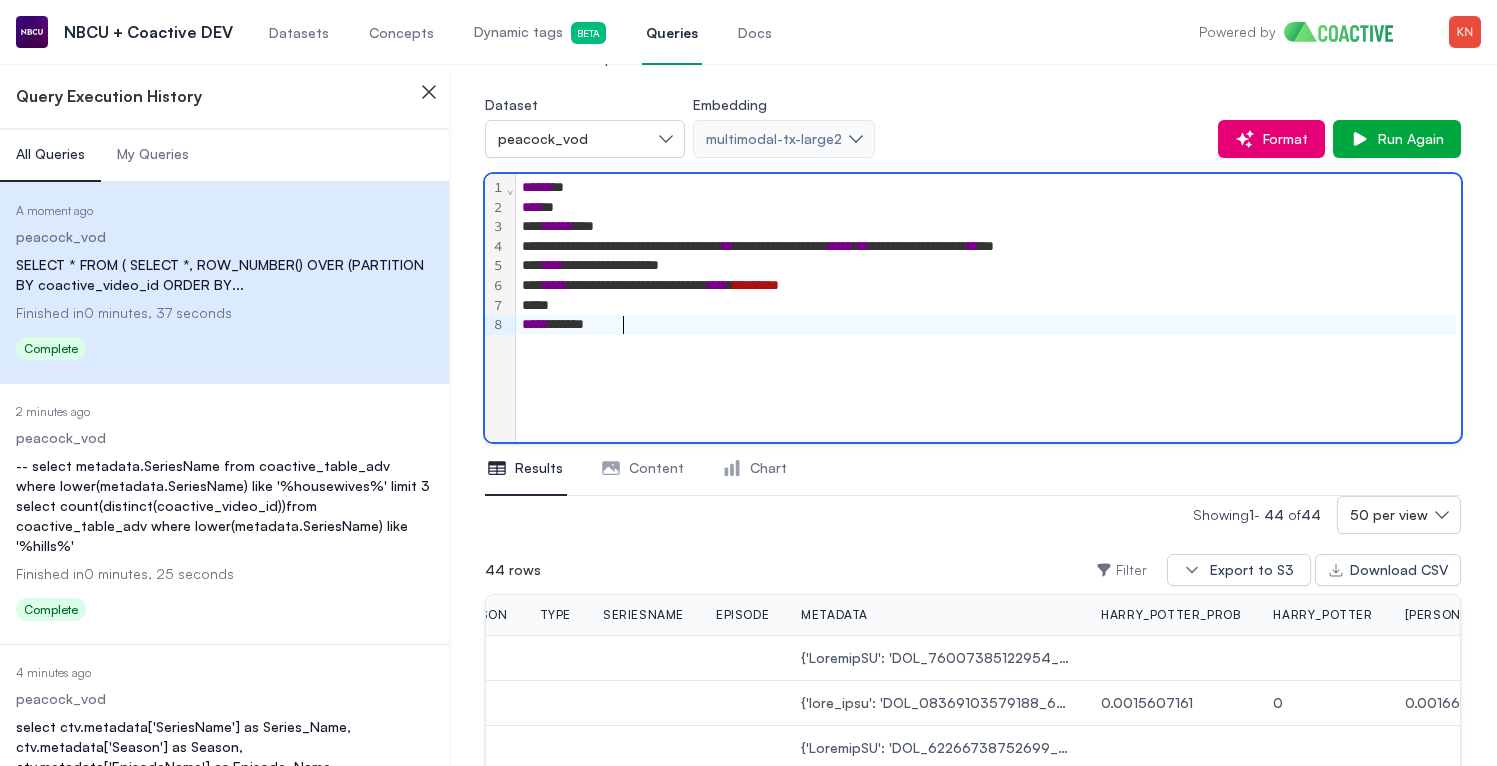 click on "***** **** *" at bounding box center [986, 325] 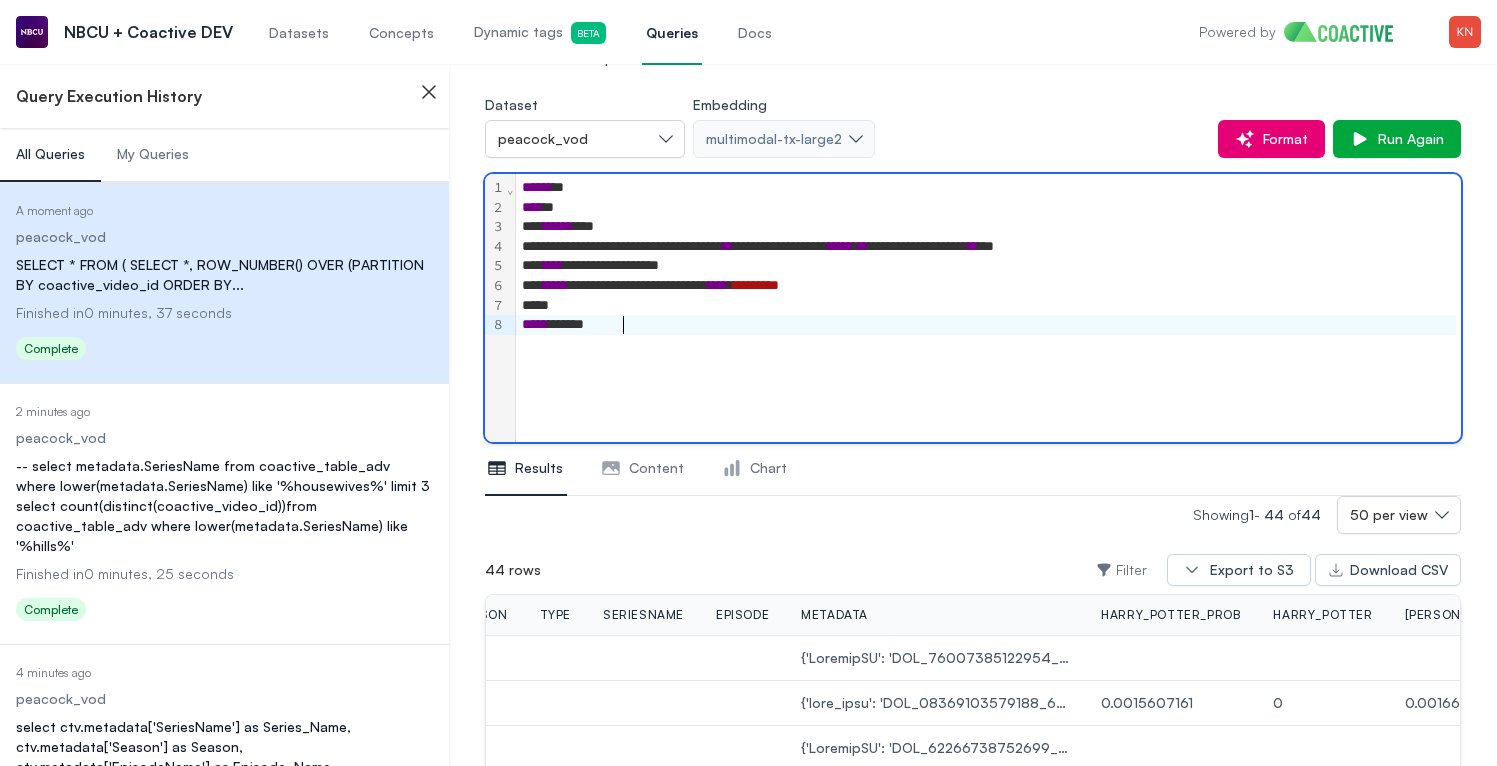 click on "**********" at bounding box center (988, 308) 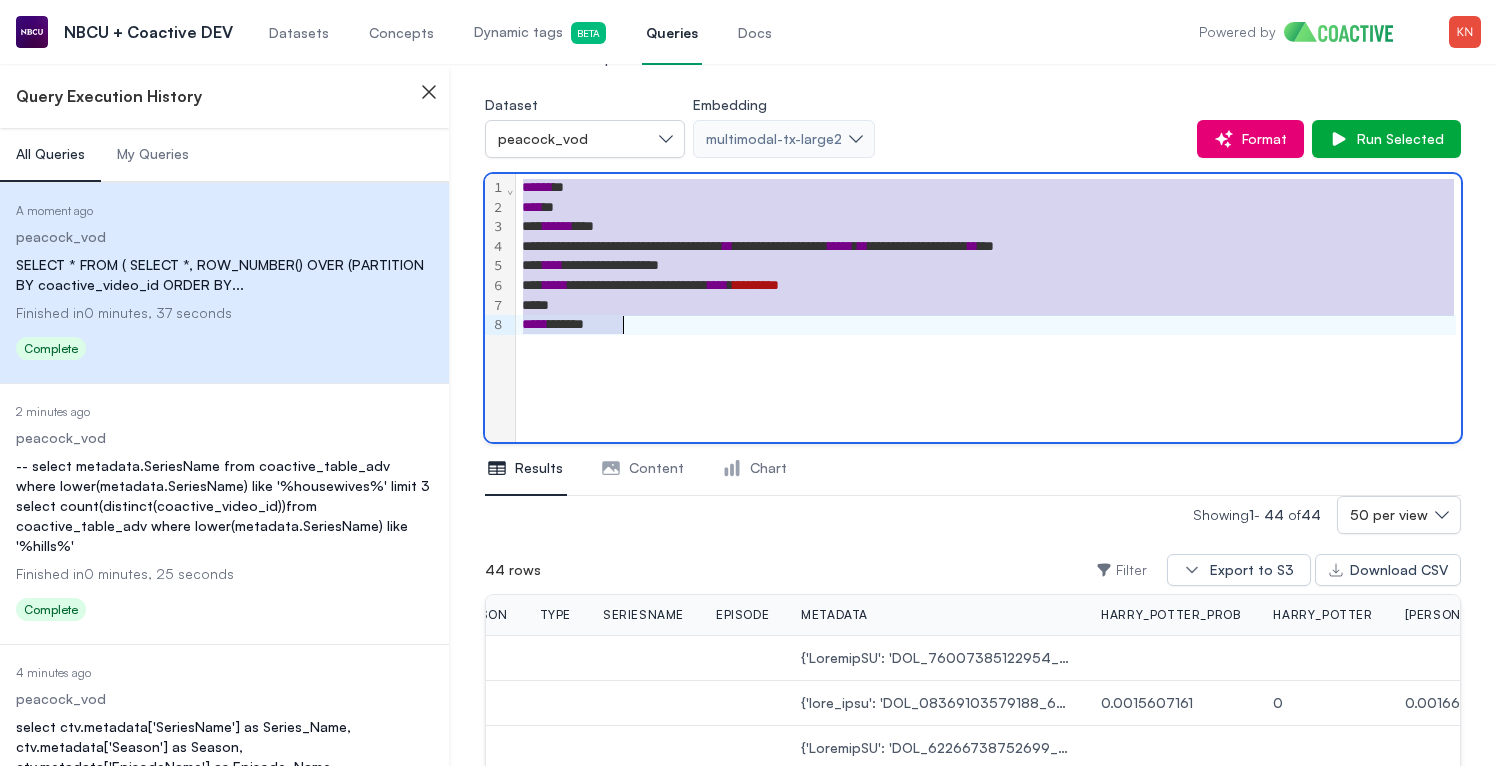 copy on "**********" 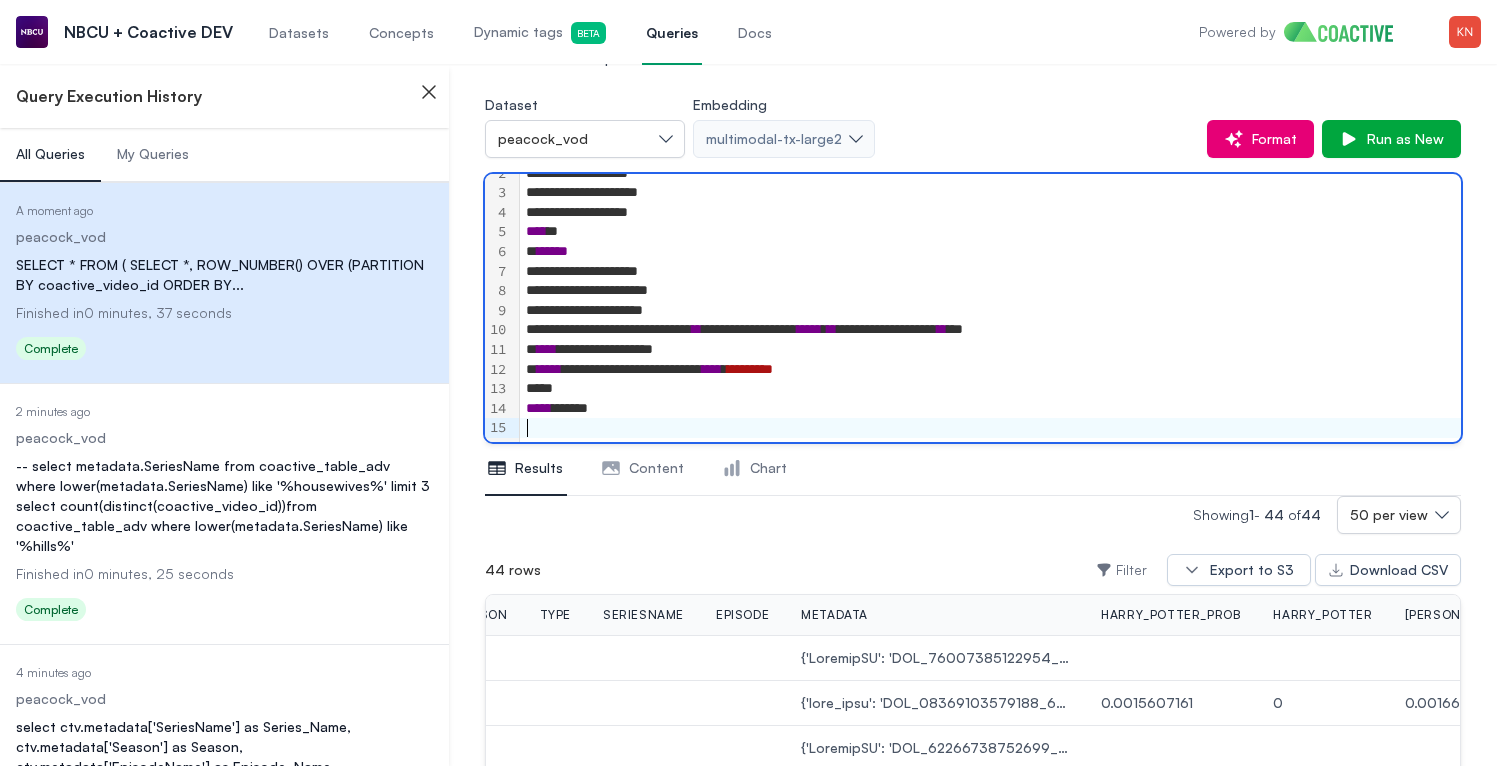scroll, scrollTop: 0, scrollLeft: 0, axis: both 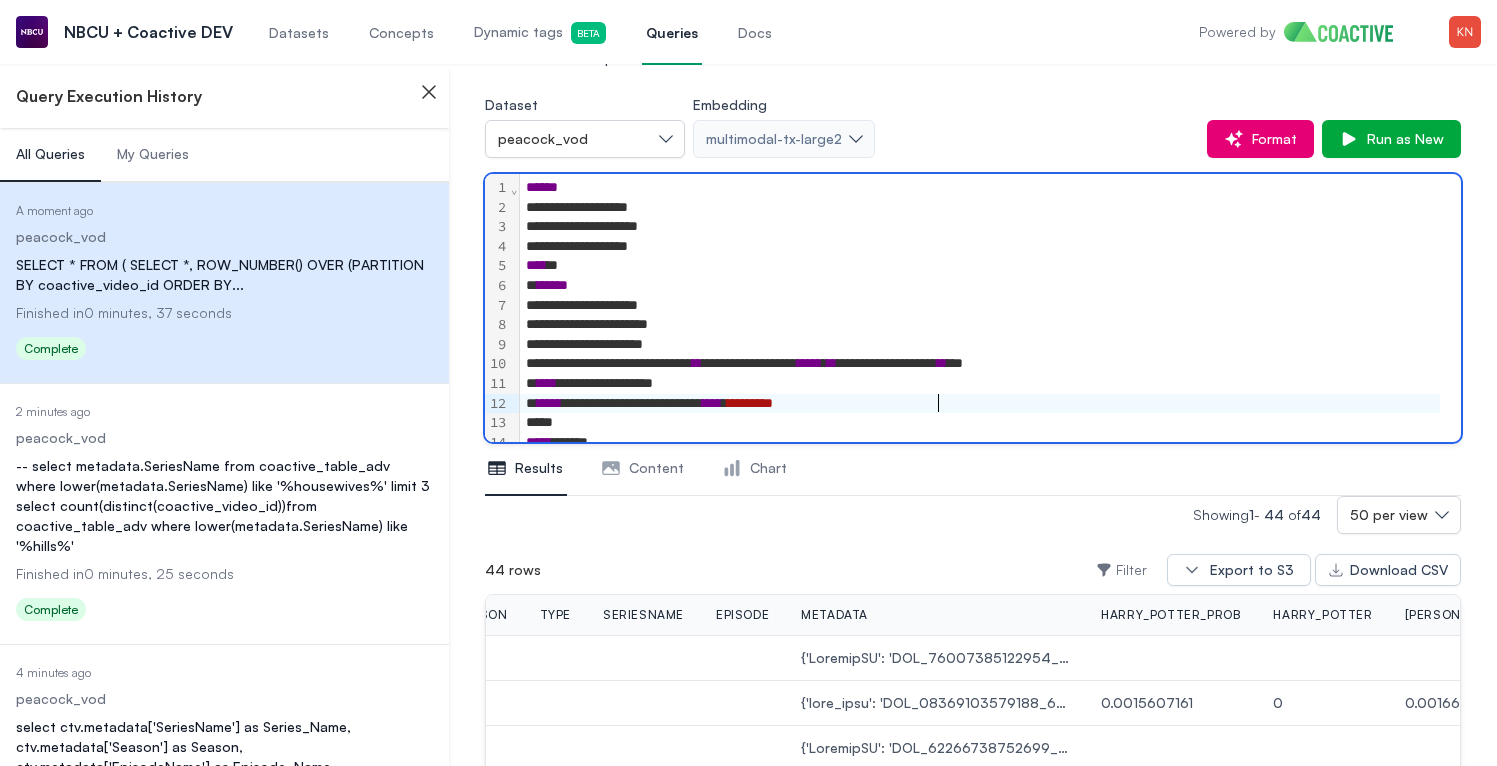click on "**********" at bounding box center [980, 404] 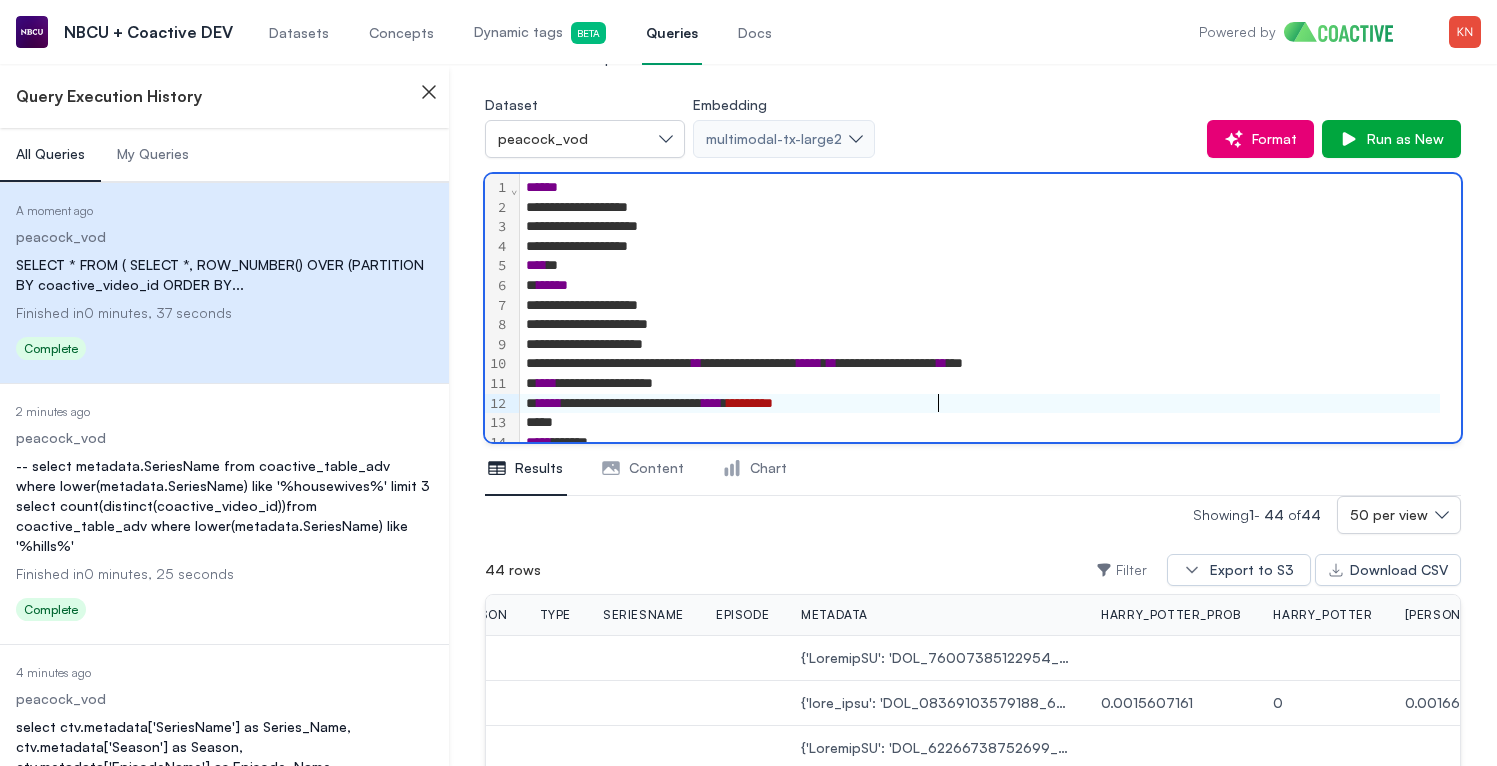 click on "**********" at bounding box center (980, 247) 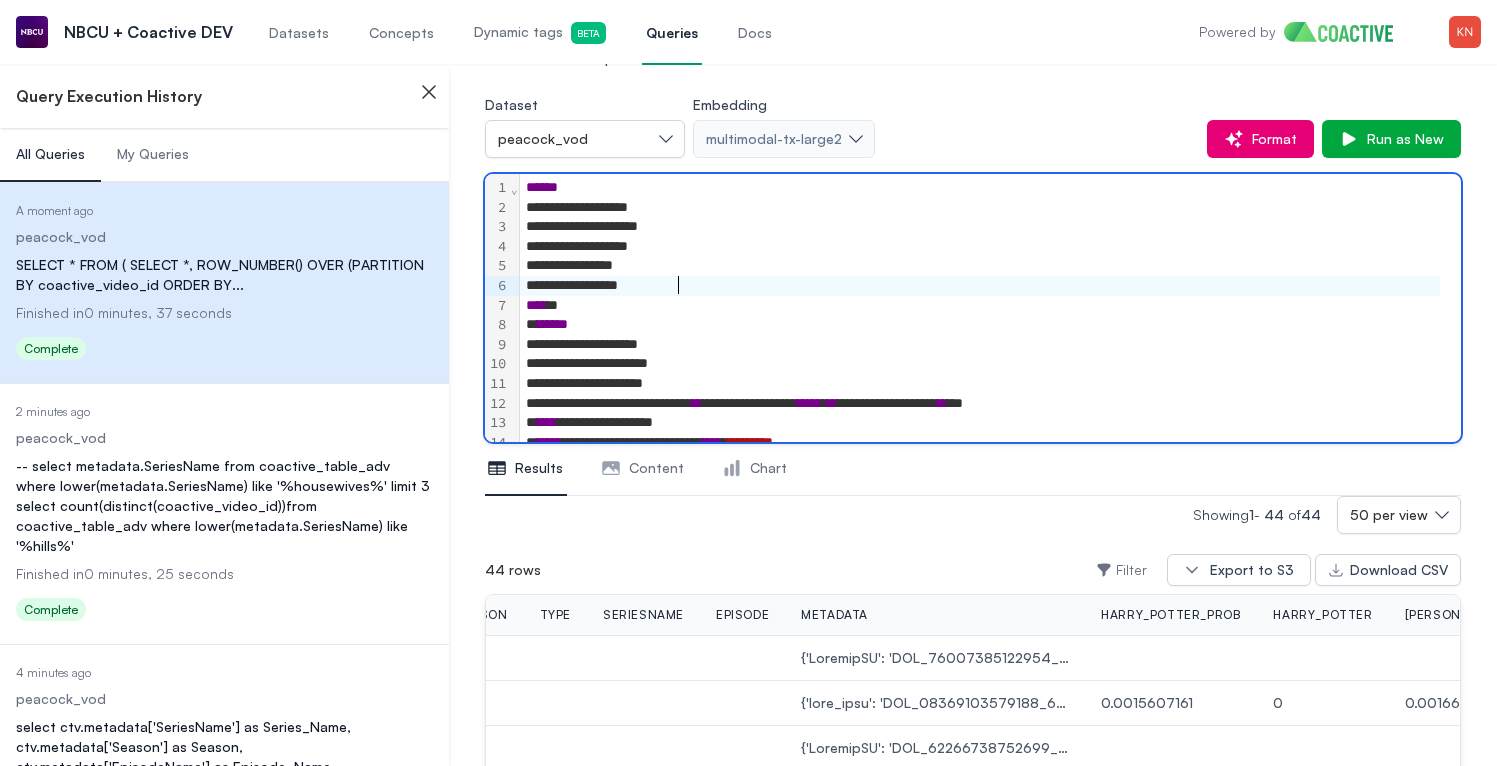 click on "**** *" at bounding box center [980, 306] 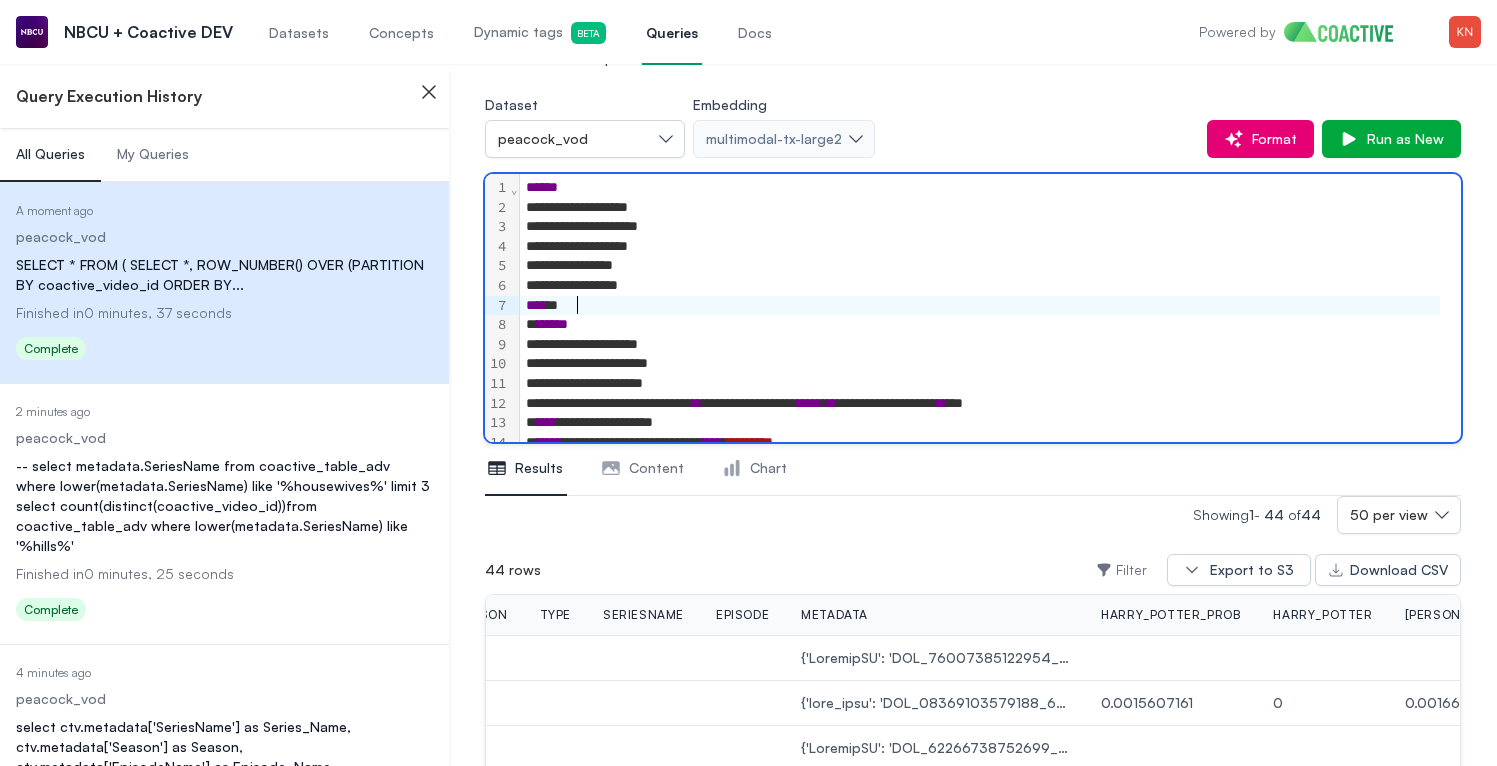 scroll, scrollTop: 73, scrollLeft: 0, axis: vertical 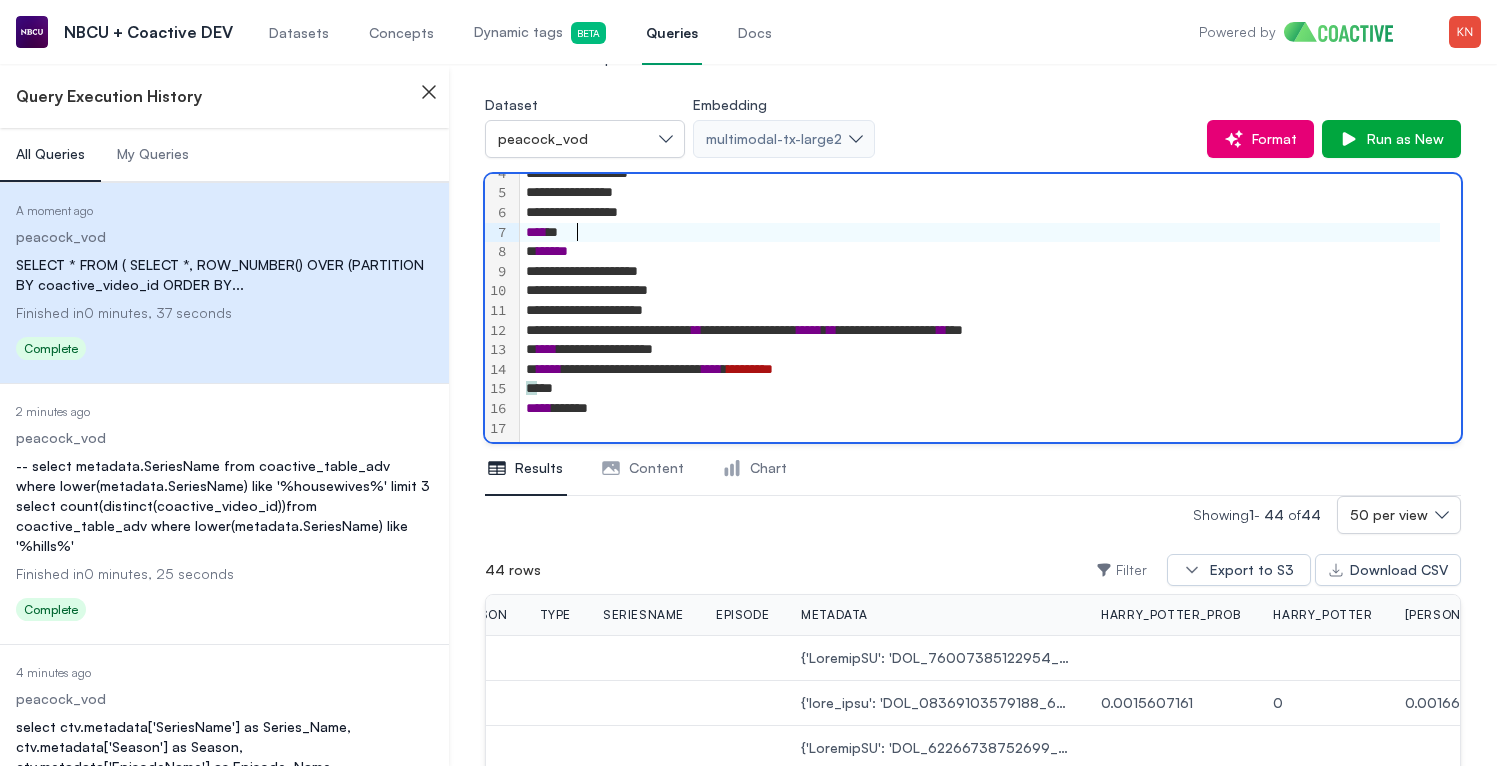click on "***** **** *" at bounding box center [980, 409] 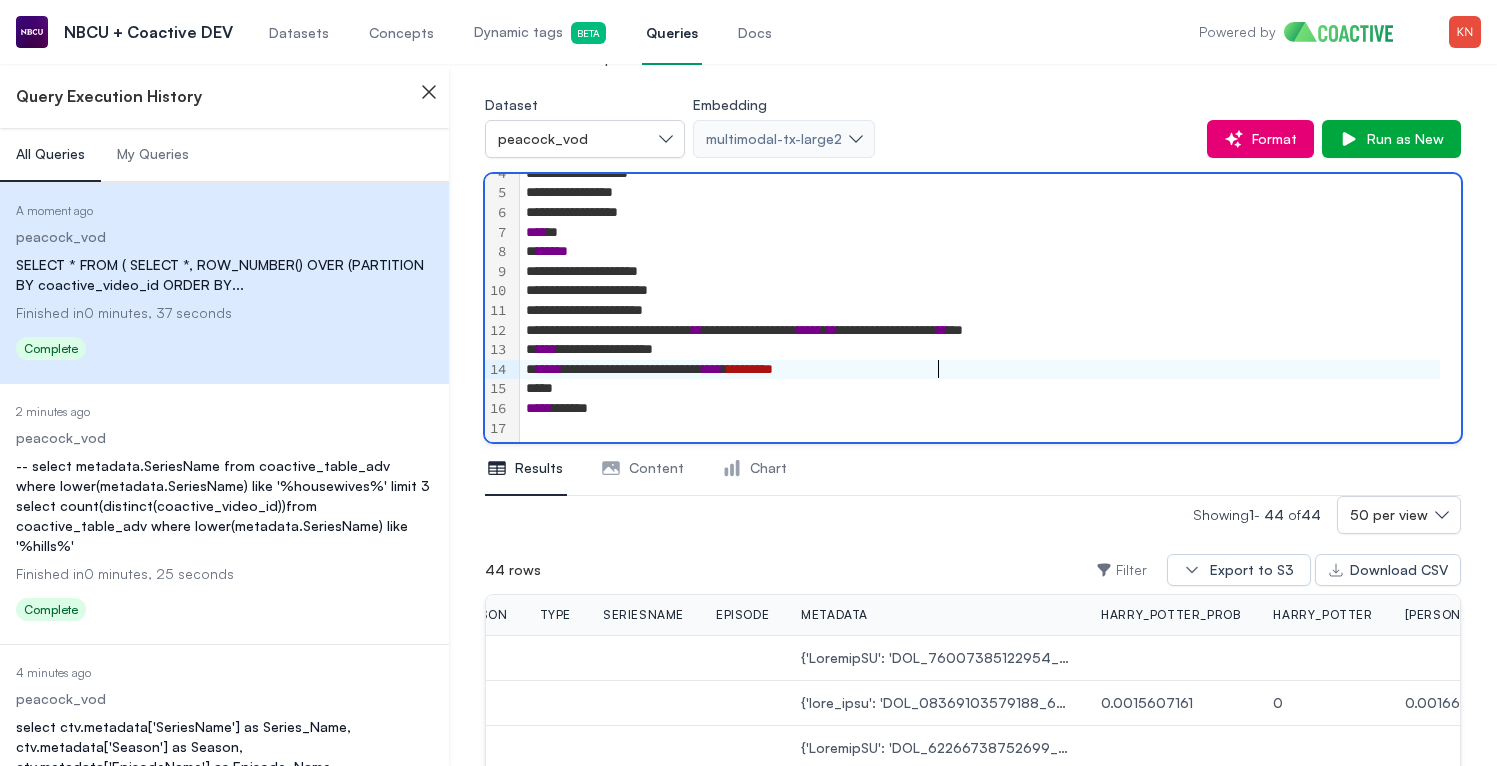 click on "**********" at bounding box center [980, 370] 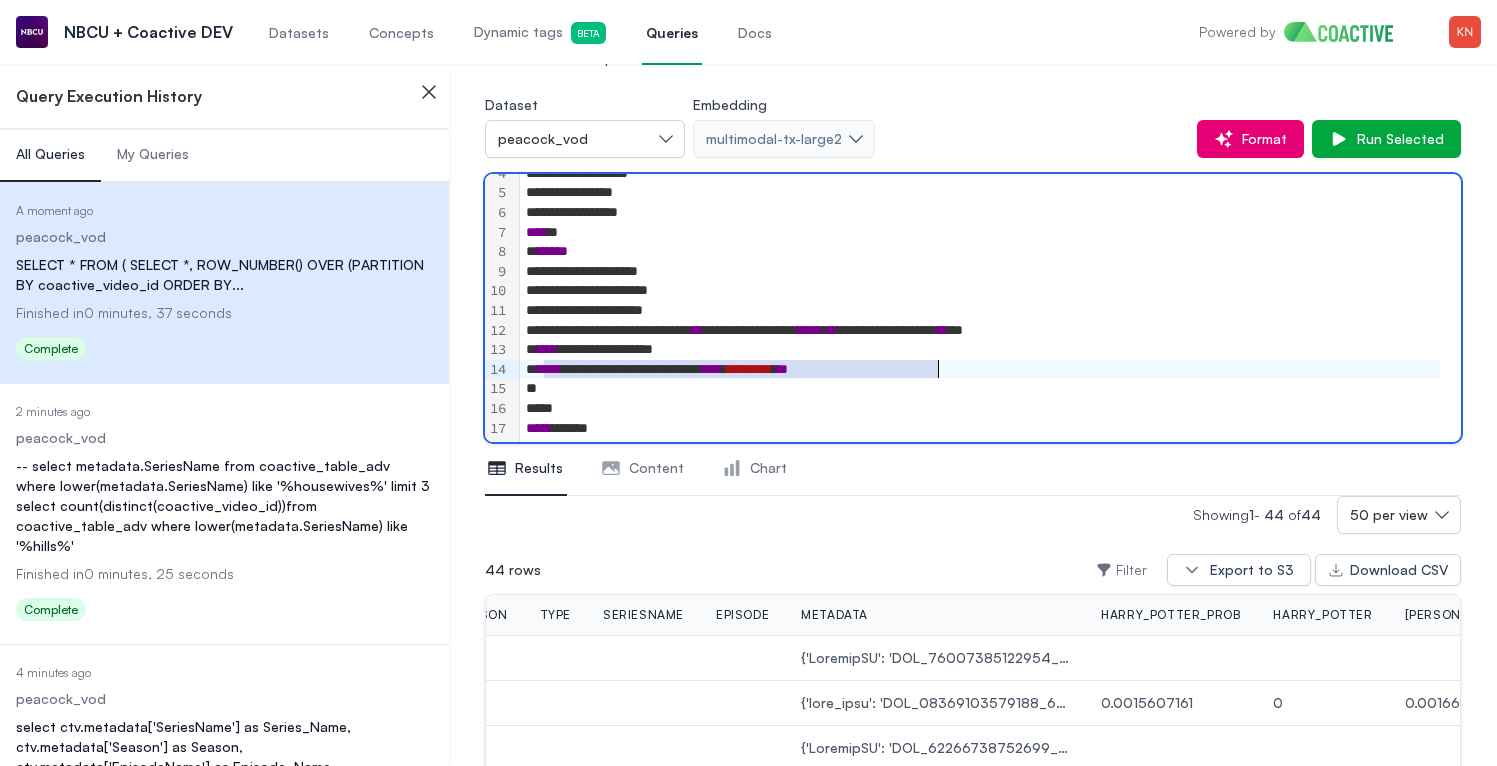 drag, startPoint x: 547, startPoint y: 366, endPoint x: 944, endPoint y: 373, distance: 397.0617 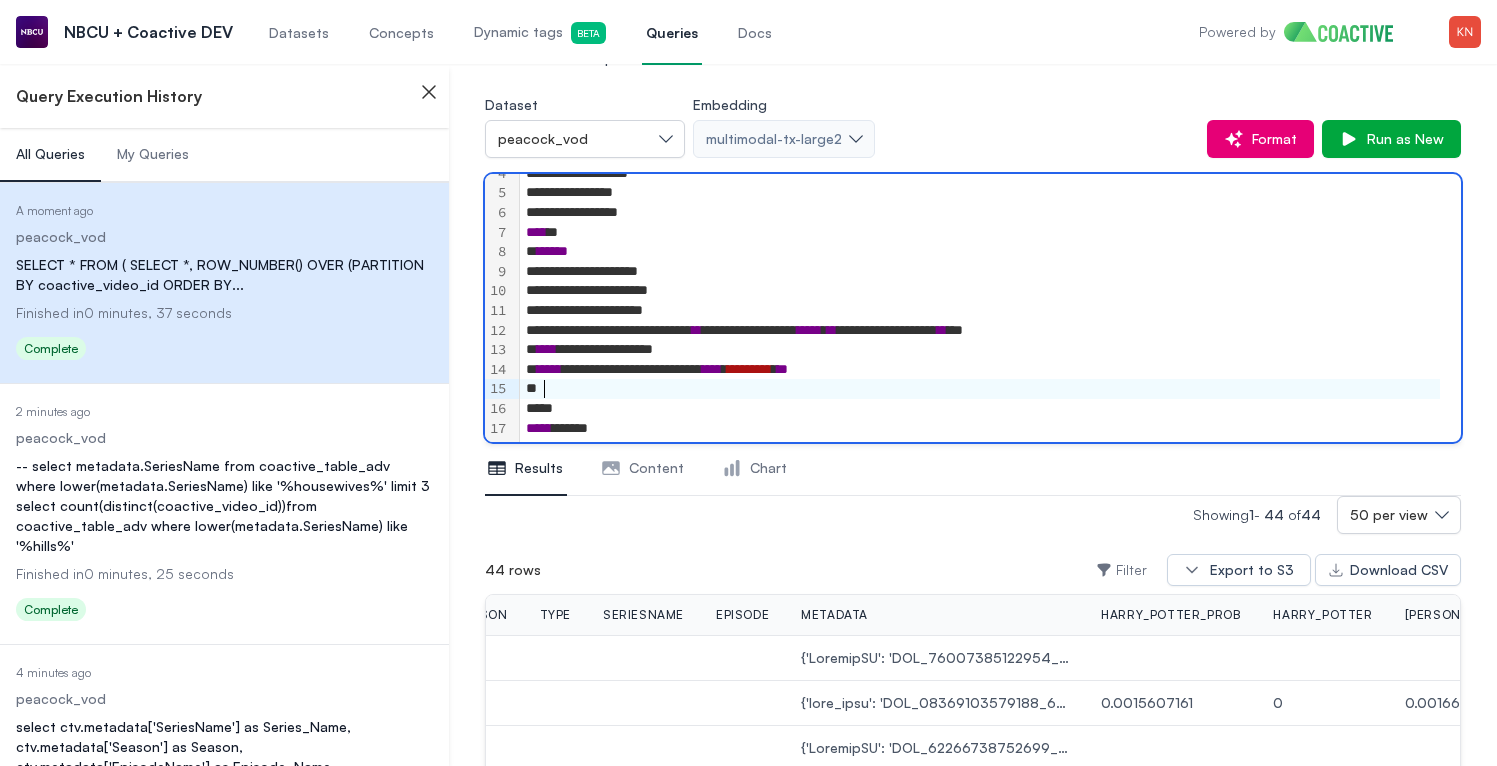 click at bounding box center (980, 389) 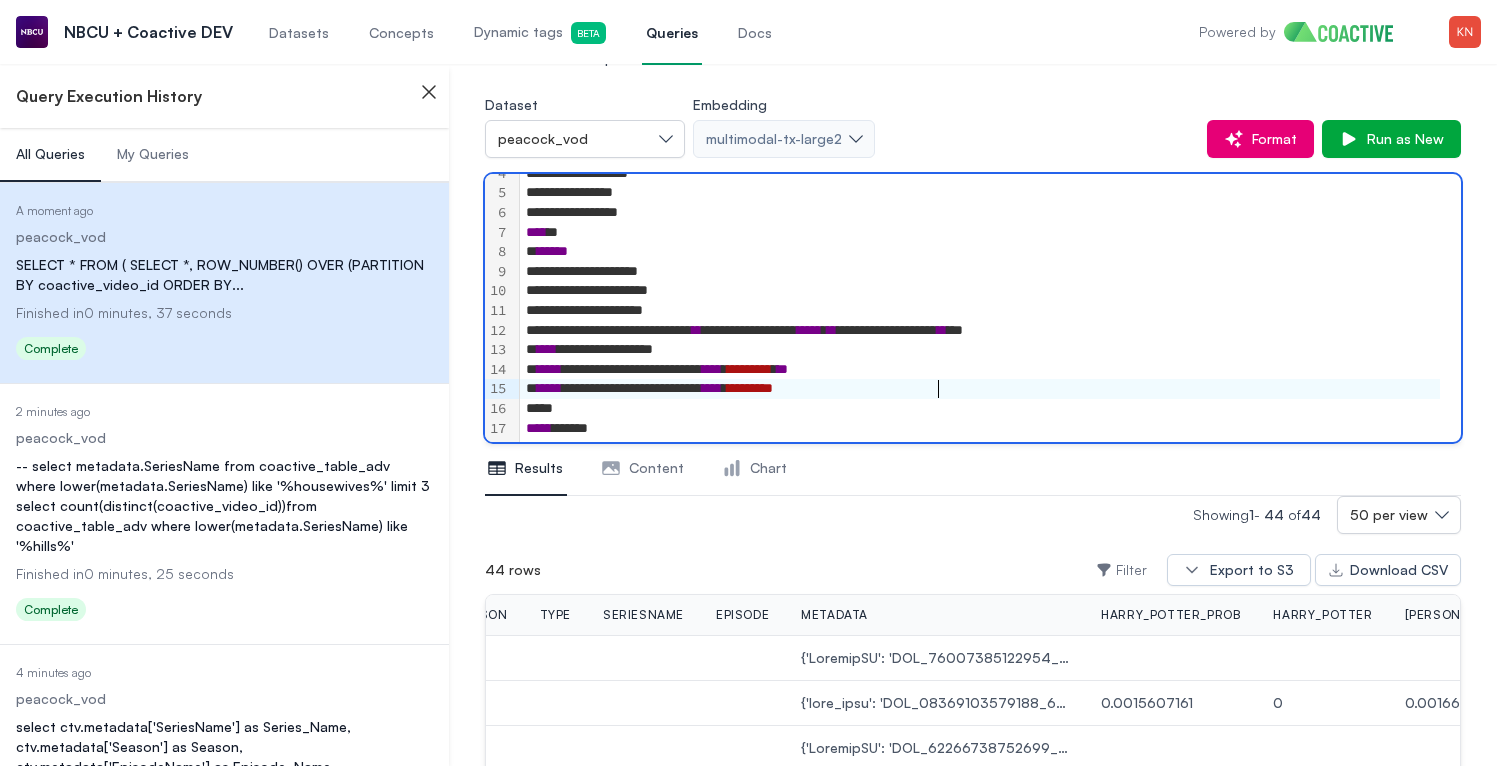 click on "*********" at bounding box center (750, 388) 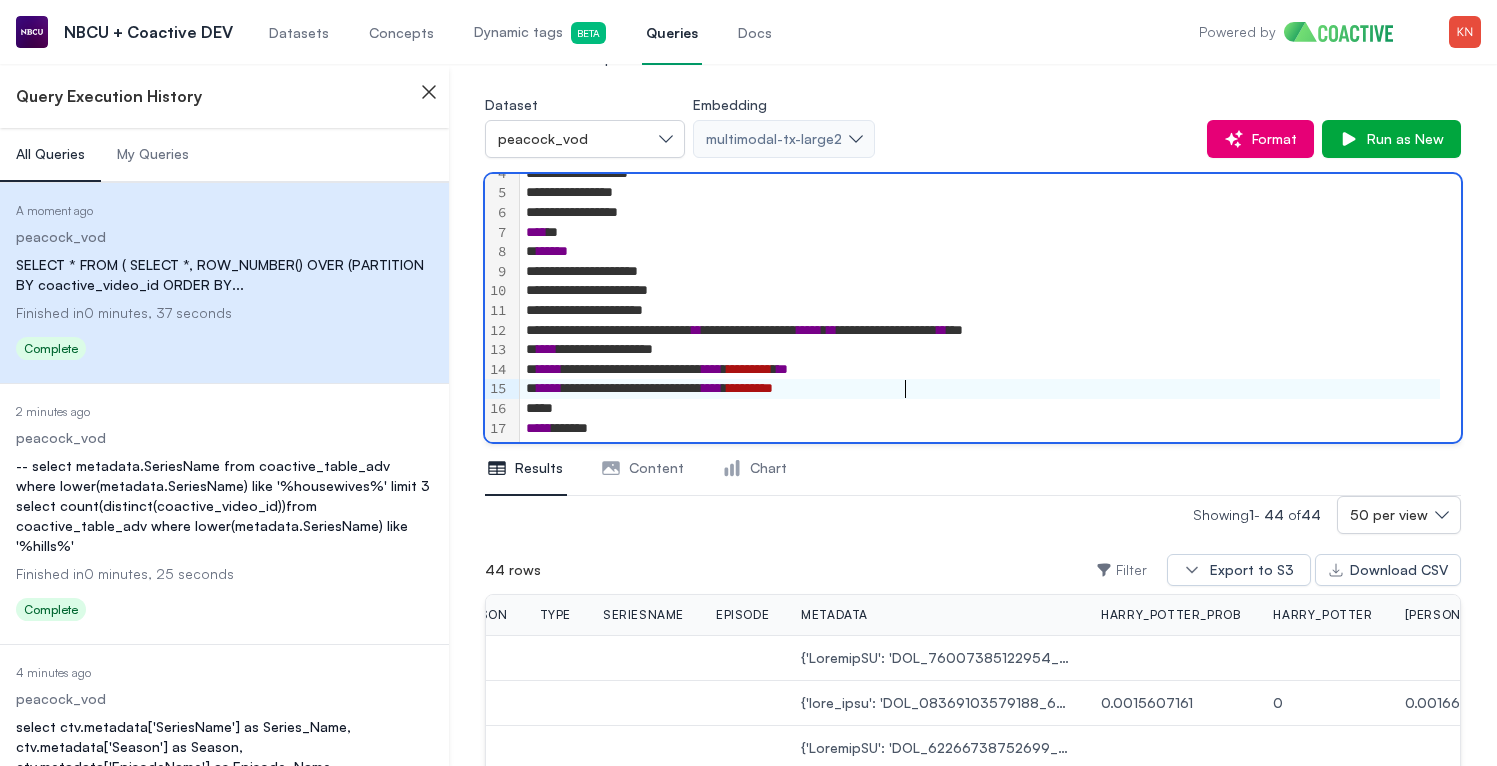 click on "*********" at bounding box center [750, 388] 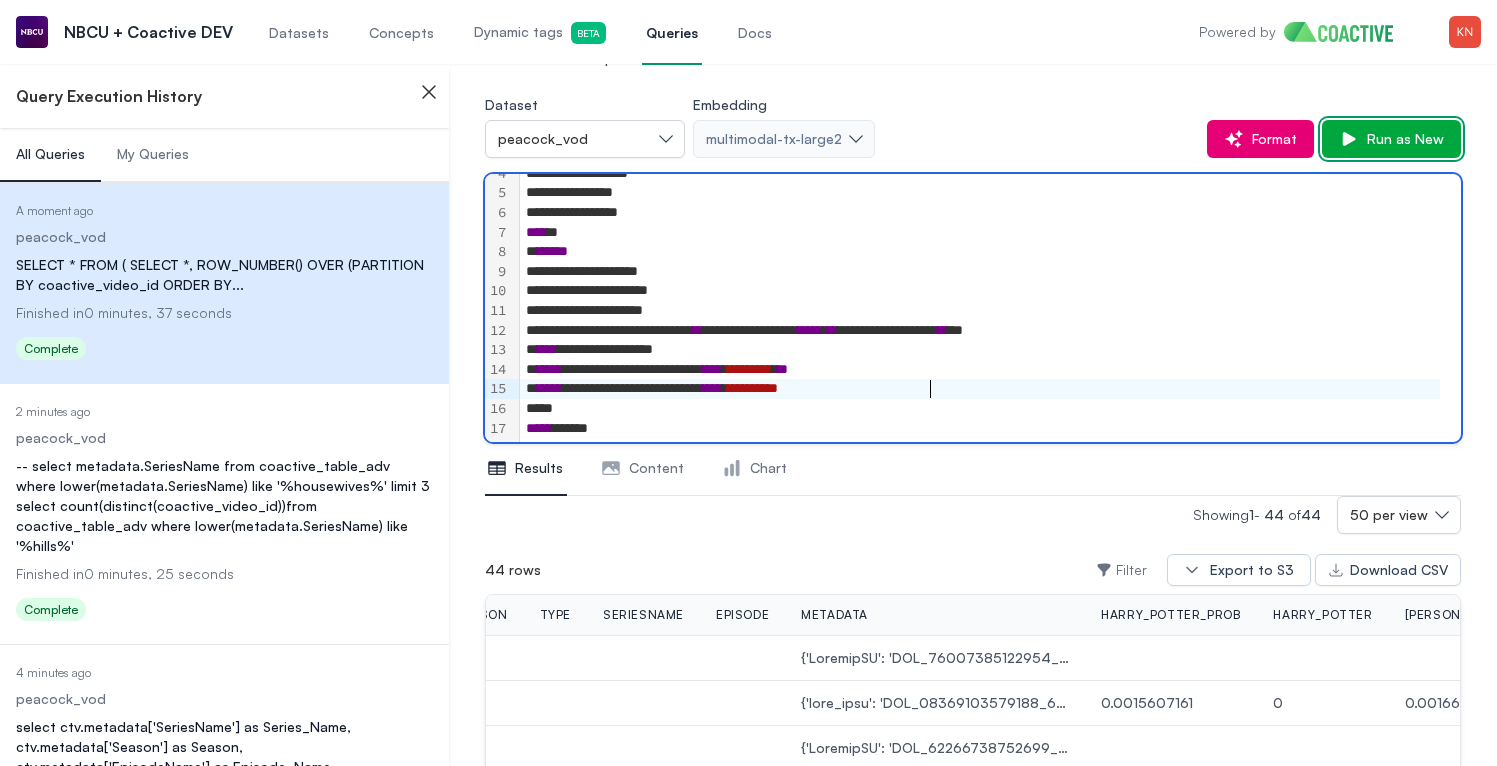 click on "Run as New" at bounding box center (1391, 139) 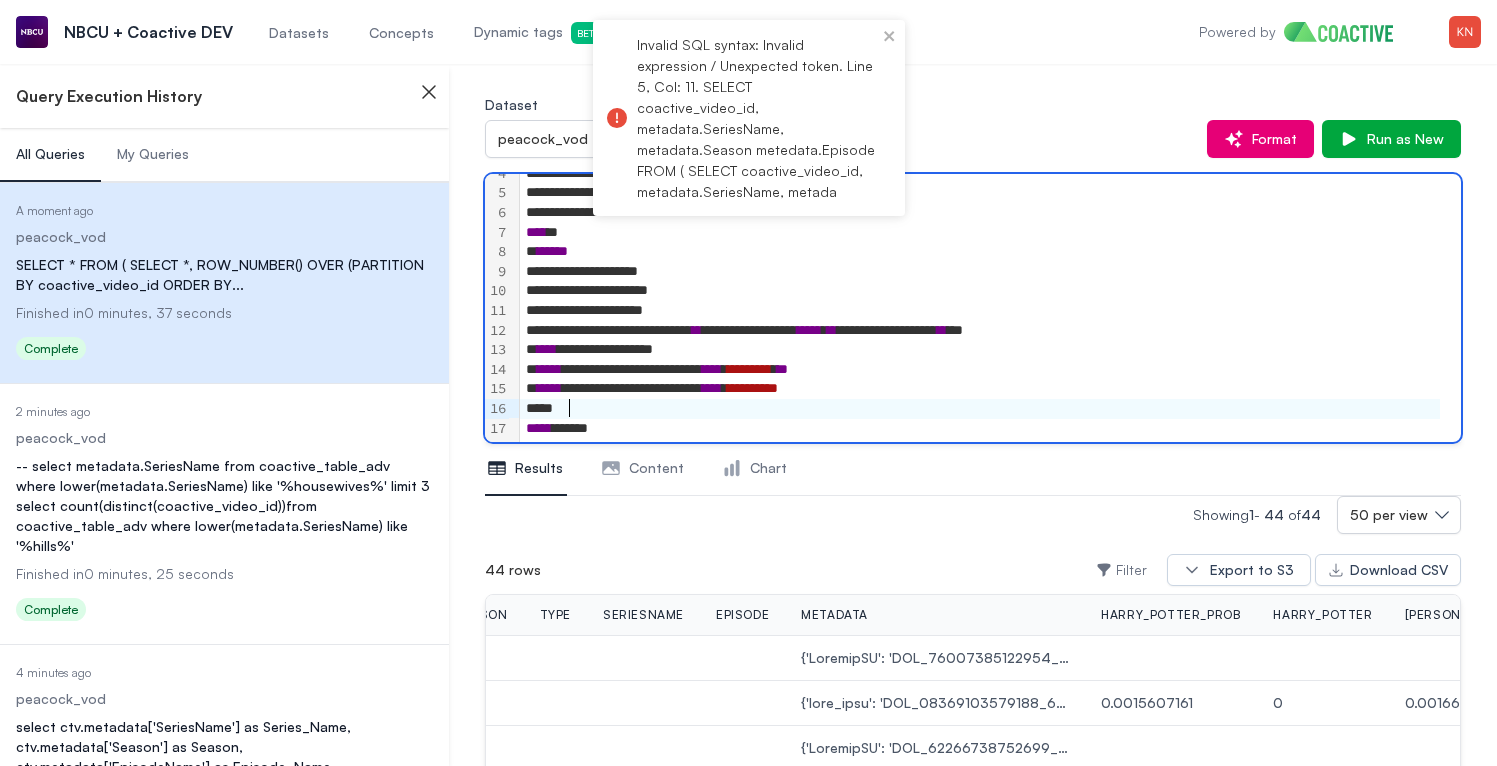 click on "*****" at bounding box center [980, 409] 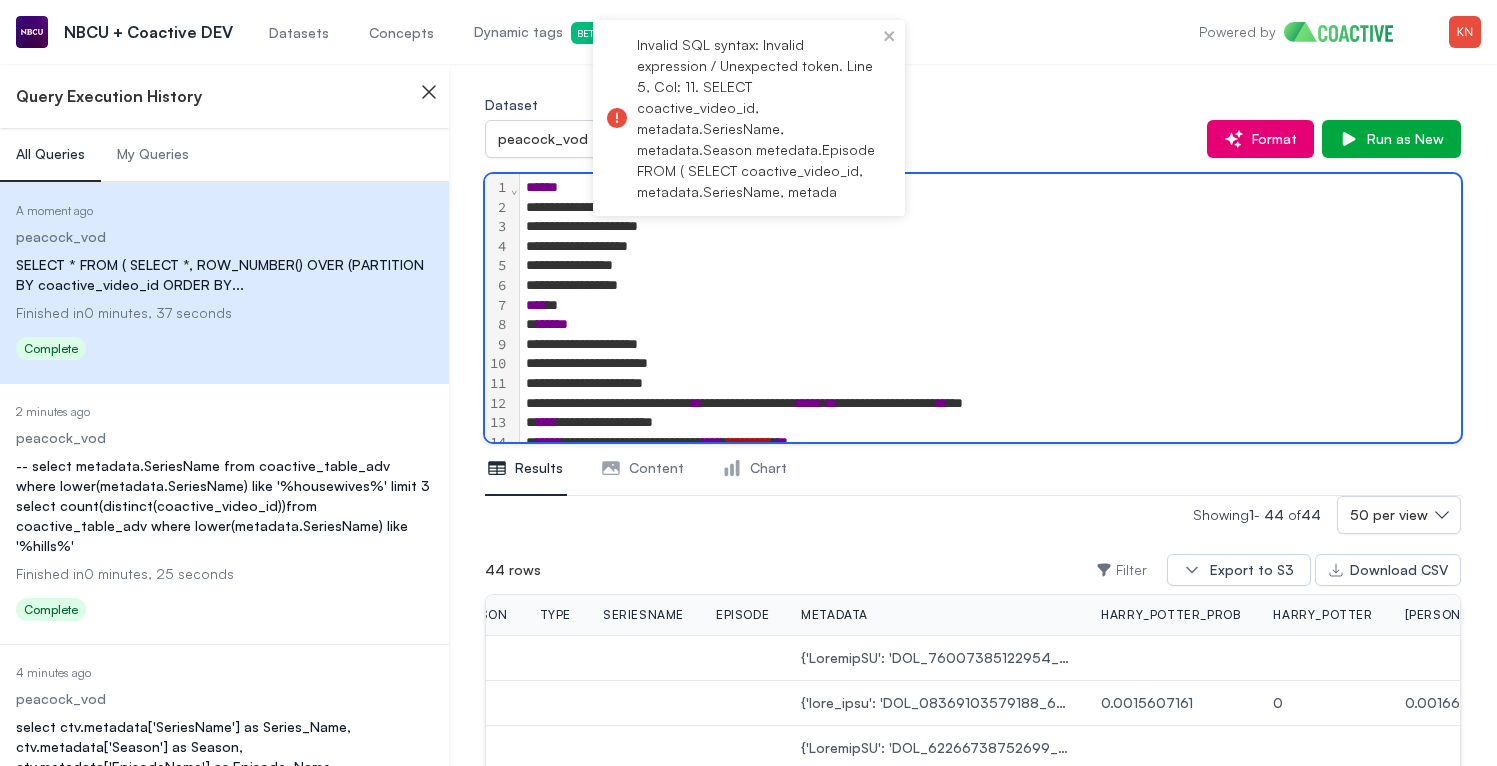 scroll, scrollTop: 0, scrollLeft: 0, axis: both 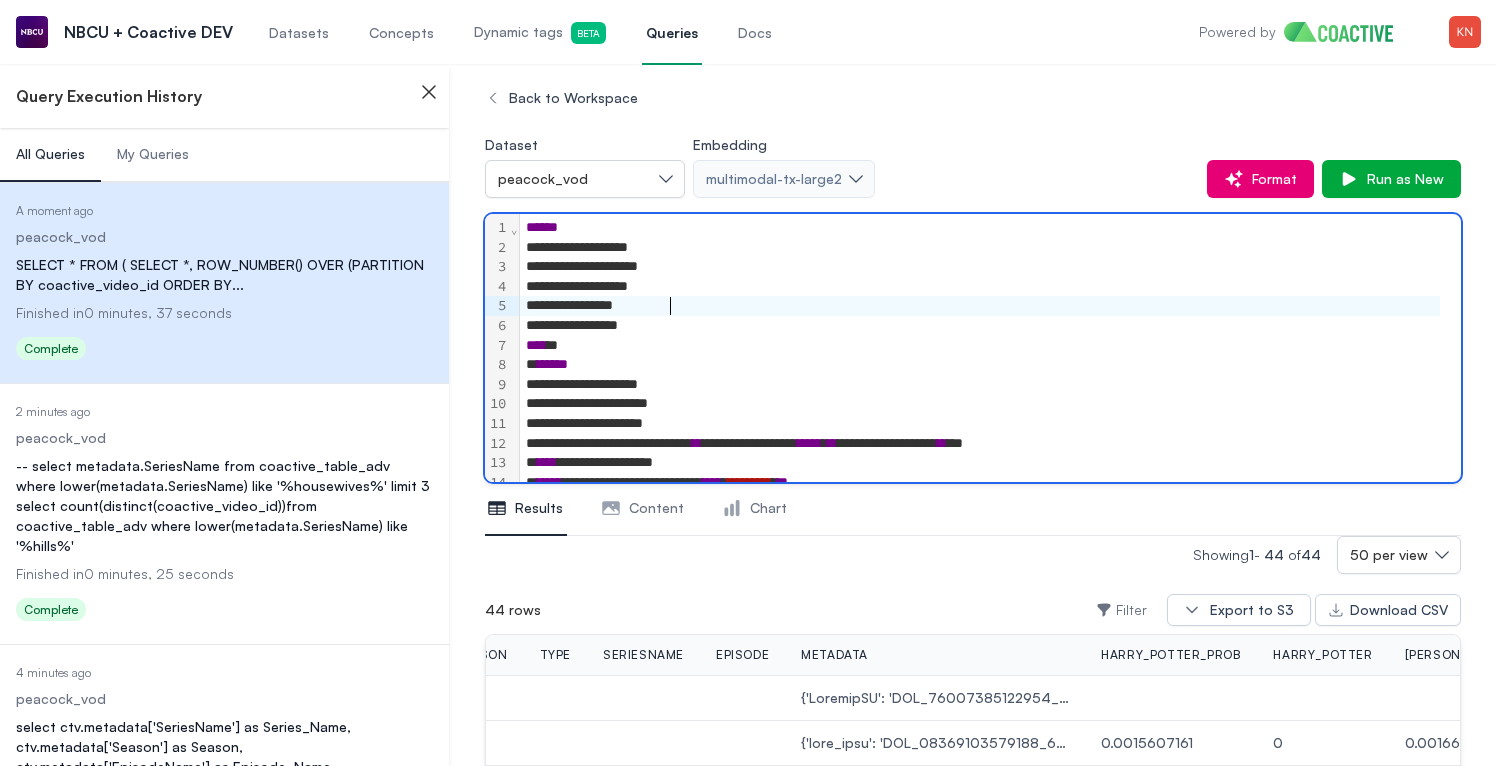 click on "**********" at bounding box center [980, 306] 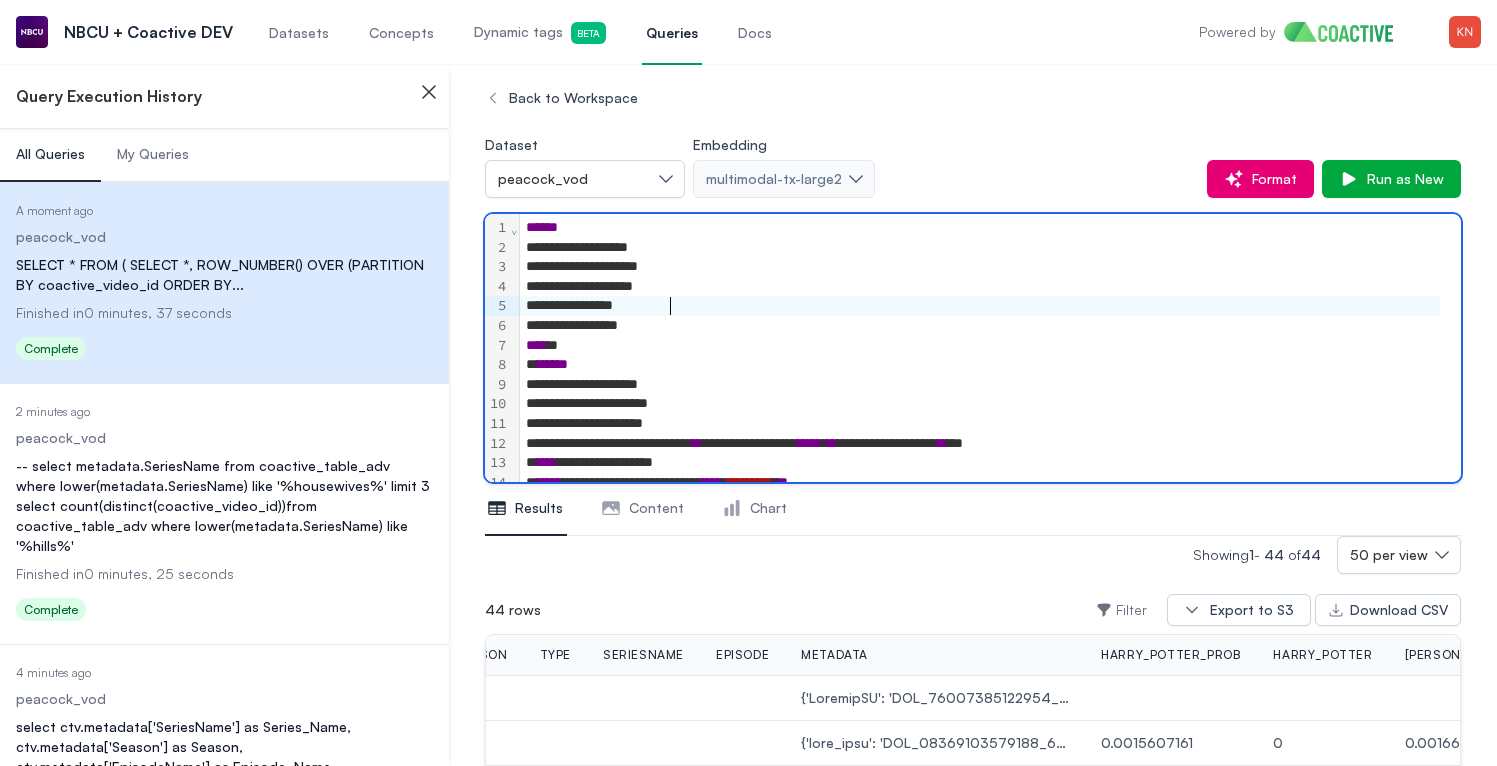 click on "**********" at bounding box center [980, 306] 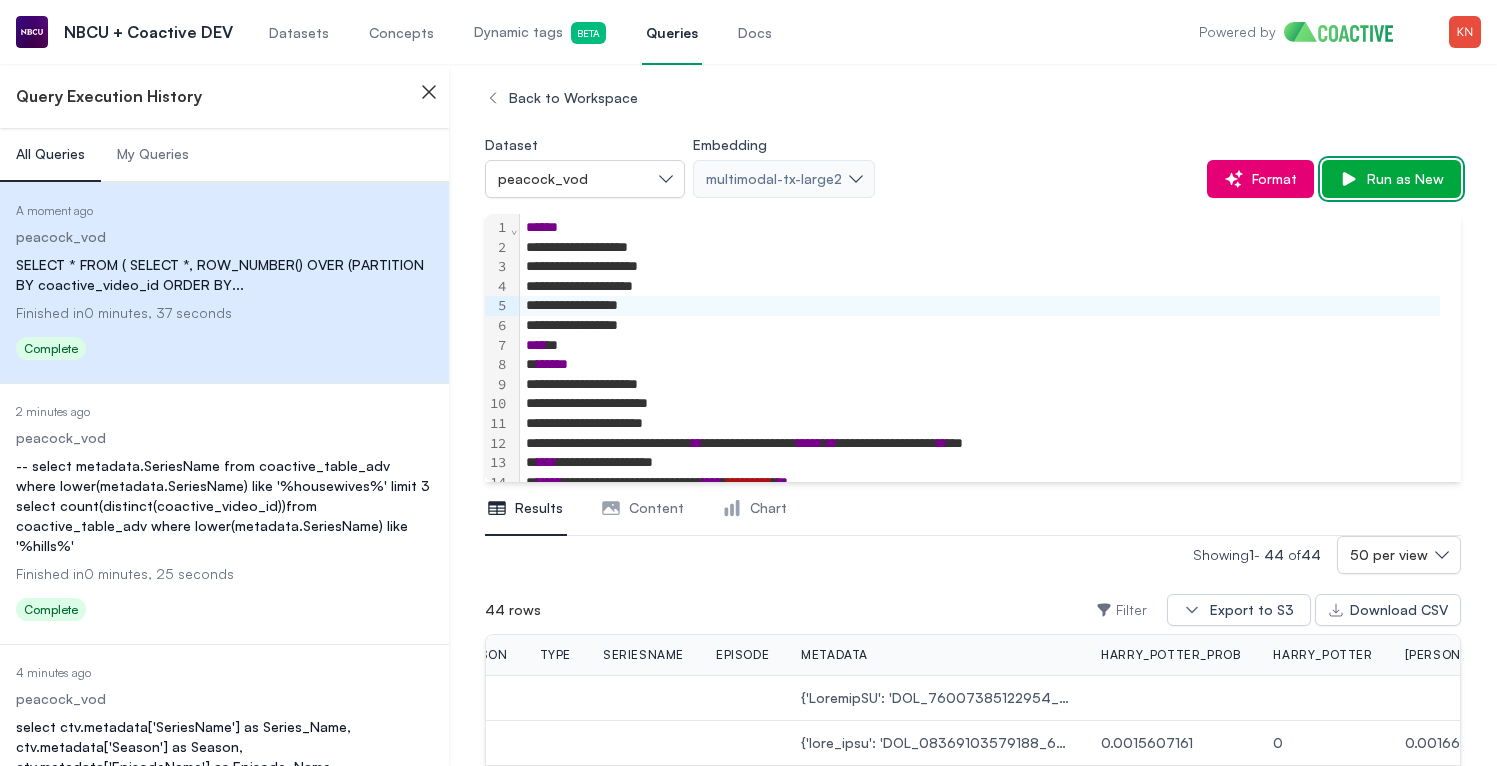 click on "Run as New" at bounding box center [1401, 179] 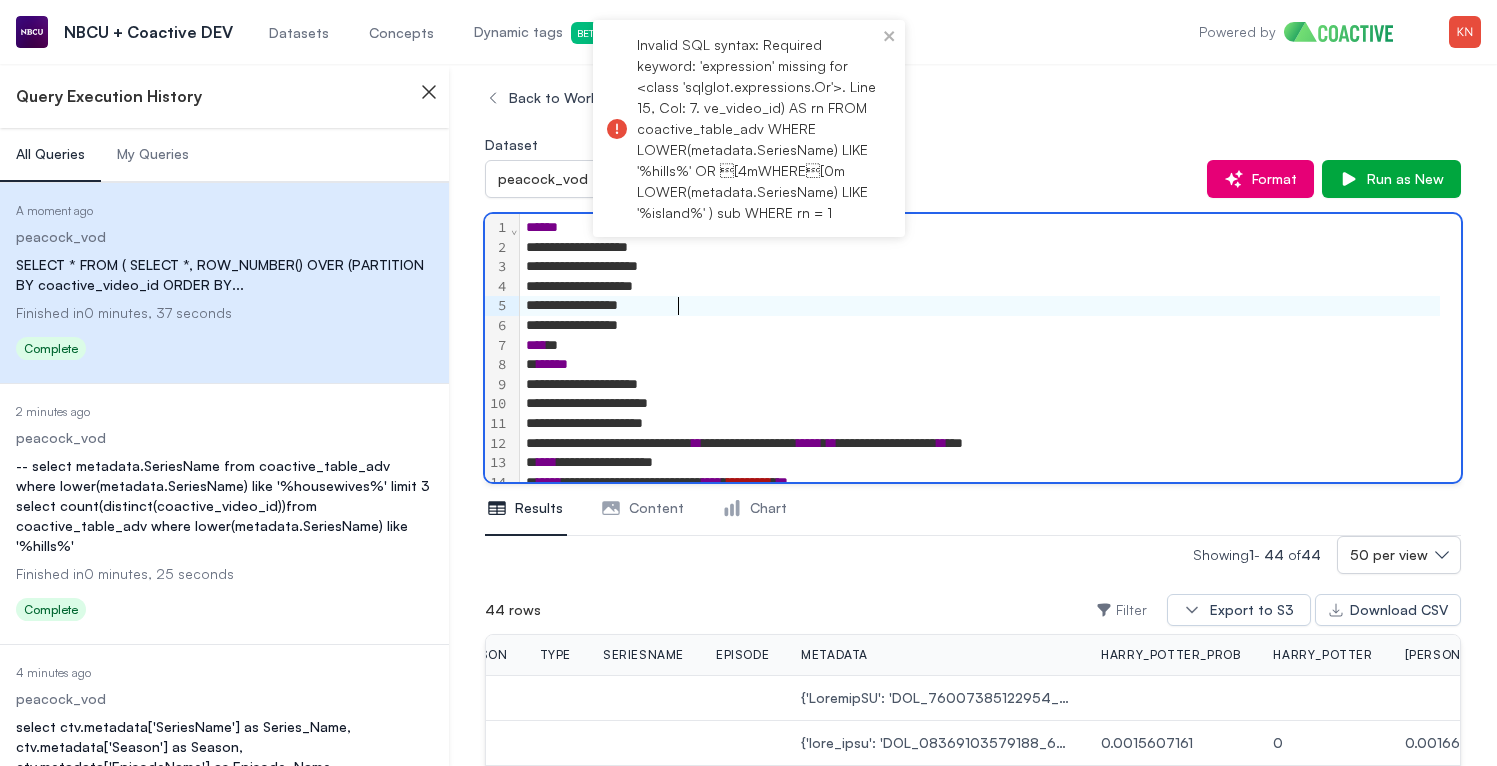 click on "**********" at bounding box center (980, 306) 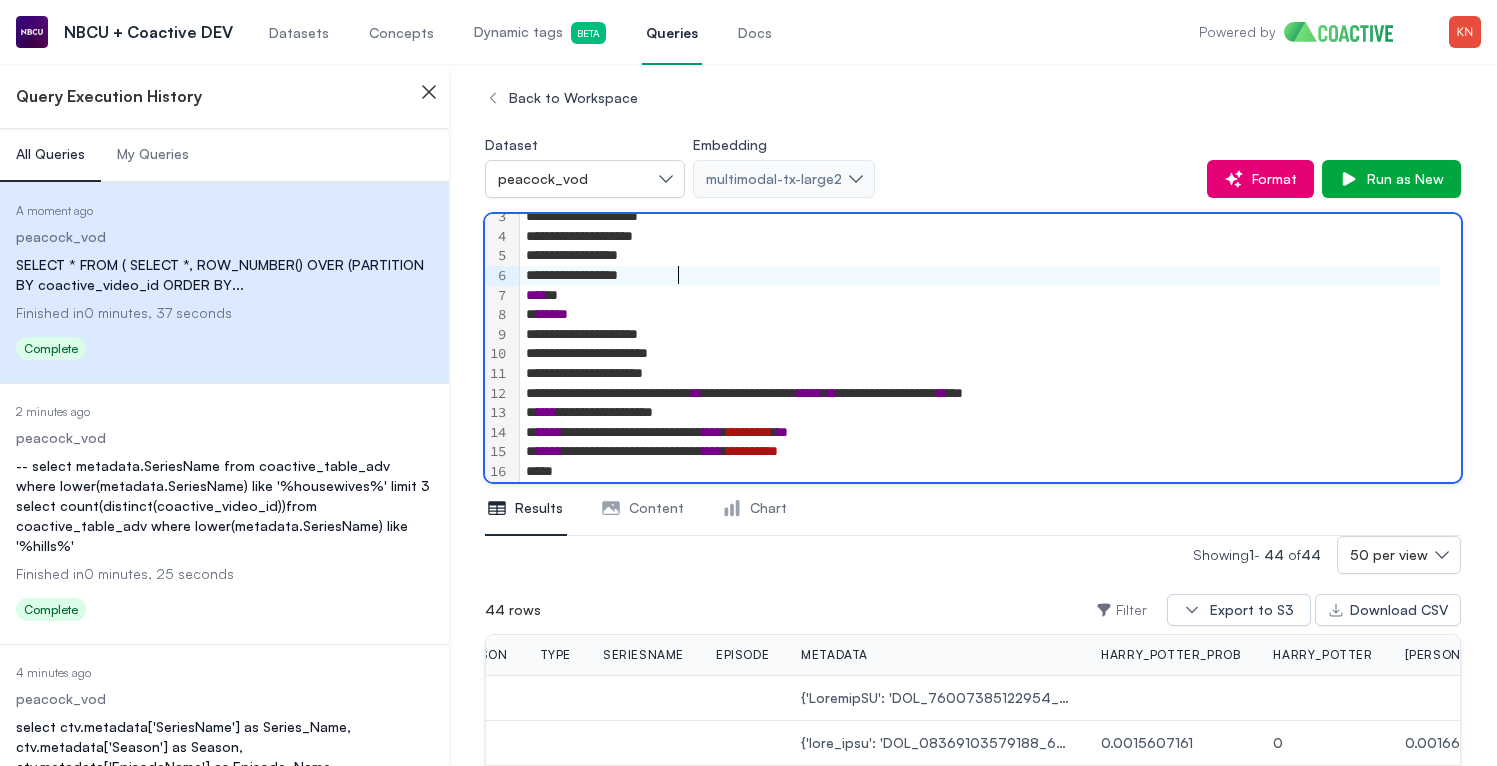 scroll, scrollTop: 93, scrollLeft: 0, axis: vertical 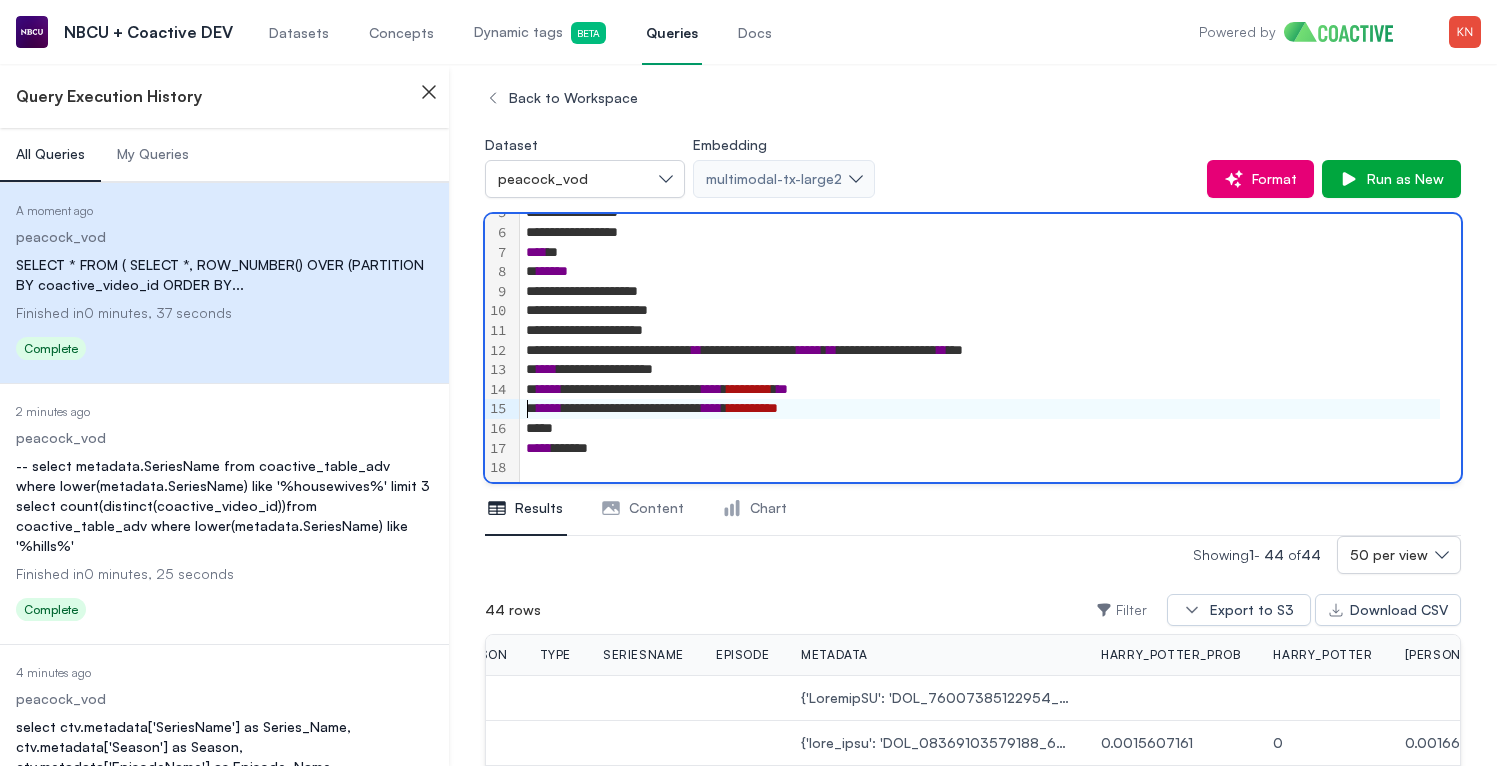 click on "**********" at bounding box center [980, 409] 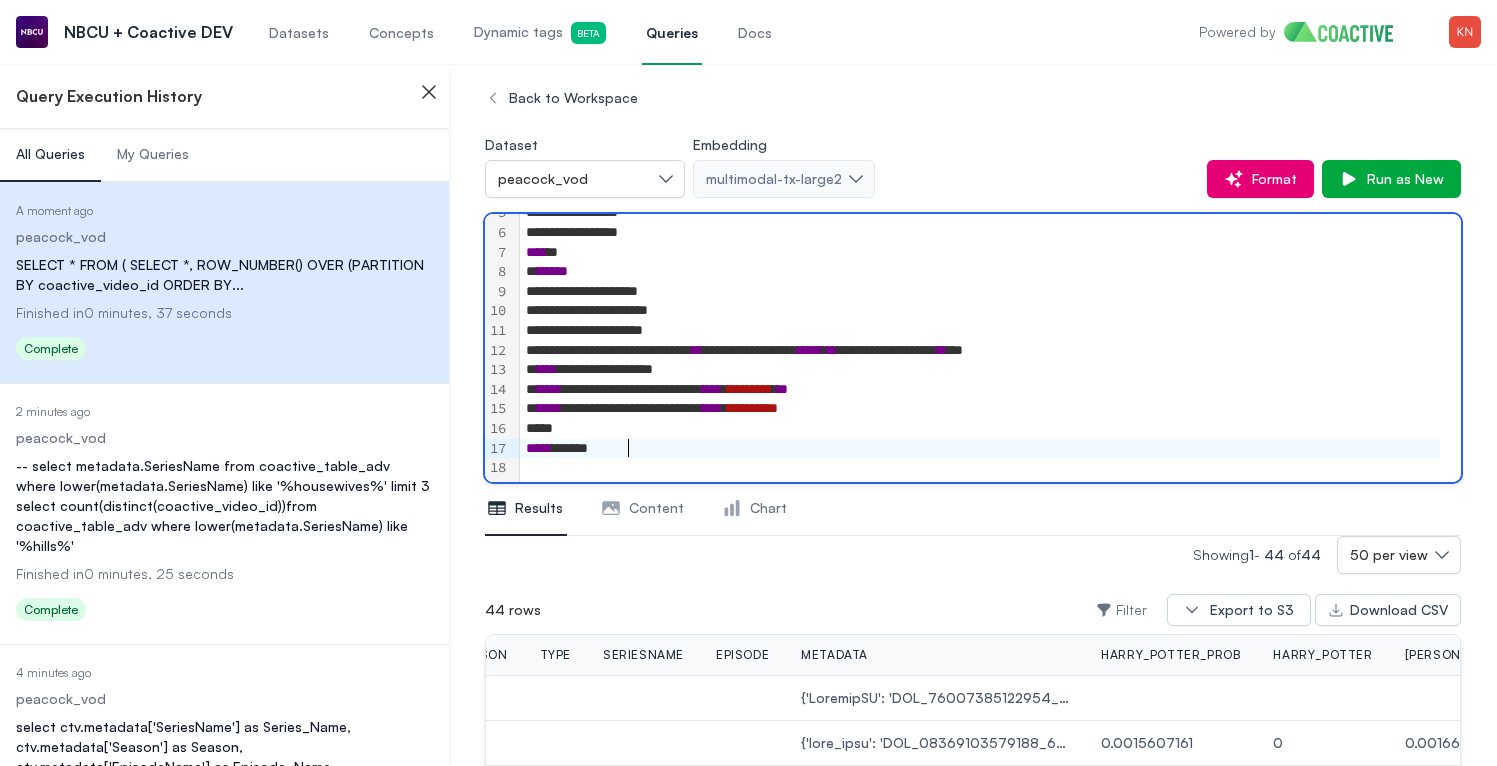 click on "***** **** *" at bounding box center [980, 449] 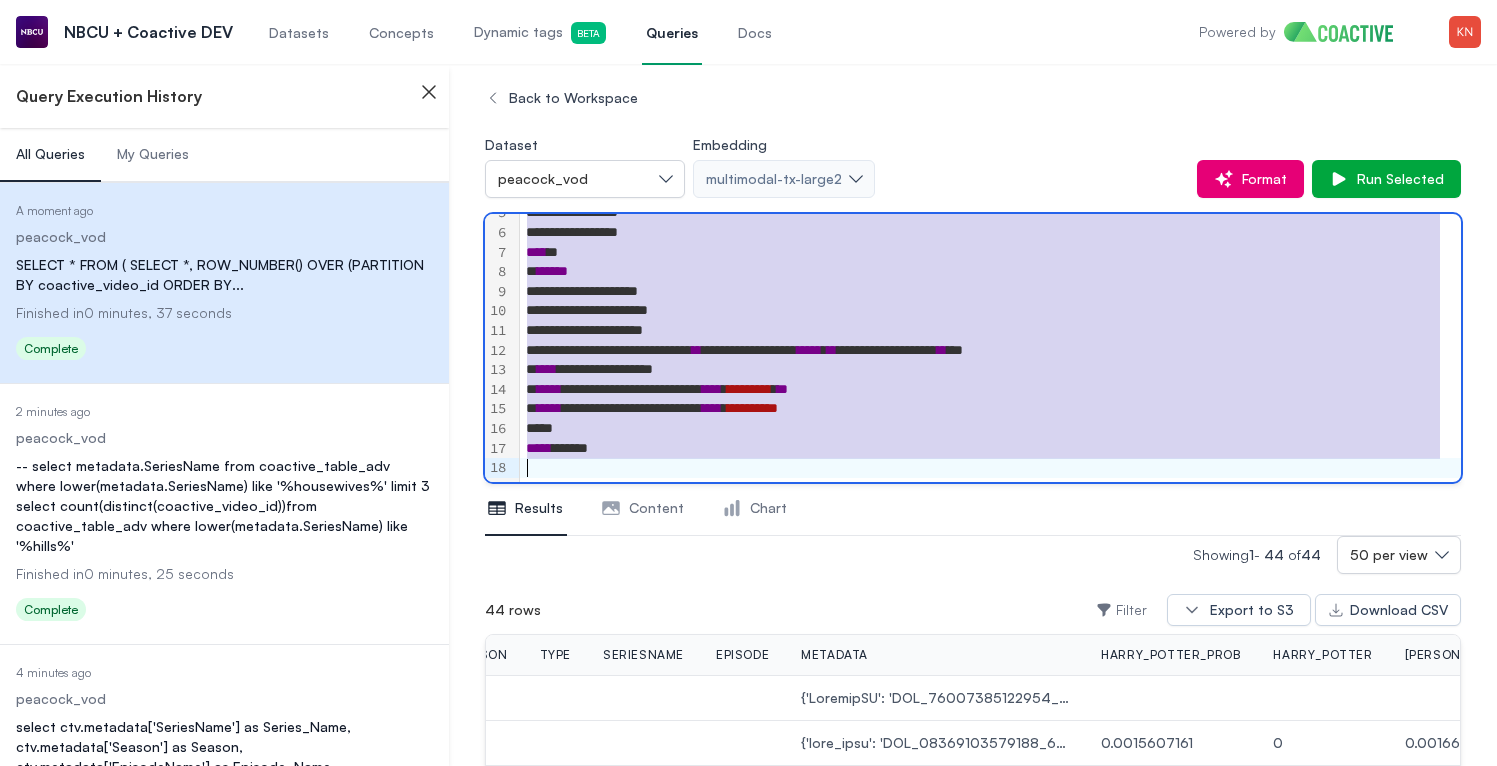copy on "**********" 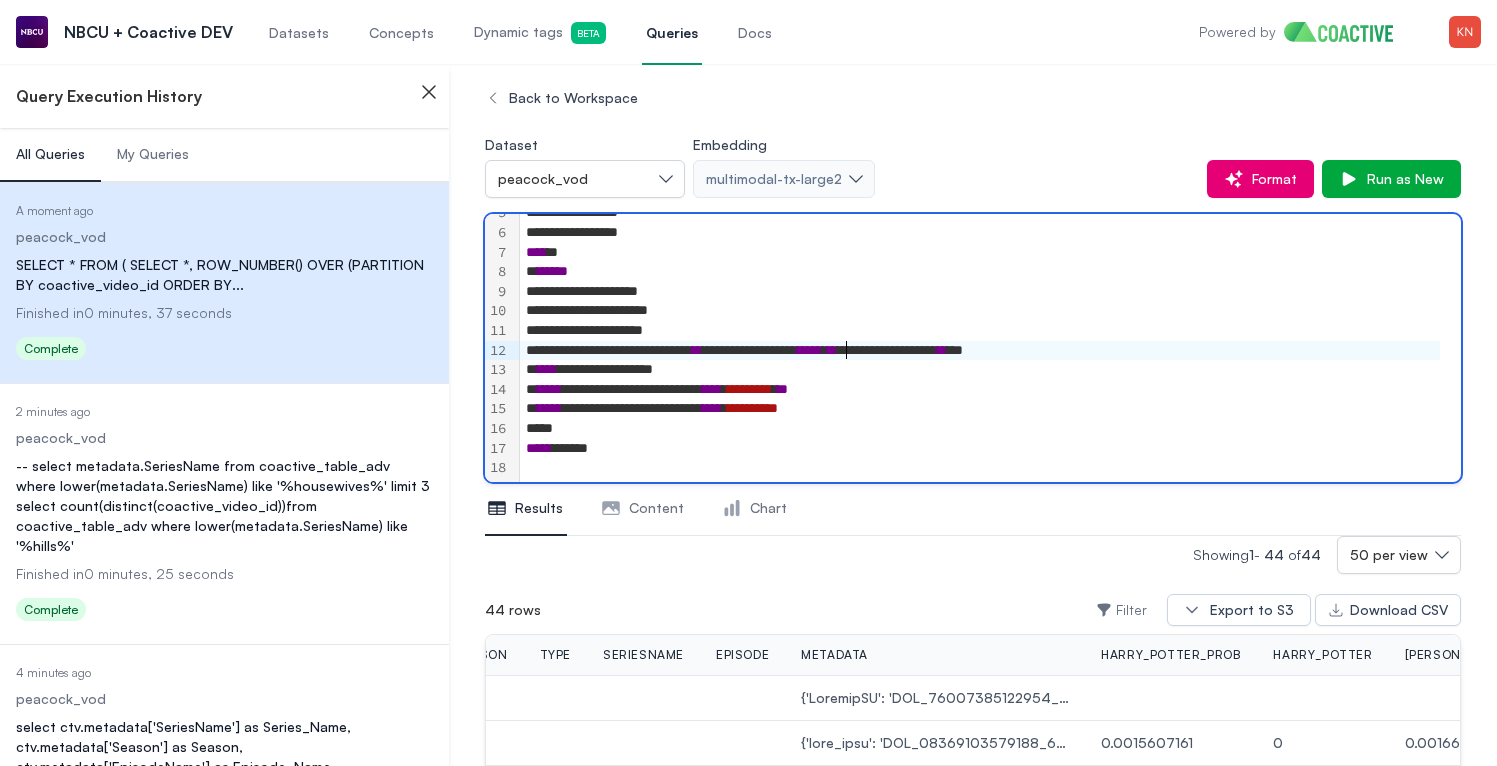 click on "**********" at bounding box center (980, 351) 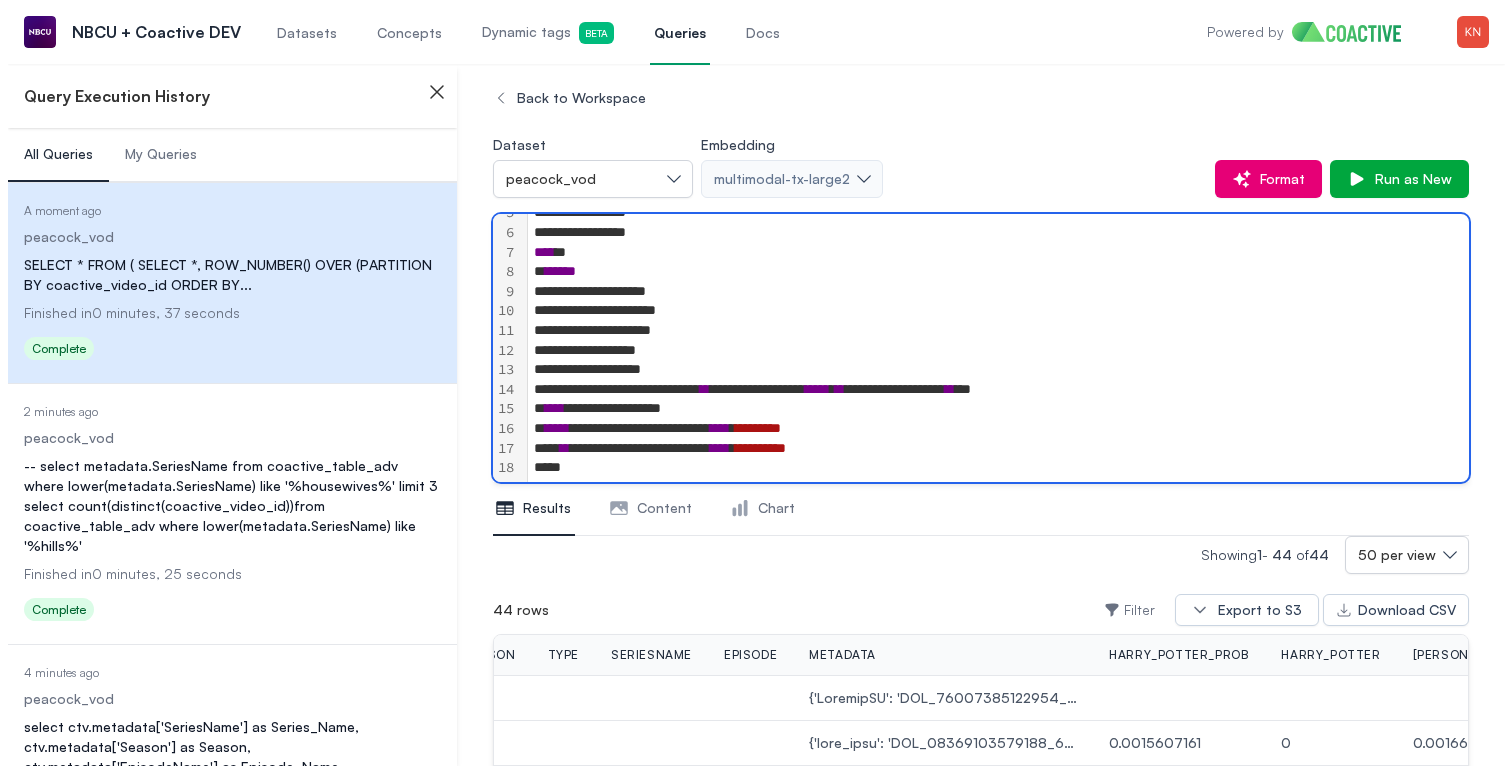 scroll, scrollTop: 132, scrollLeft: 0, axis: vertical 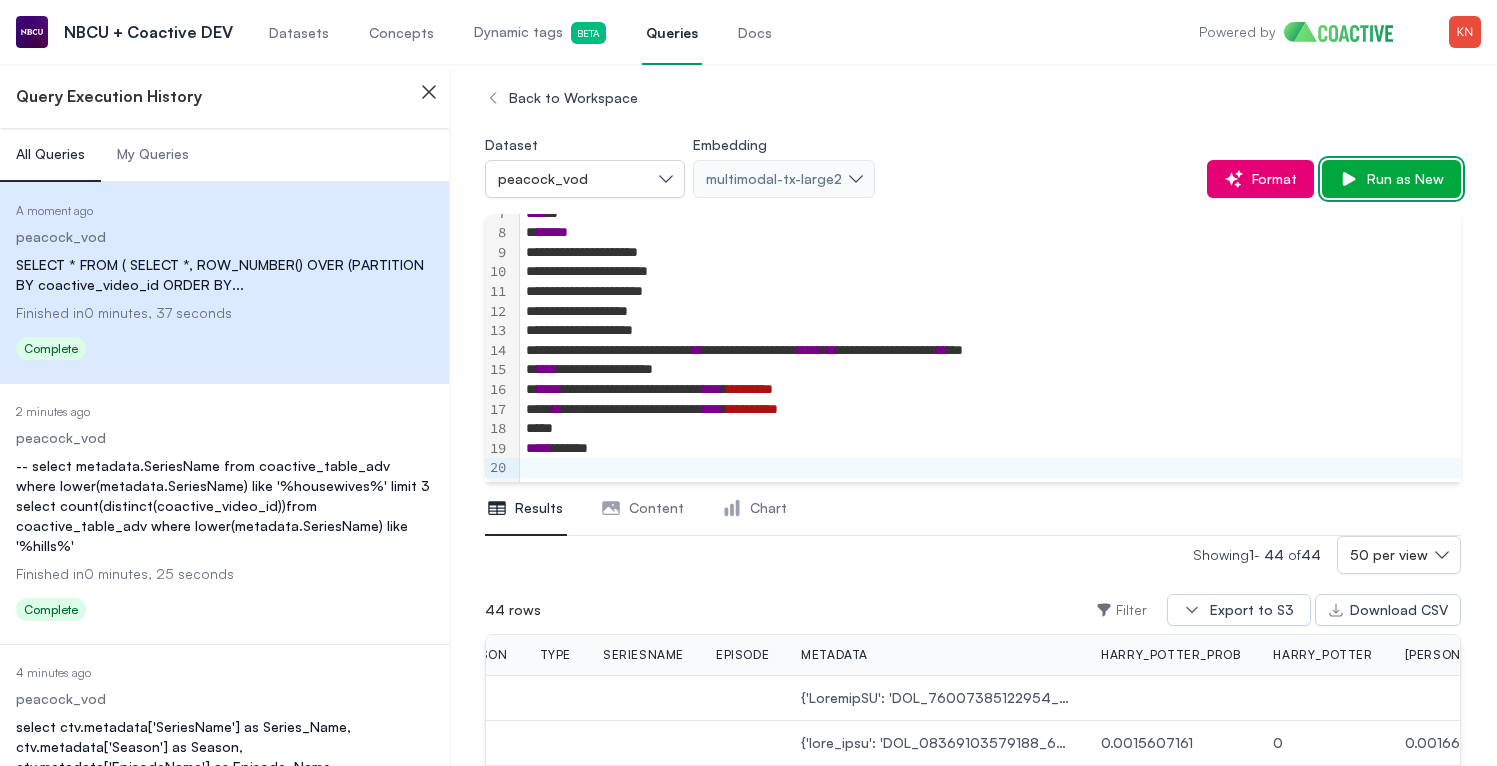 click 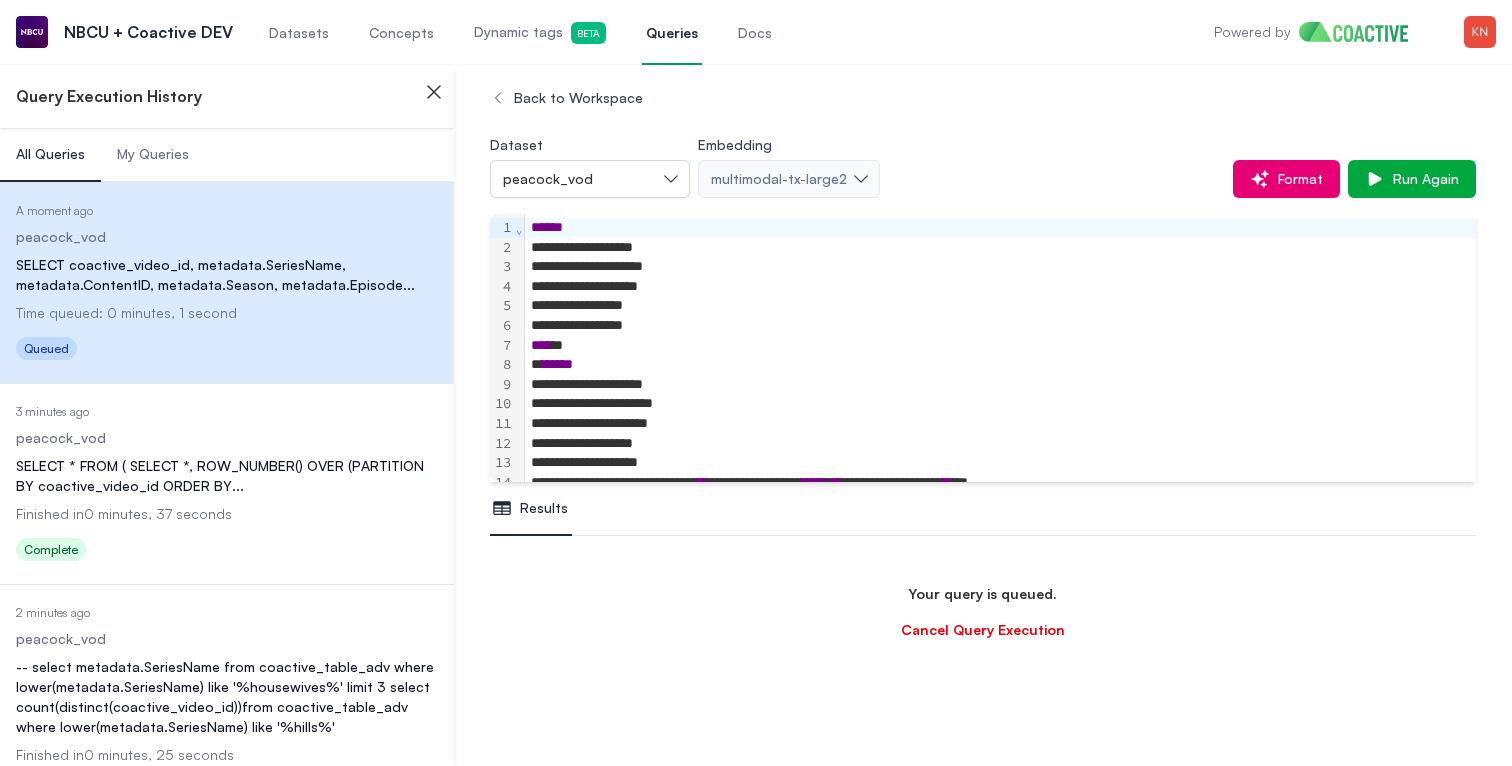 scroll, scrollTop: 354, scrollLeft: 0, axis: vertical 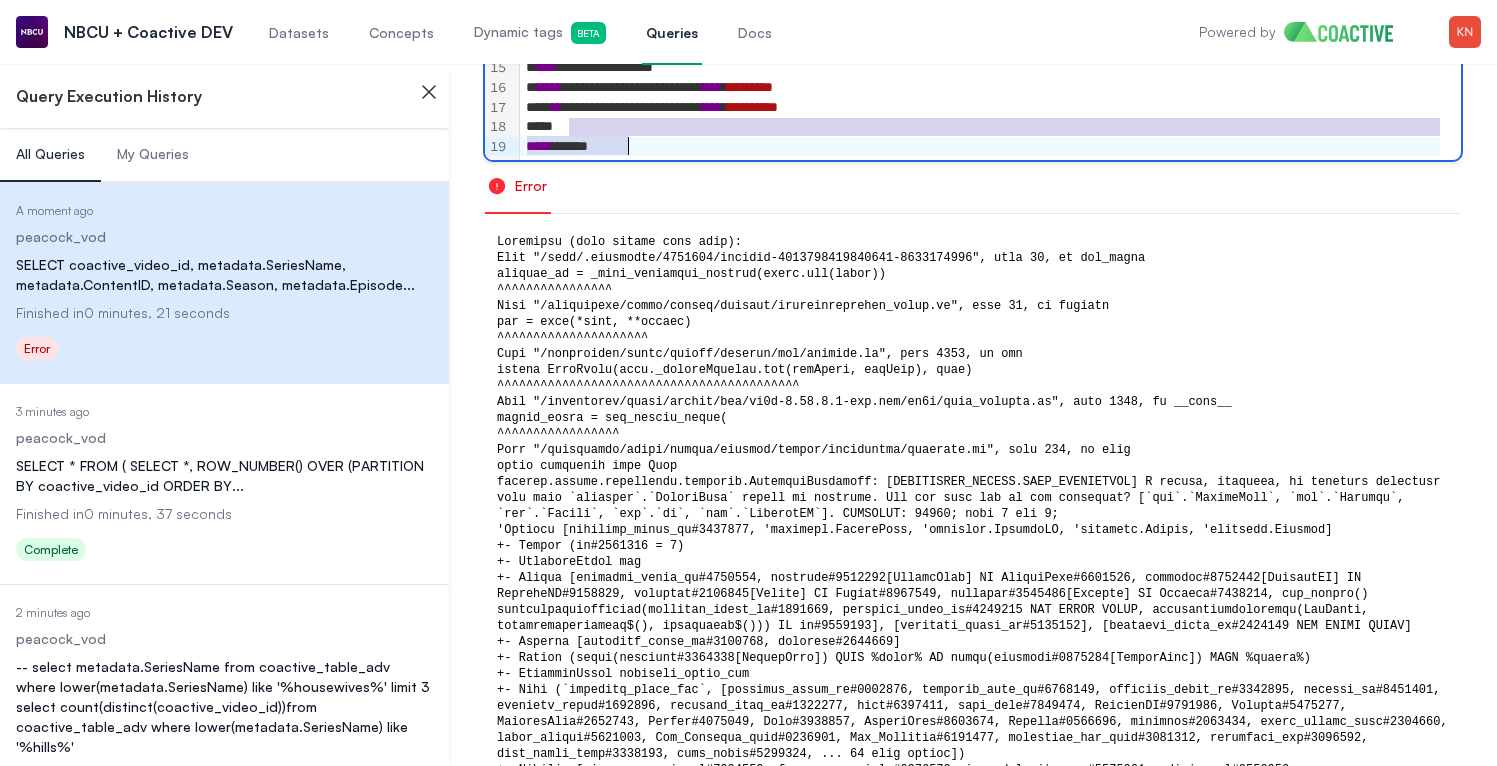 drag, startPoint x: 596, startPoint y: 682, endPoint x: 512, endPoint y: 245, distance: 445 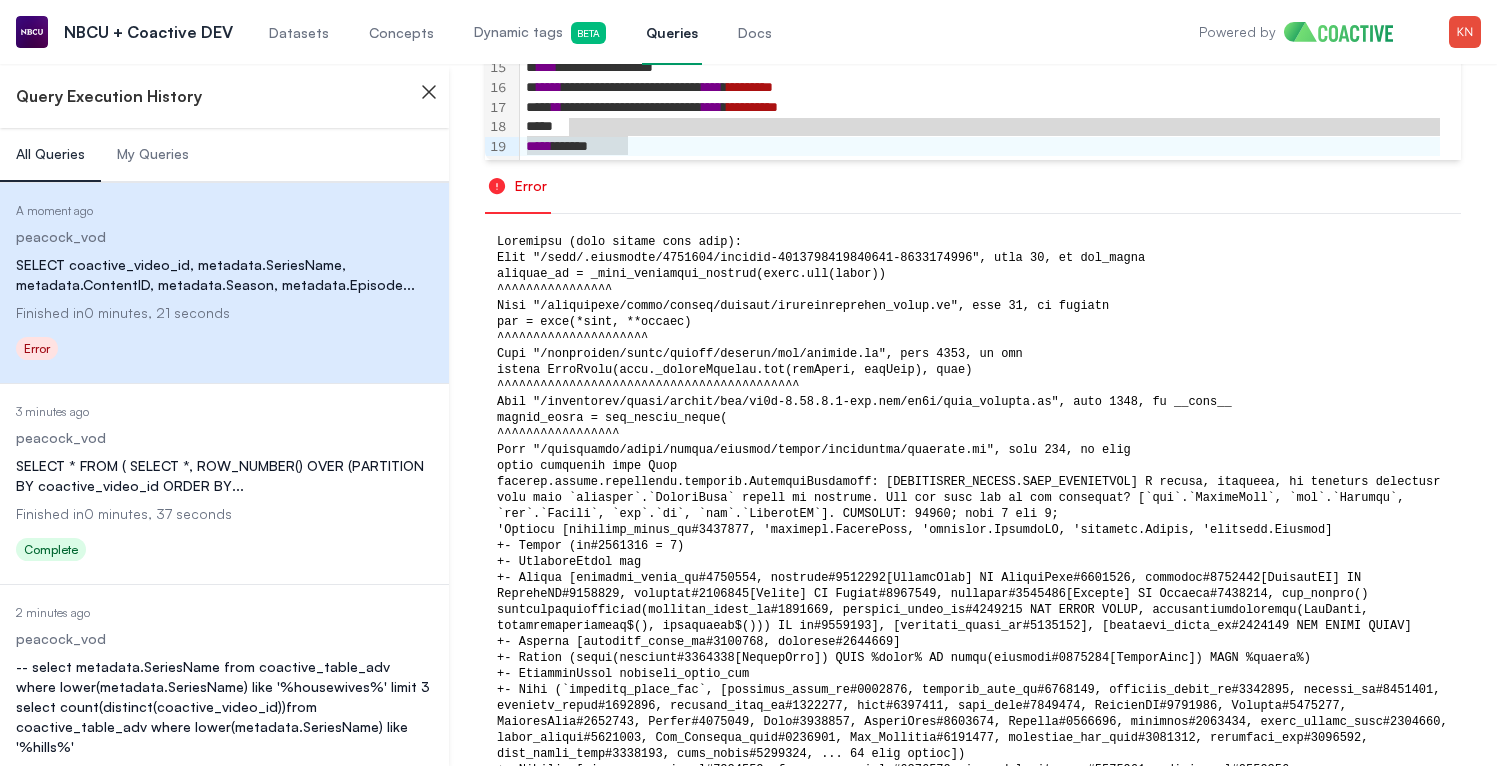 click at bounding box center (973, 1434) 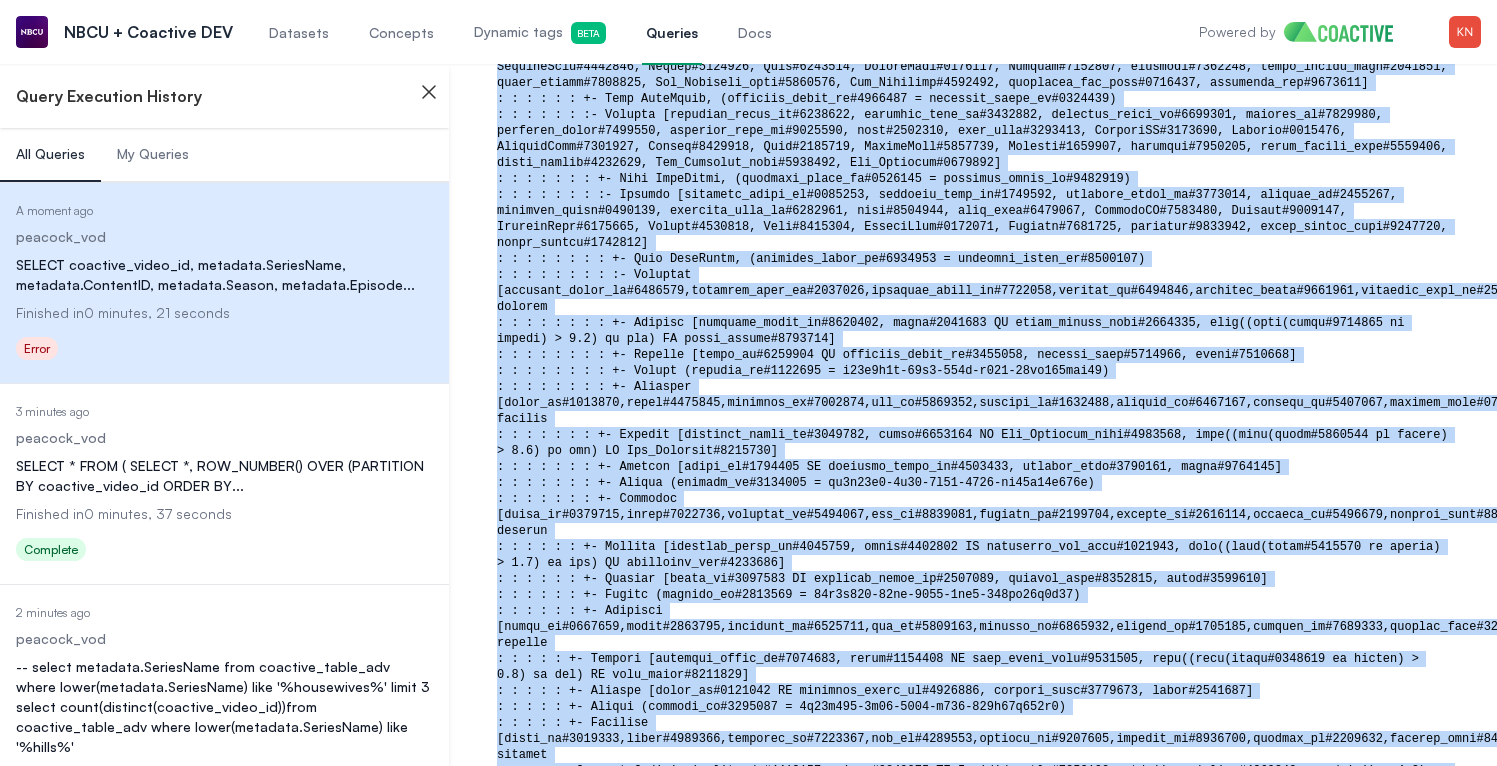 scroll, scrollTop: 2289, scrollLeft: 0, axis: vertical 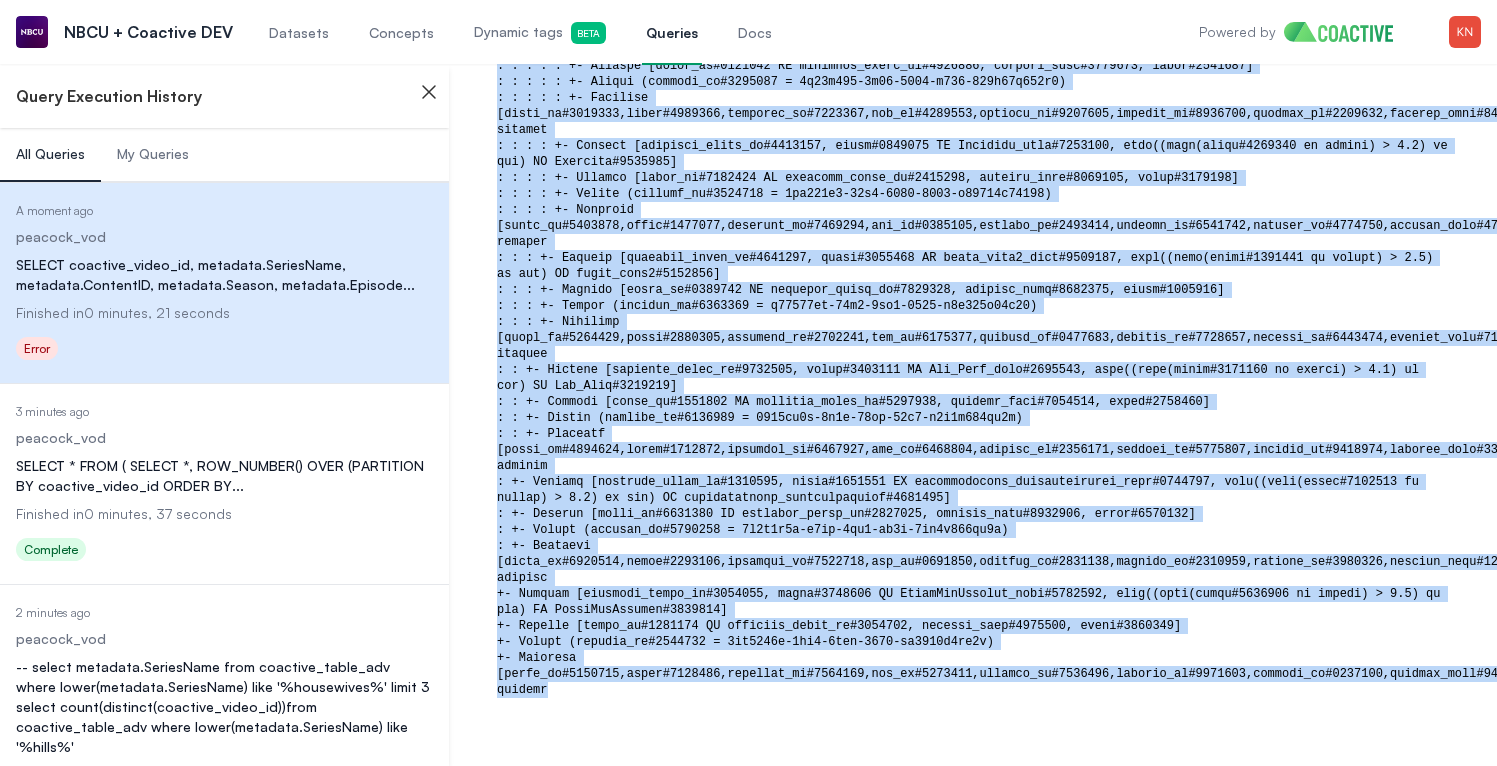 drag, startPoint x: 501, startPoint y: 237, endPoint x: 728, endPoint y: 681, distance: 498.6632 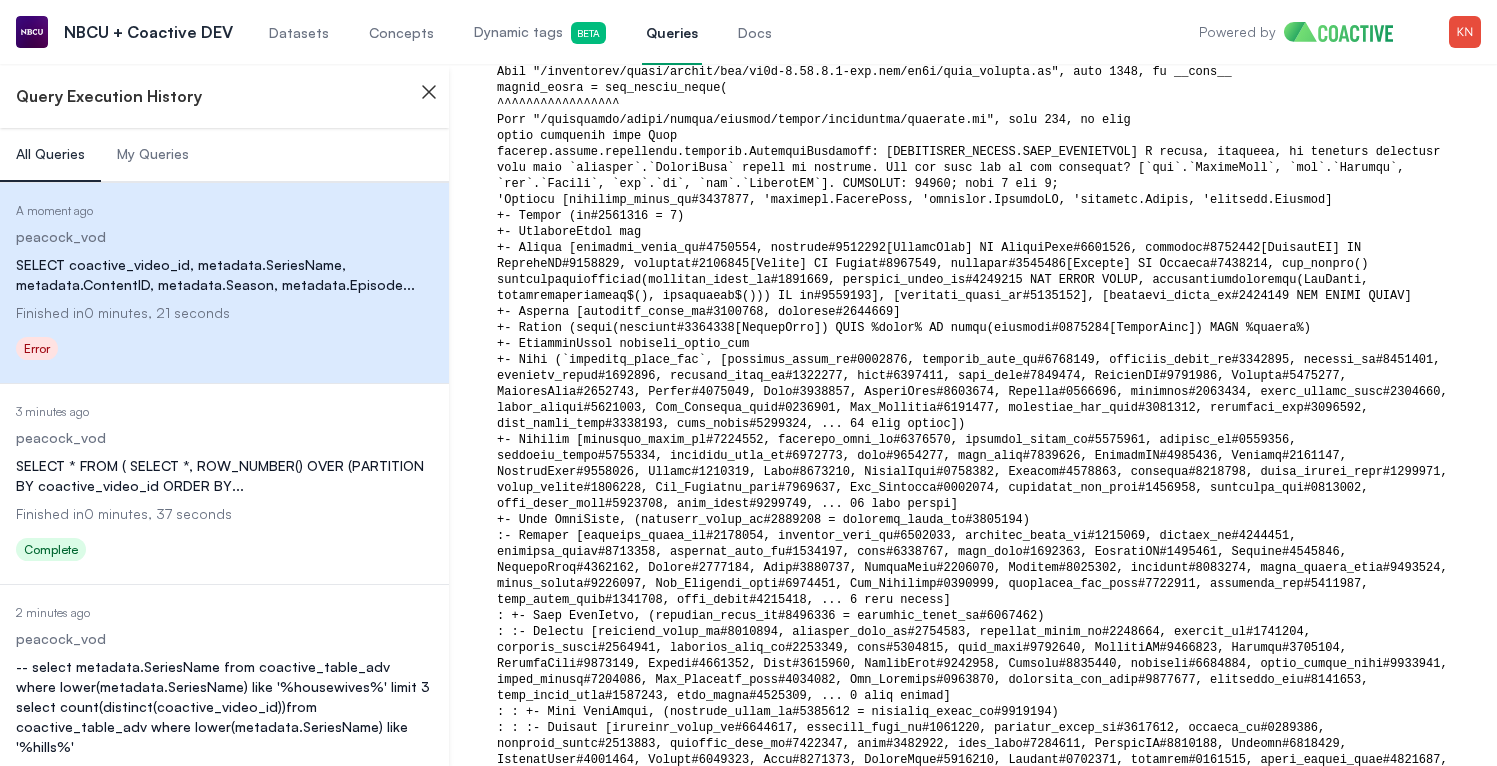 scroll, scrollTop: 0, scrollLeft: 0, axis: both 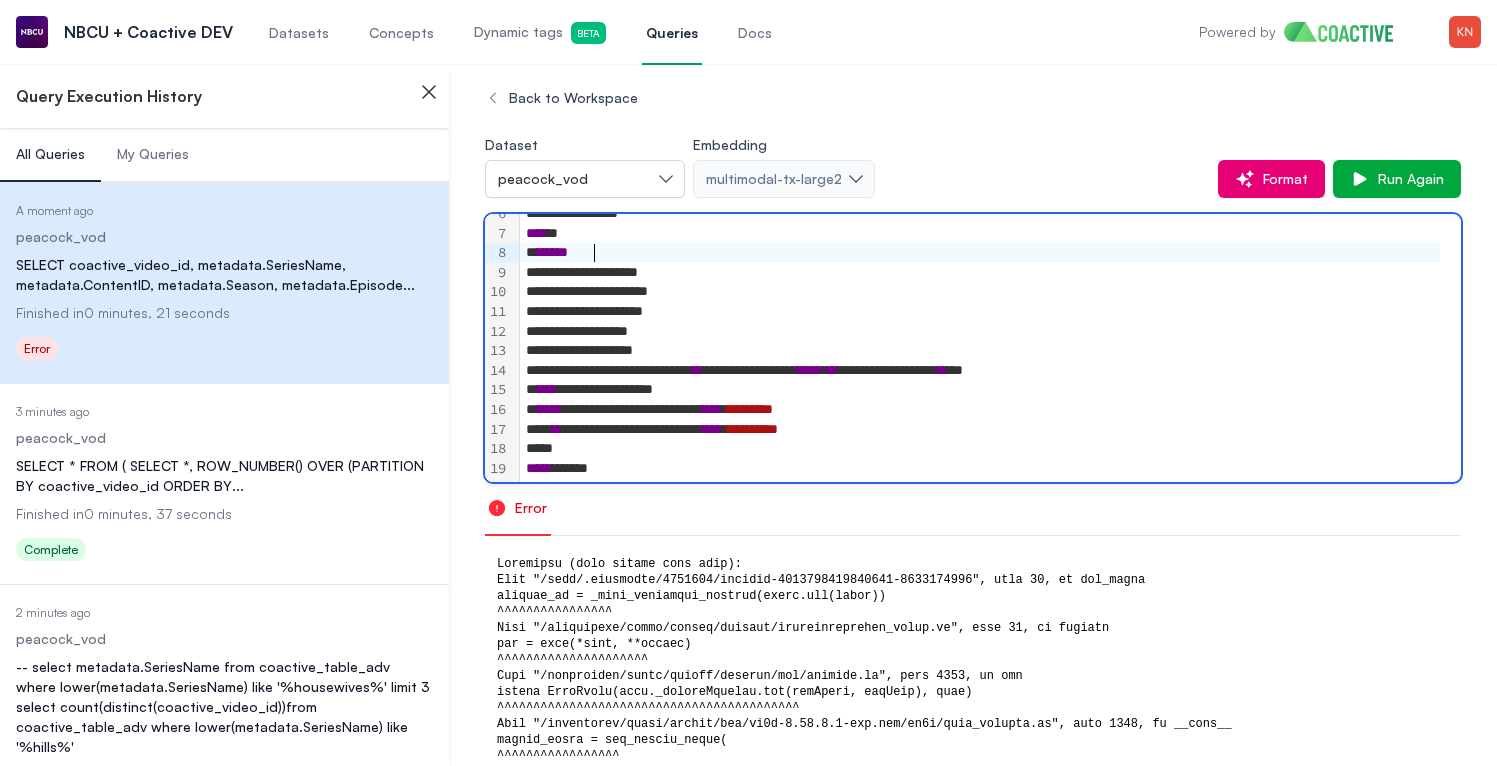 click on "******" at bounding box center [980, 253] 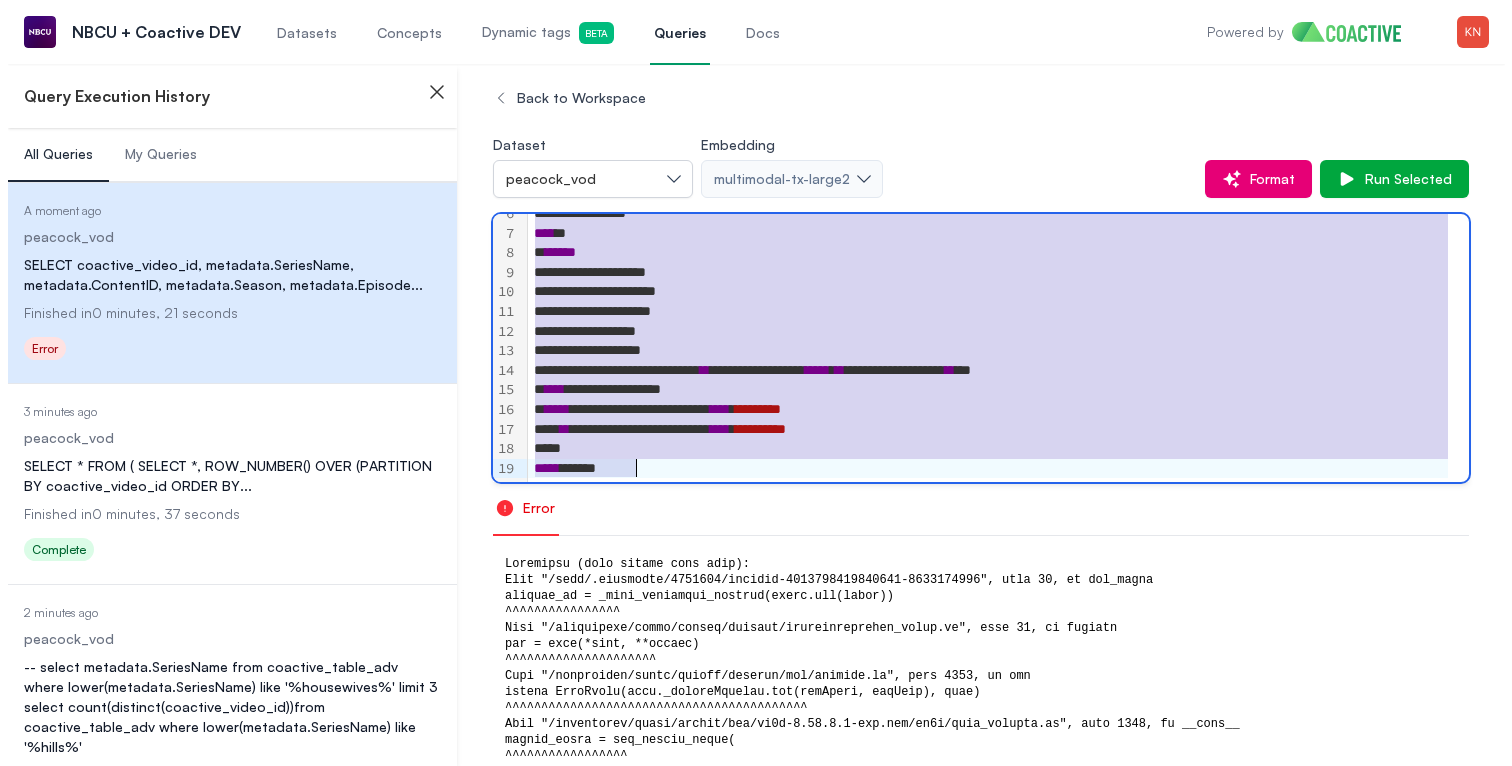 scroll, scrollTop: 132, scrollLeft: 0, axis: vertical 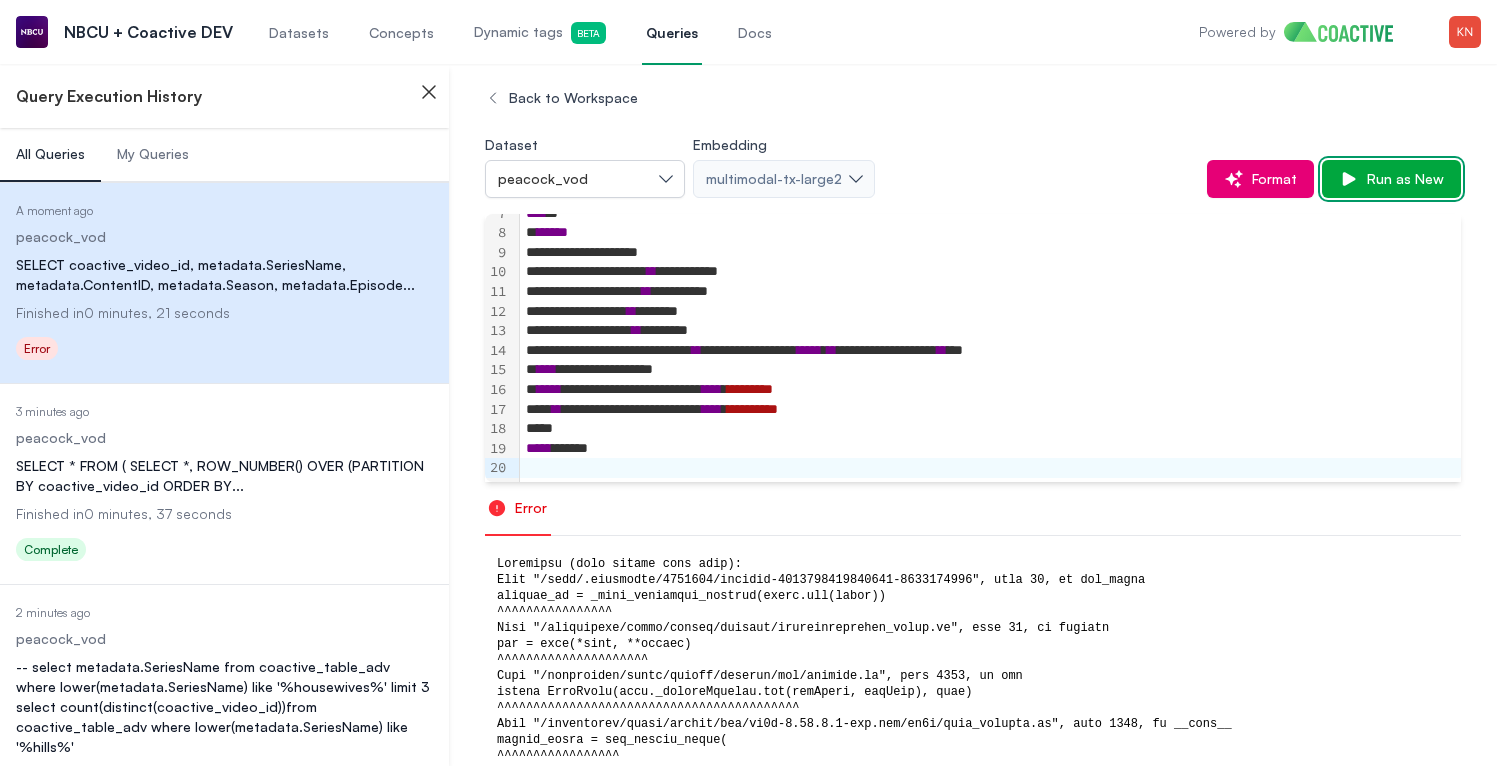 click on "Run as New" at bounding box center [1401, 179] 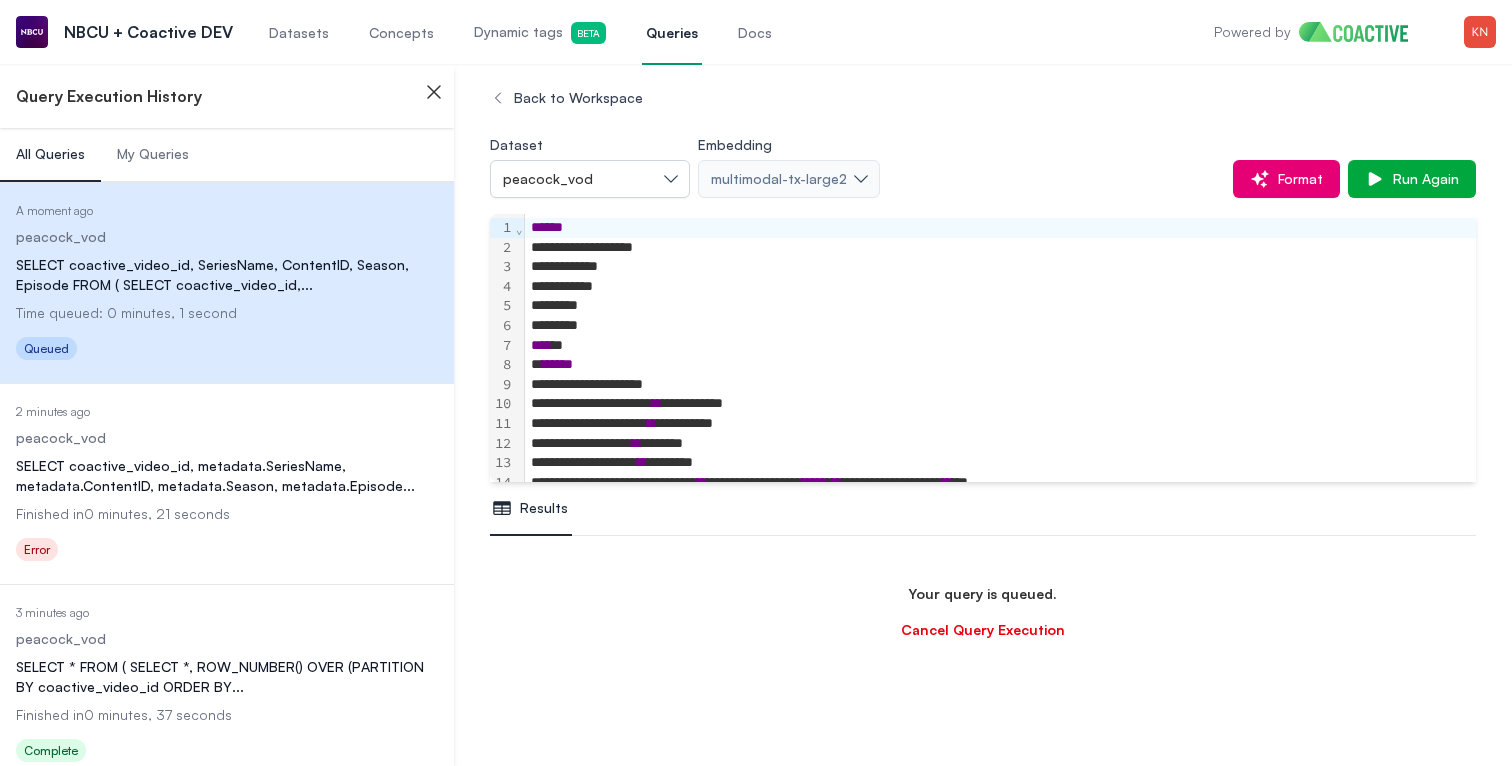 scroll, scrollTop: 472, scrollLeft: 0, axis: vertical 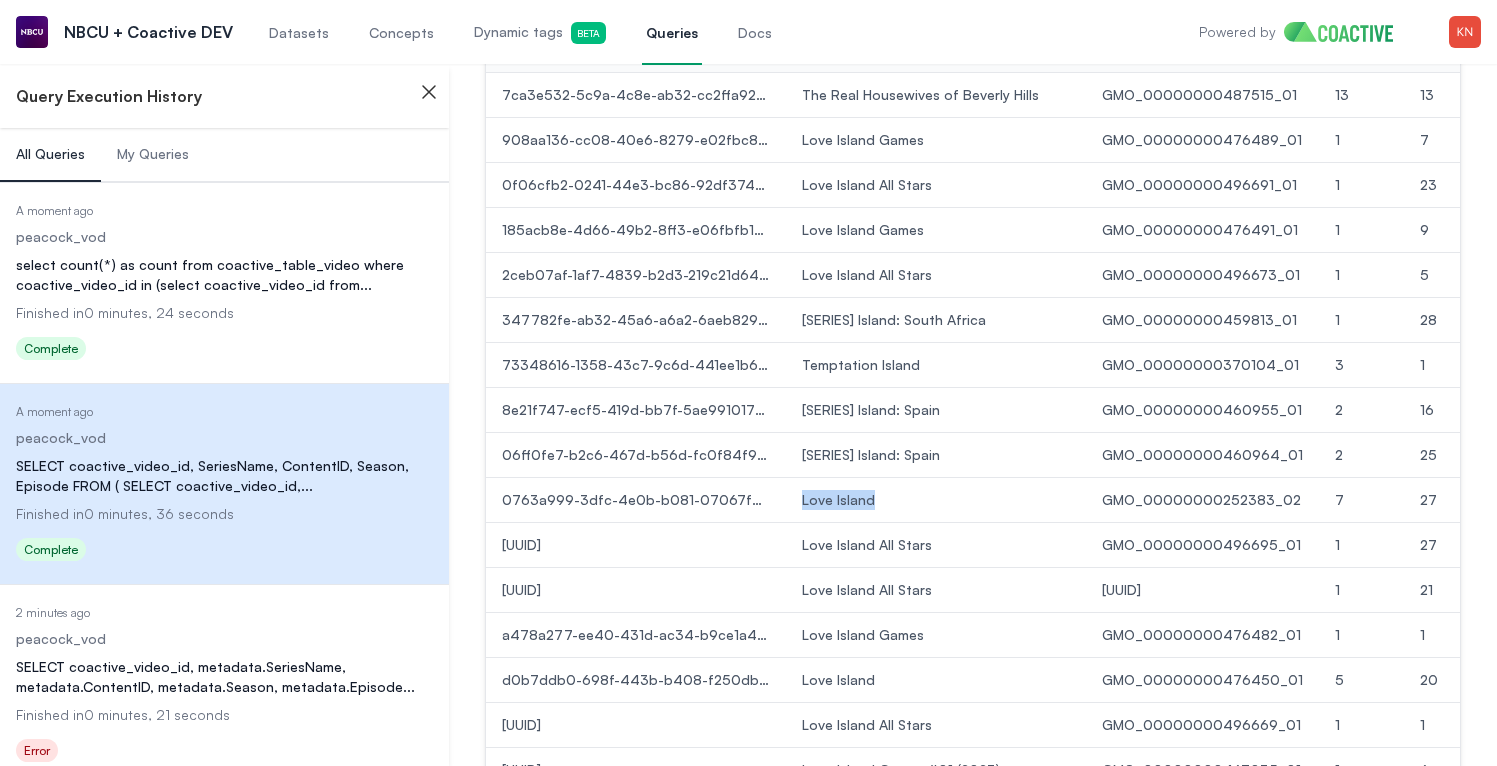 drag, startPoint x: 804, startPoint y: 498, endPoint x: 888, endPoint y: 502, distance: 84.095184 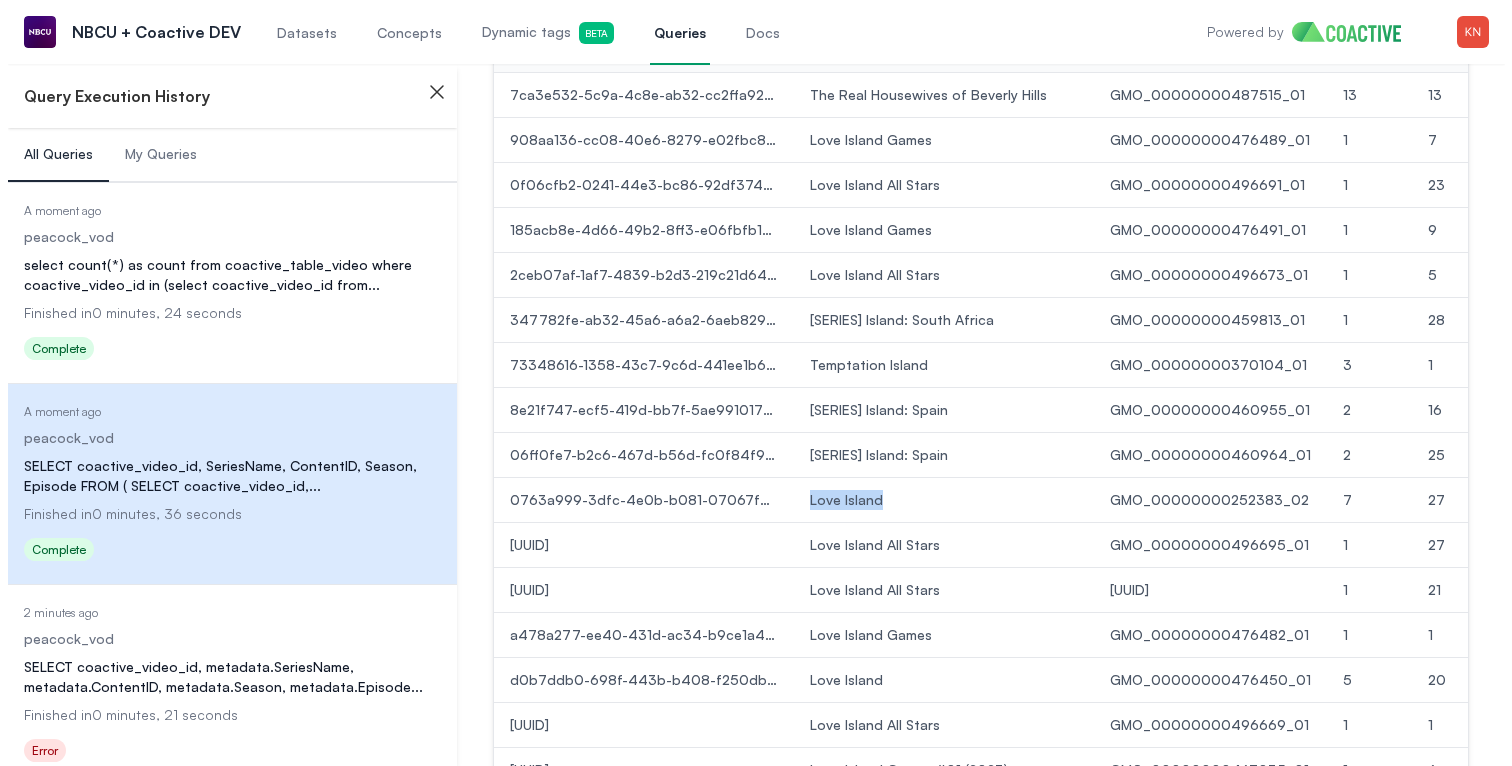 scroll, scrollTop: 0, scrollLeft: 0, axis: both 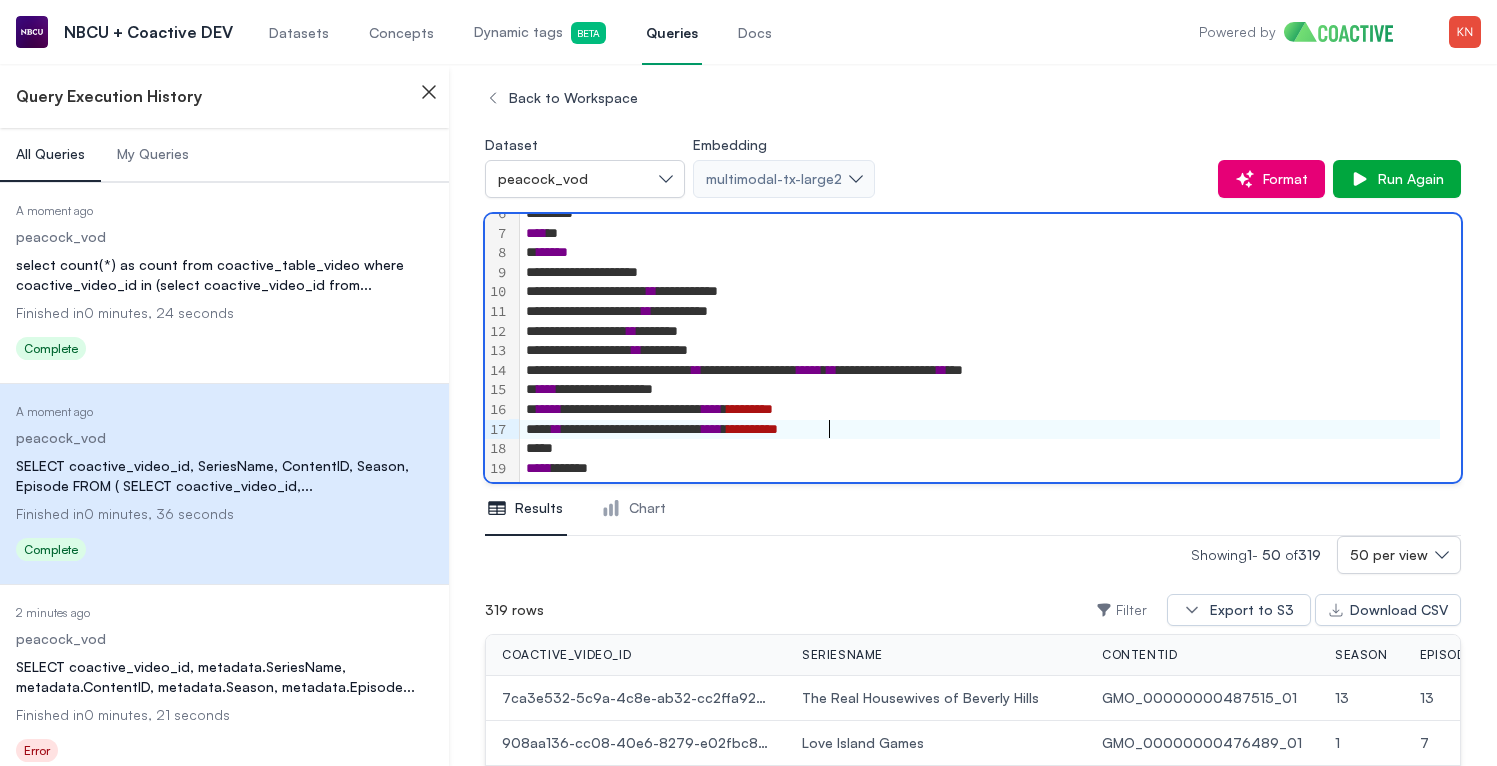 click on "****" at bounding box center (712, 429) 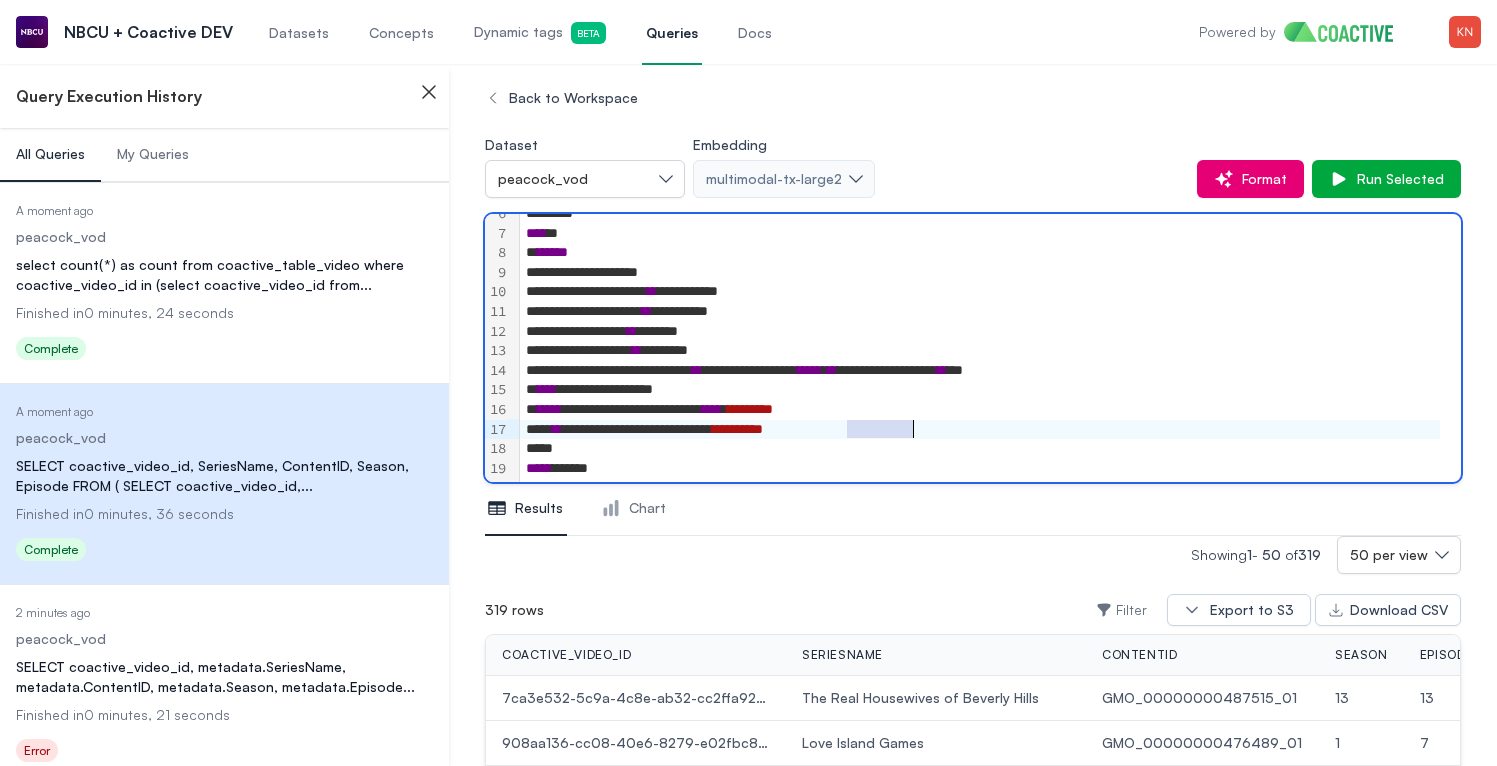drag, startPoint x: 851, startPoint y: 431, endPoint x: 915, endPoint y: 431, distance: 64 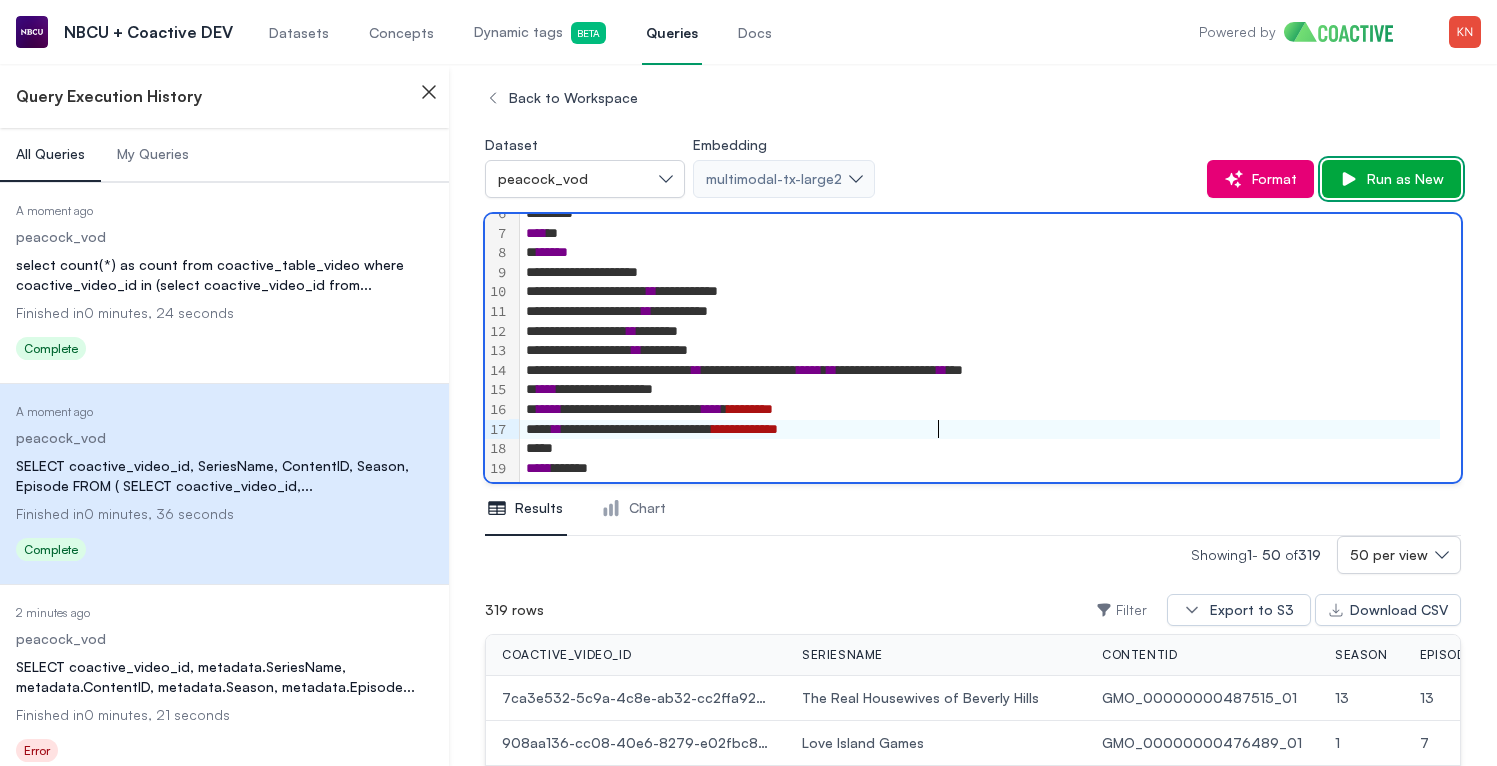 click on "Run as New" at bounding box center [1401, 179] 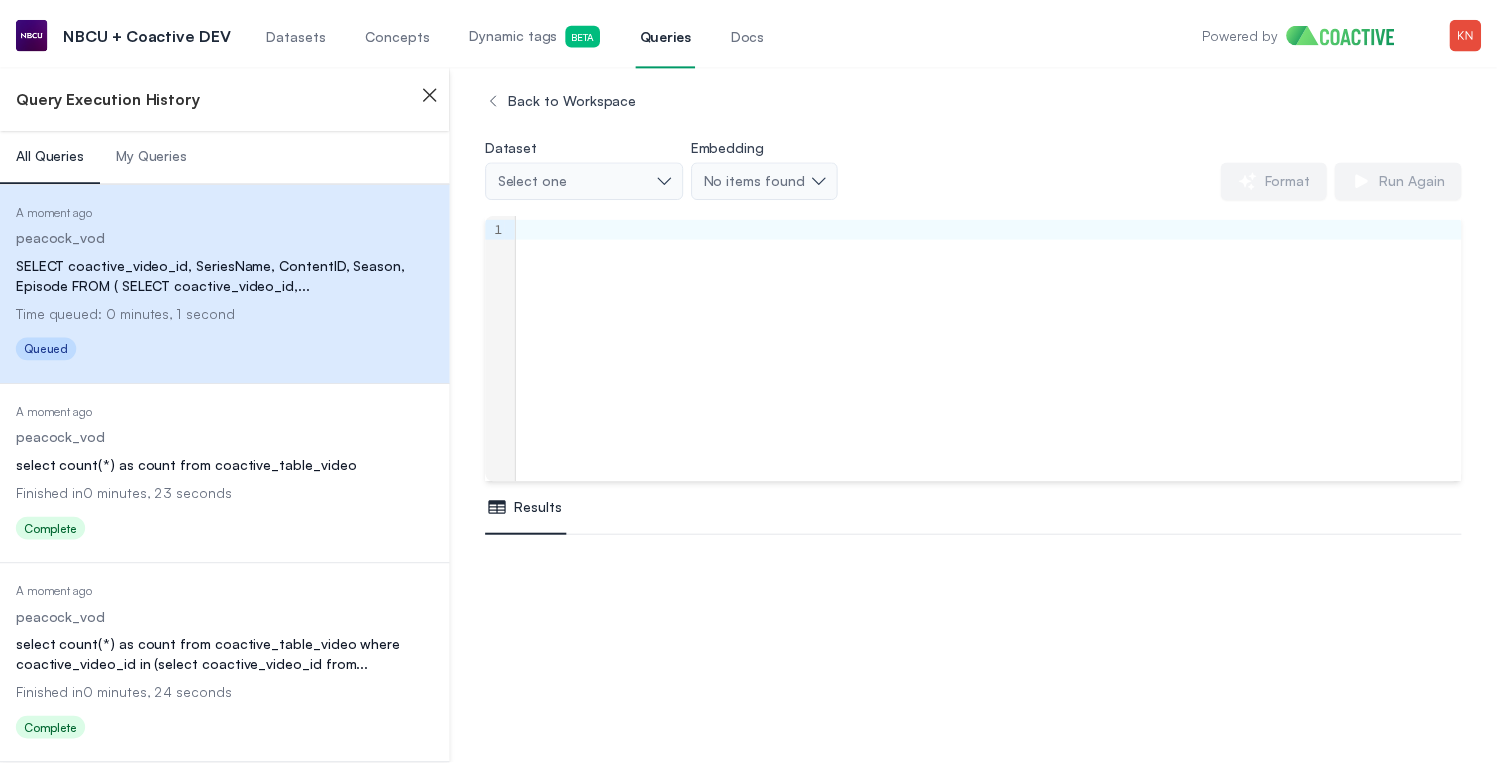 scroll, scrollTop: 590, scrollLeft: 0, axis: vertical 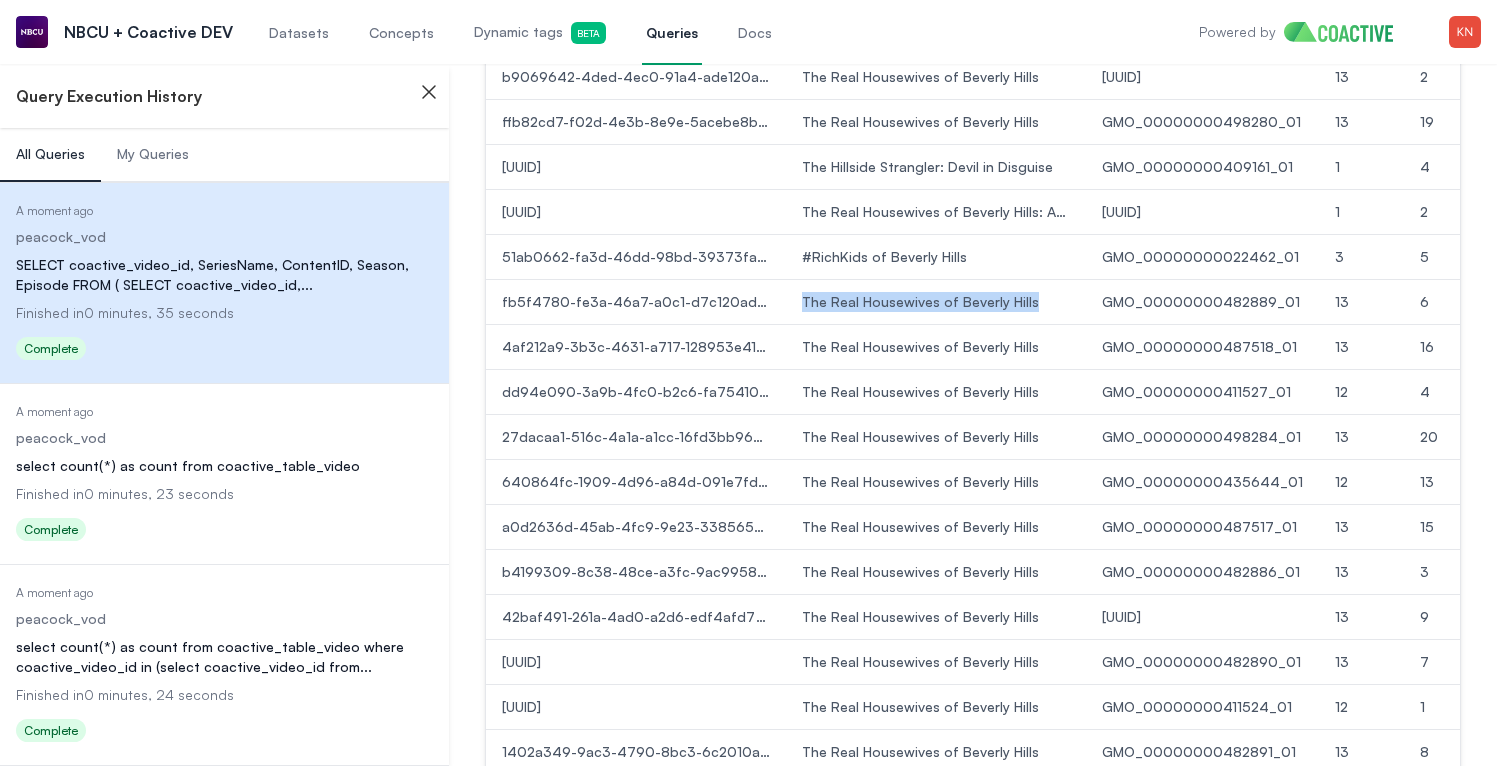drag, startPoint x: 812, startPoint y: 302, endPoint x: 1049, endPoint y: 303, distance: 237.0021 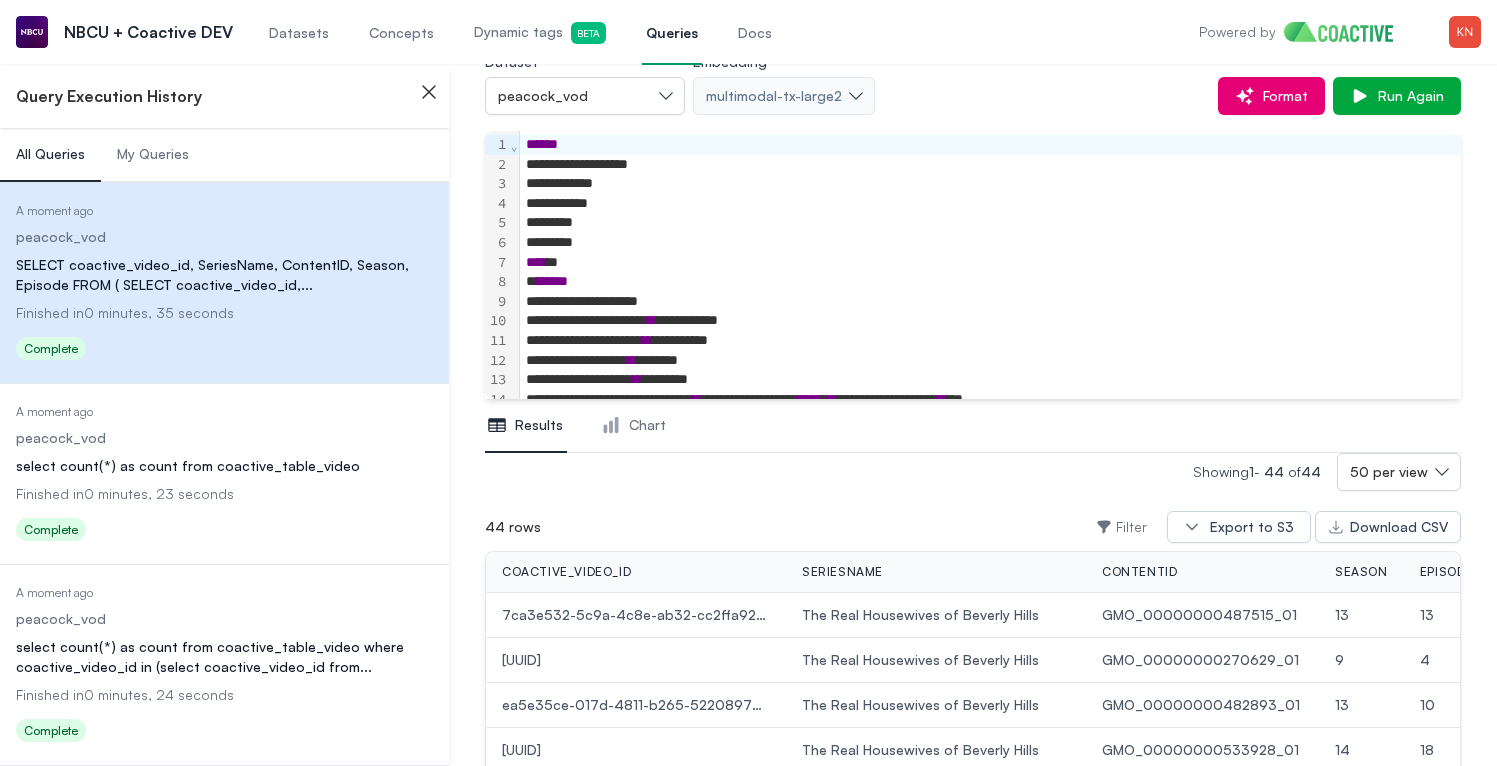 scroll, scrollTop: 0, scrollLeft: 0, axis: both 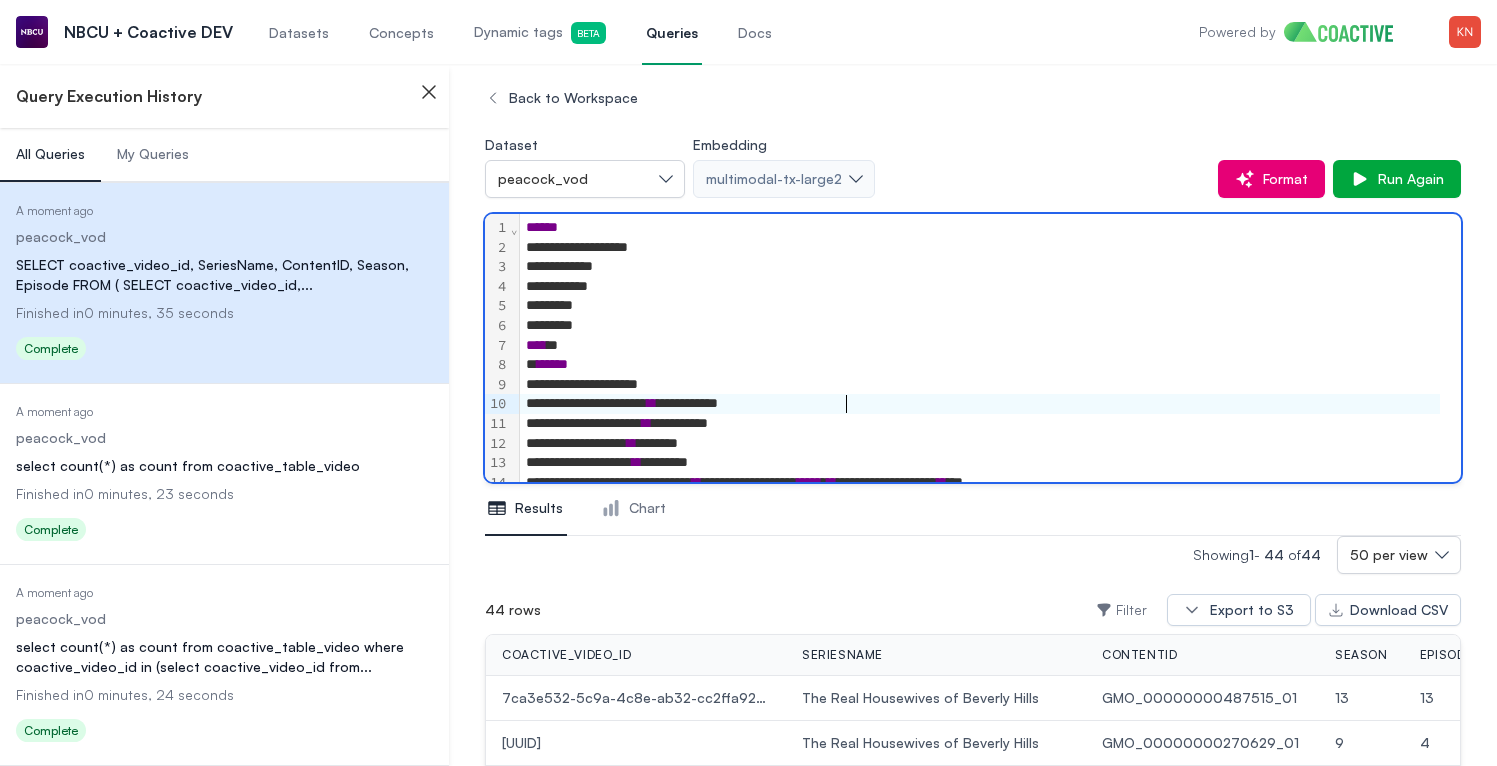 click on "**********" at bounding box center [980, 404] 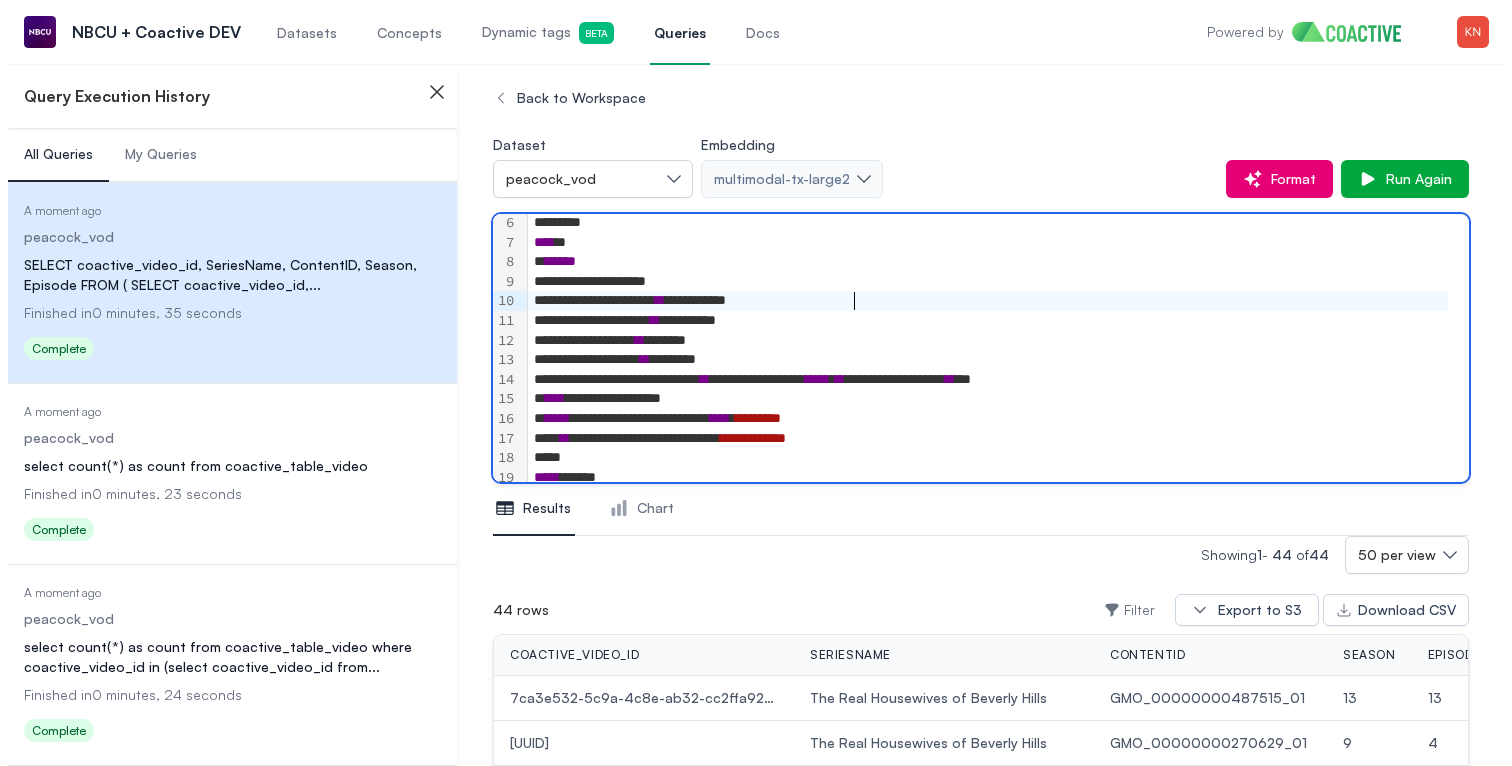 scroll, scrollTop: 113, scrollLeft: 0, axis: vertical 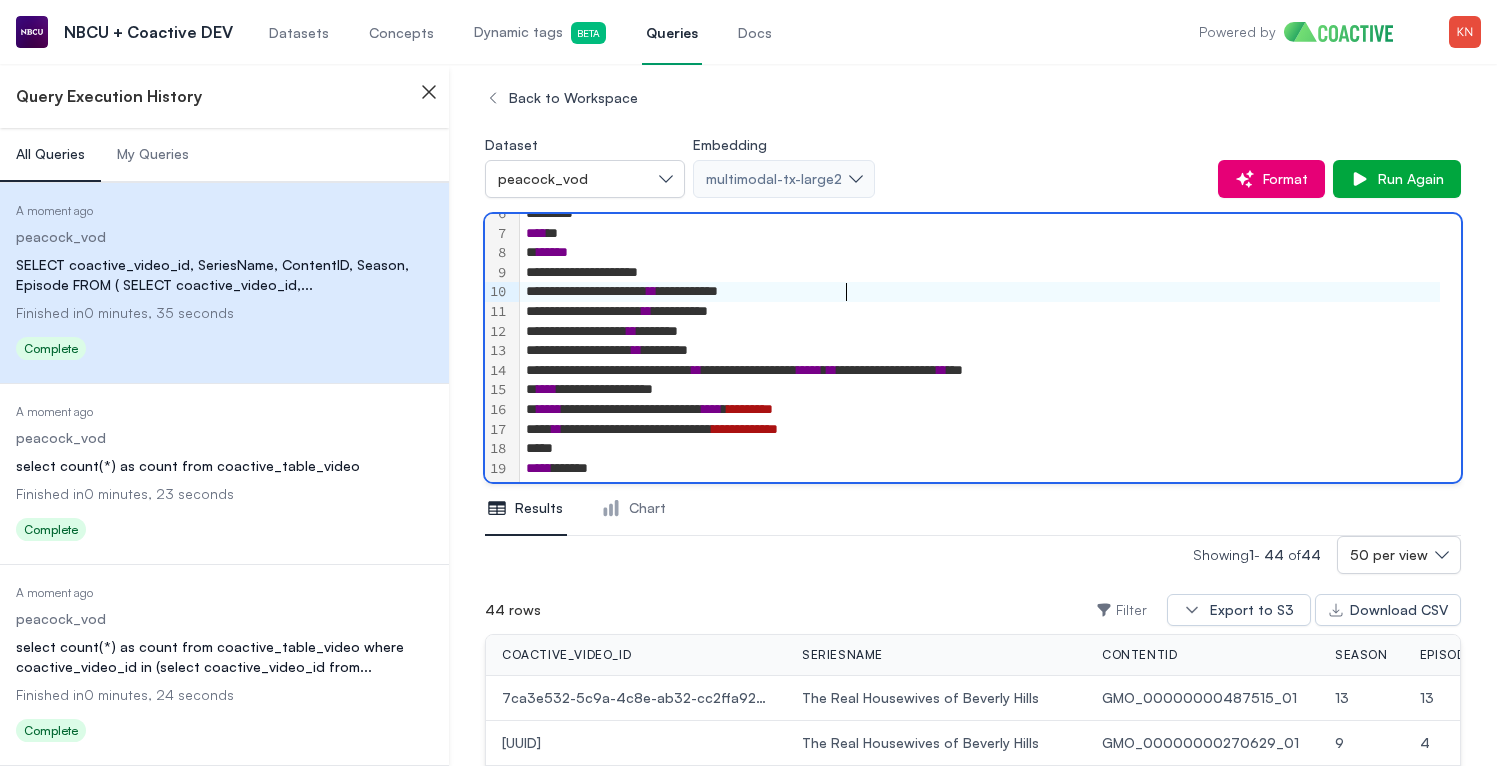 click on "*********" at bounding box center [750, 409] 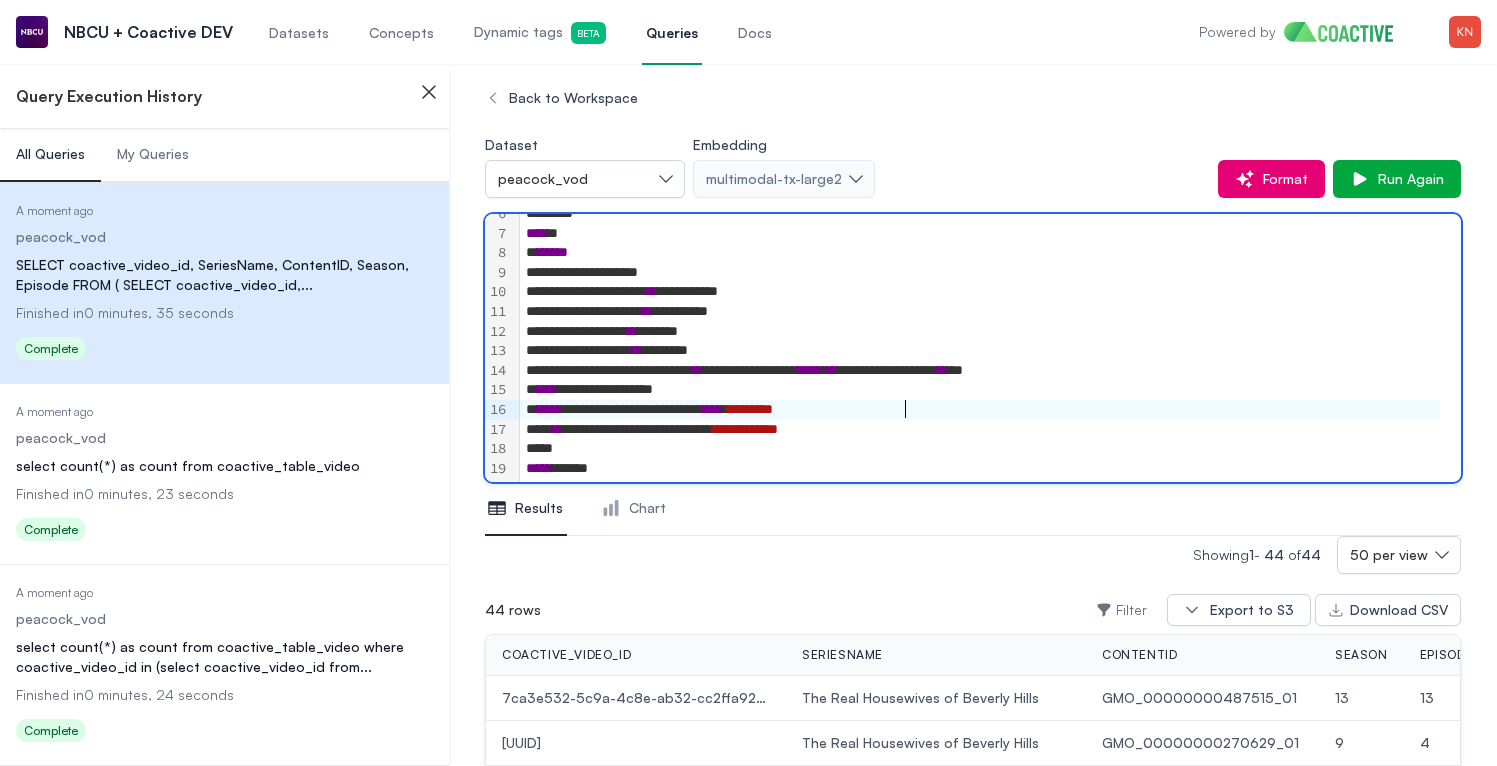 click on "*********" at bounding box center [750, 409] 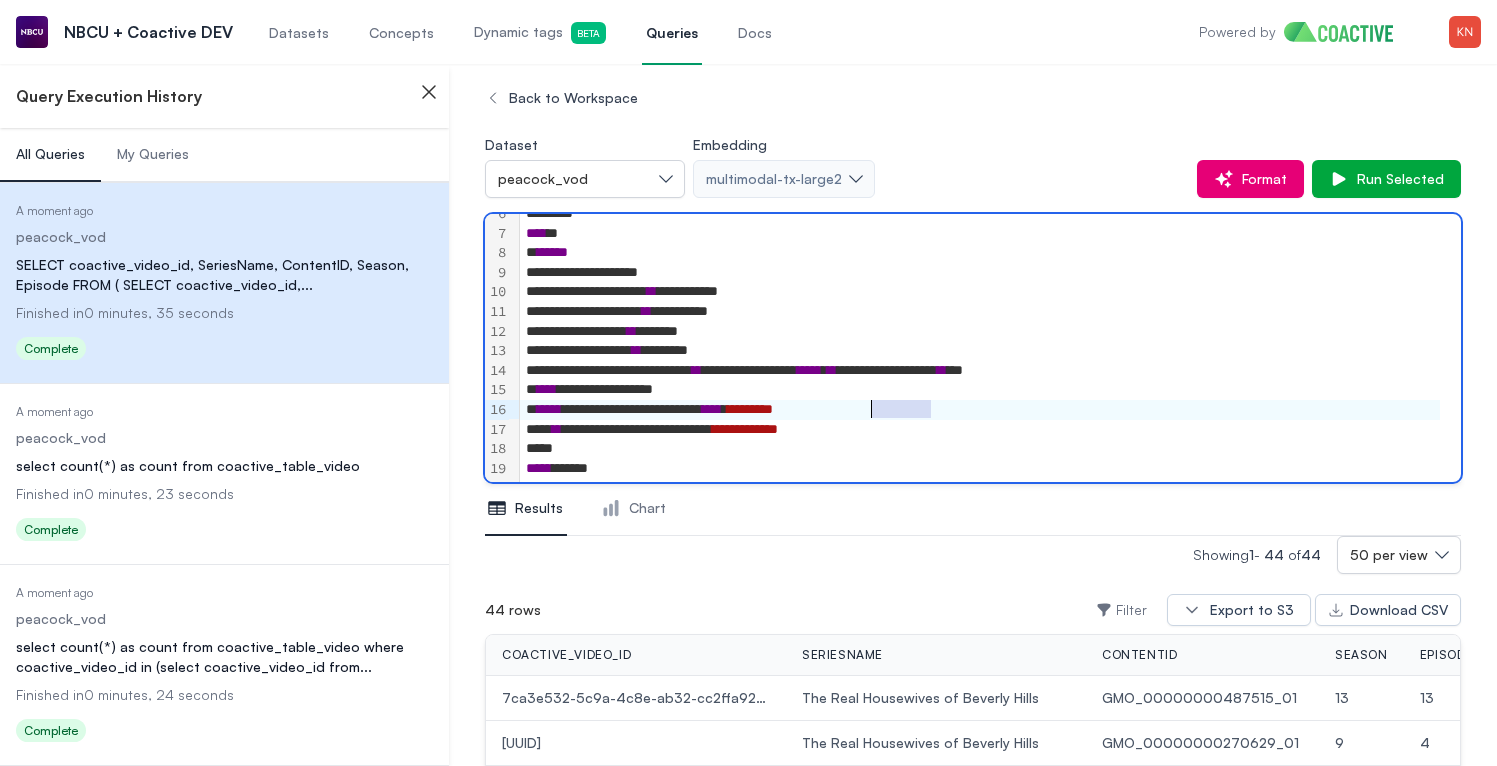drag, startPoint x: 934, startPoint y: 410, endPoint x: 877, endPoint y: 413, distance: 57.07889 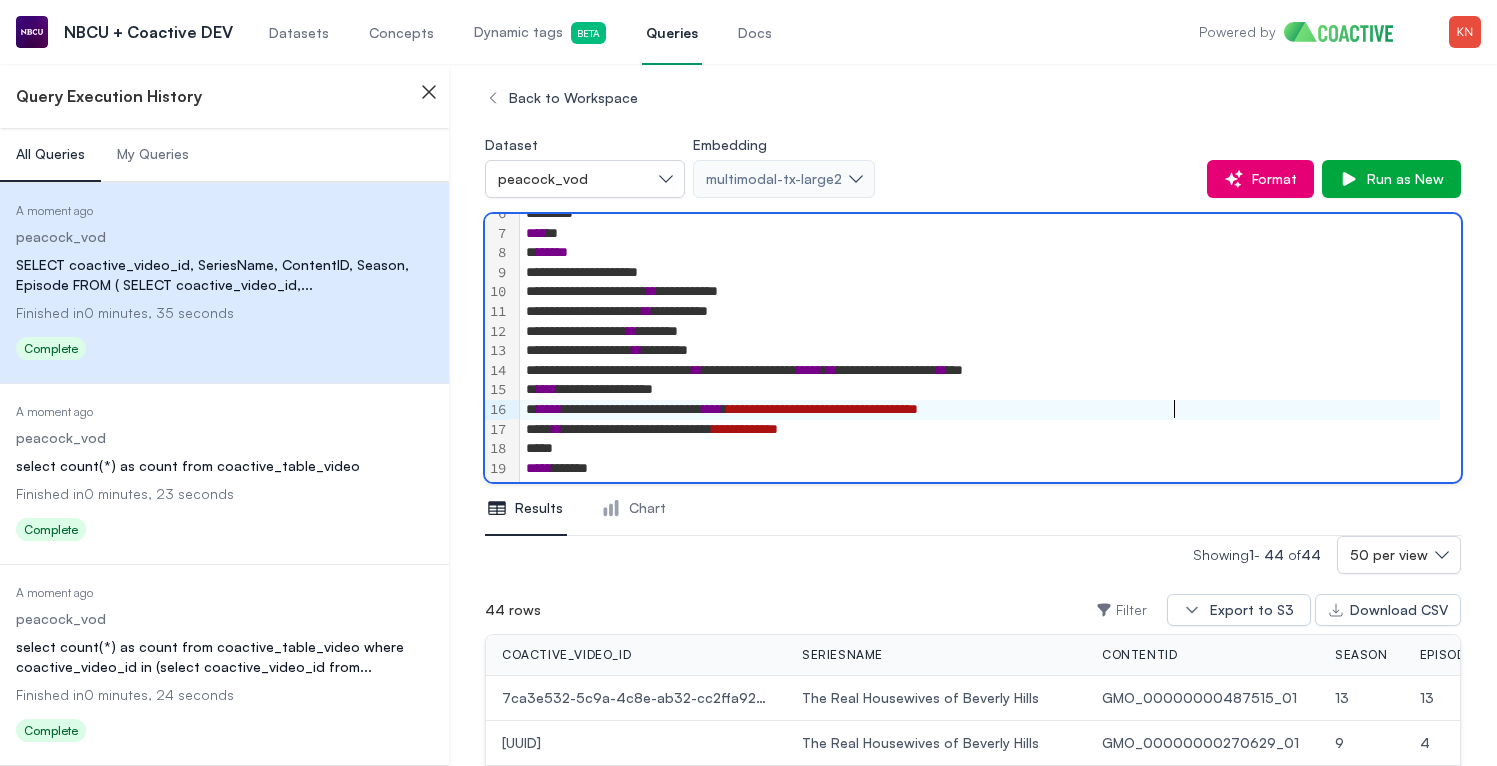 click on "****" at bounding box center [712, 409] 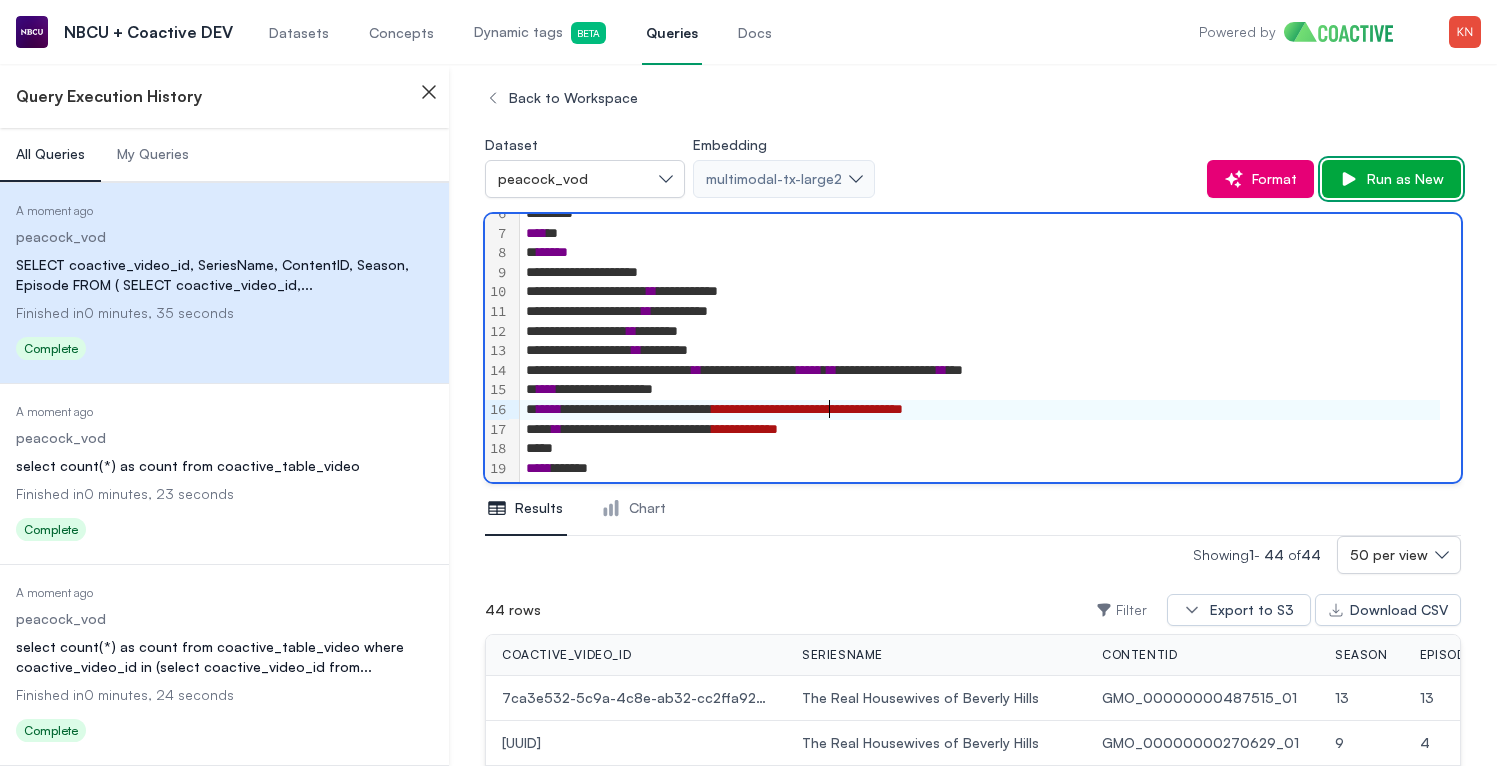 click on "Run as New" at bounding box center (1401, 179) 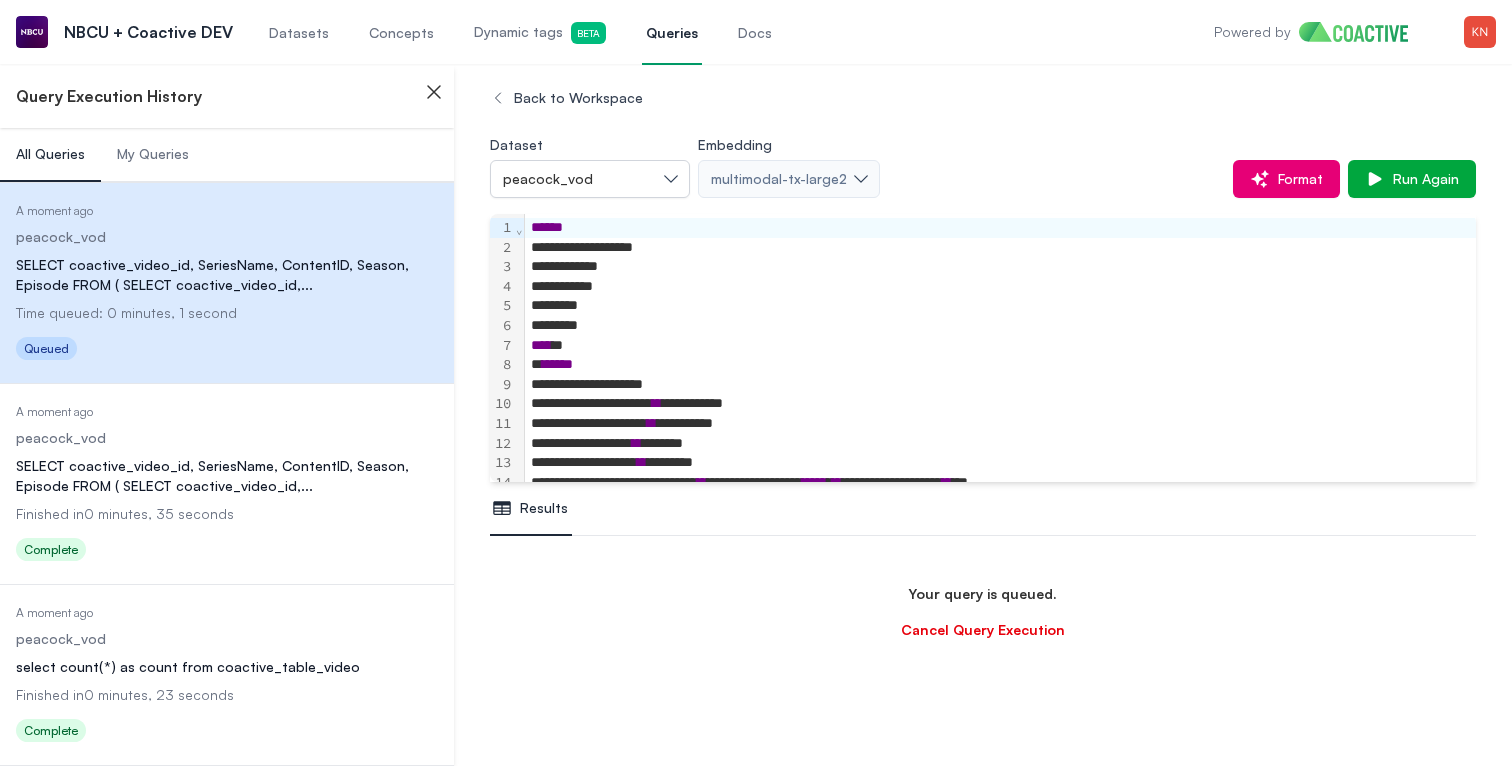 scroll, scrollTop: 708, scrollLeft: 0, axis: vertical 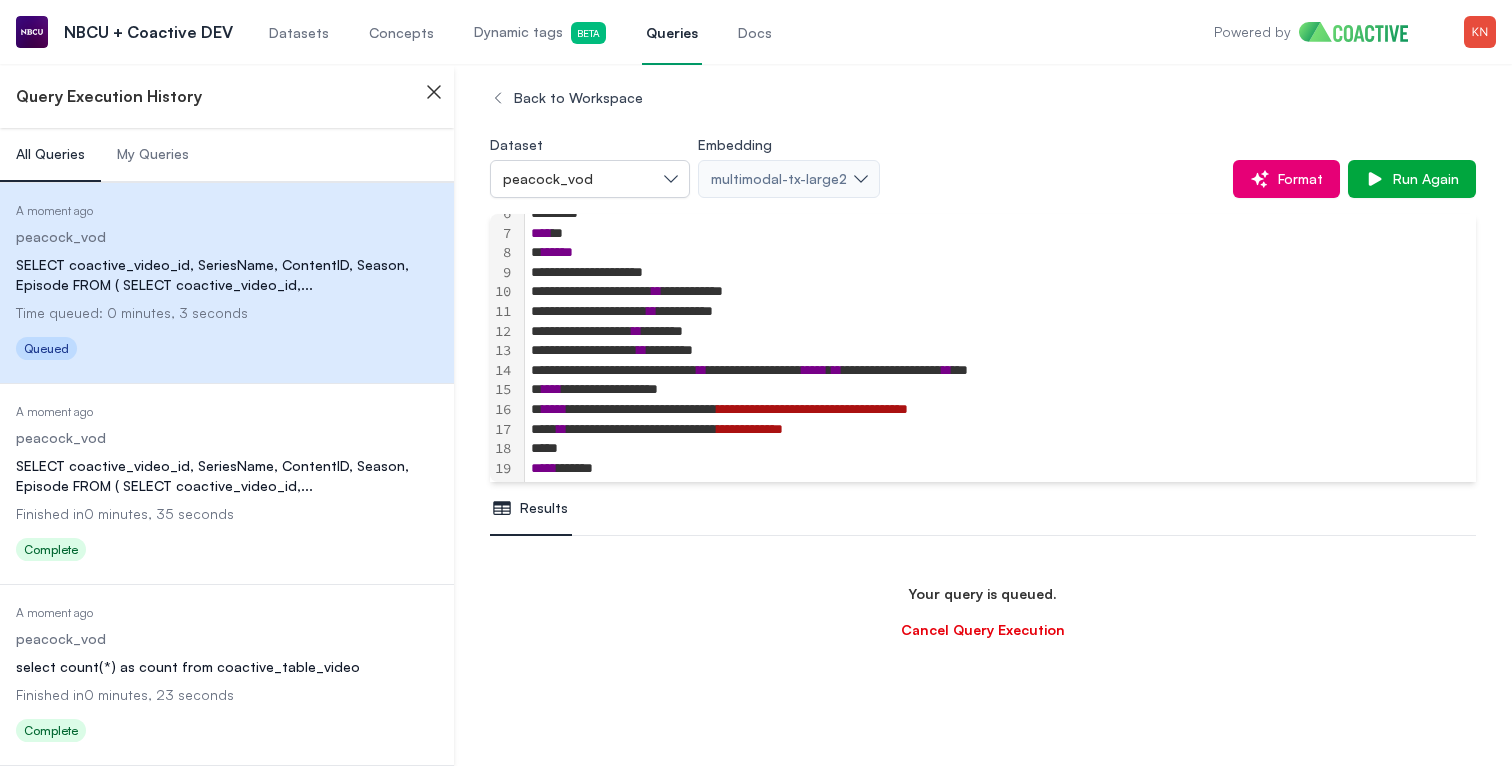click on "**********" at bounding box center [992, 312] 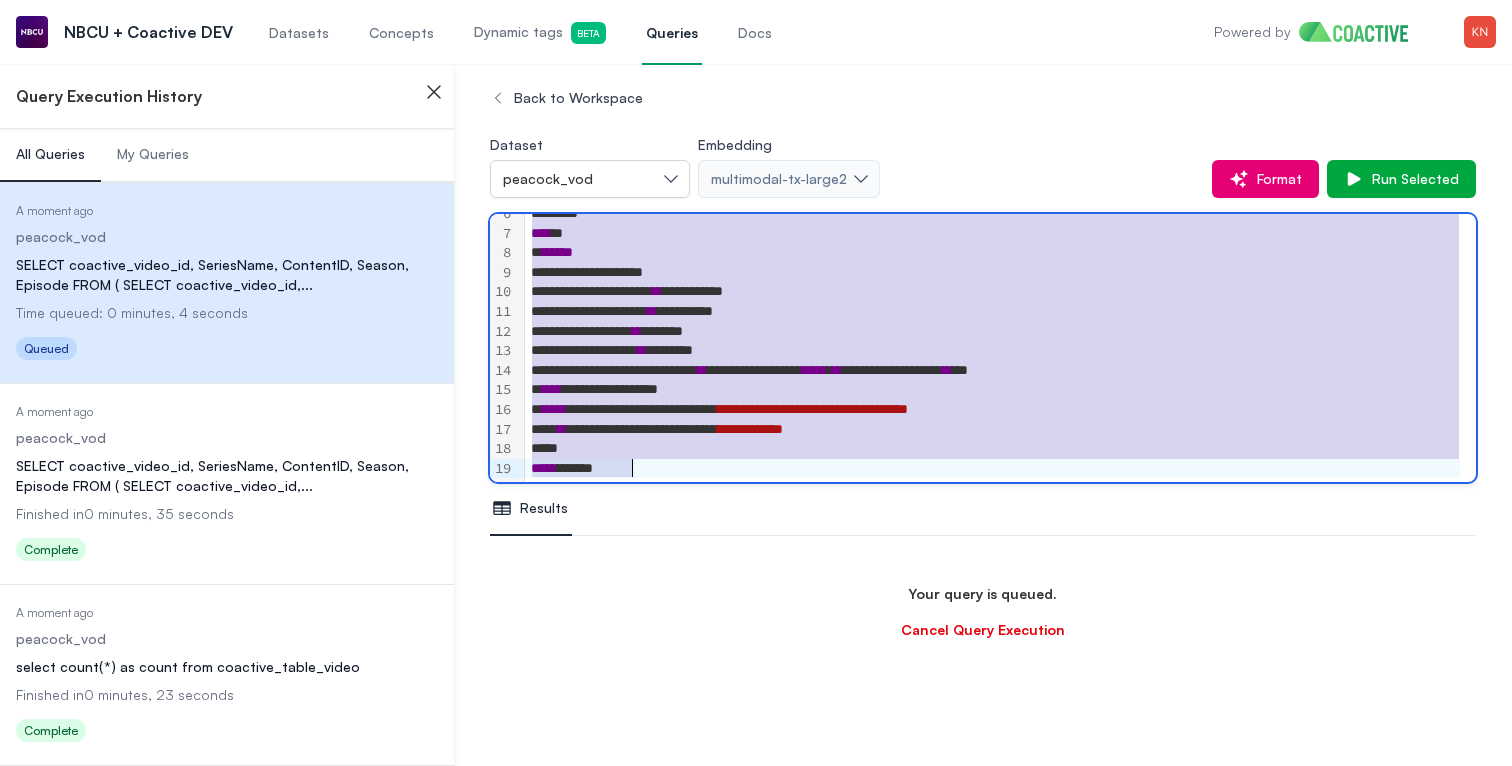 copy on "**********" 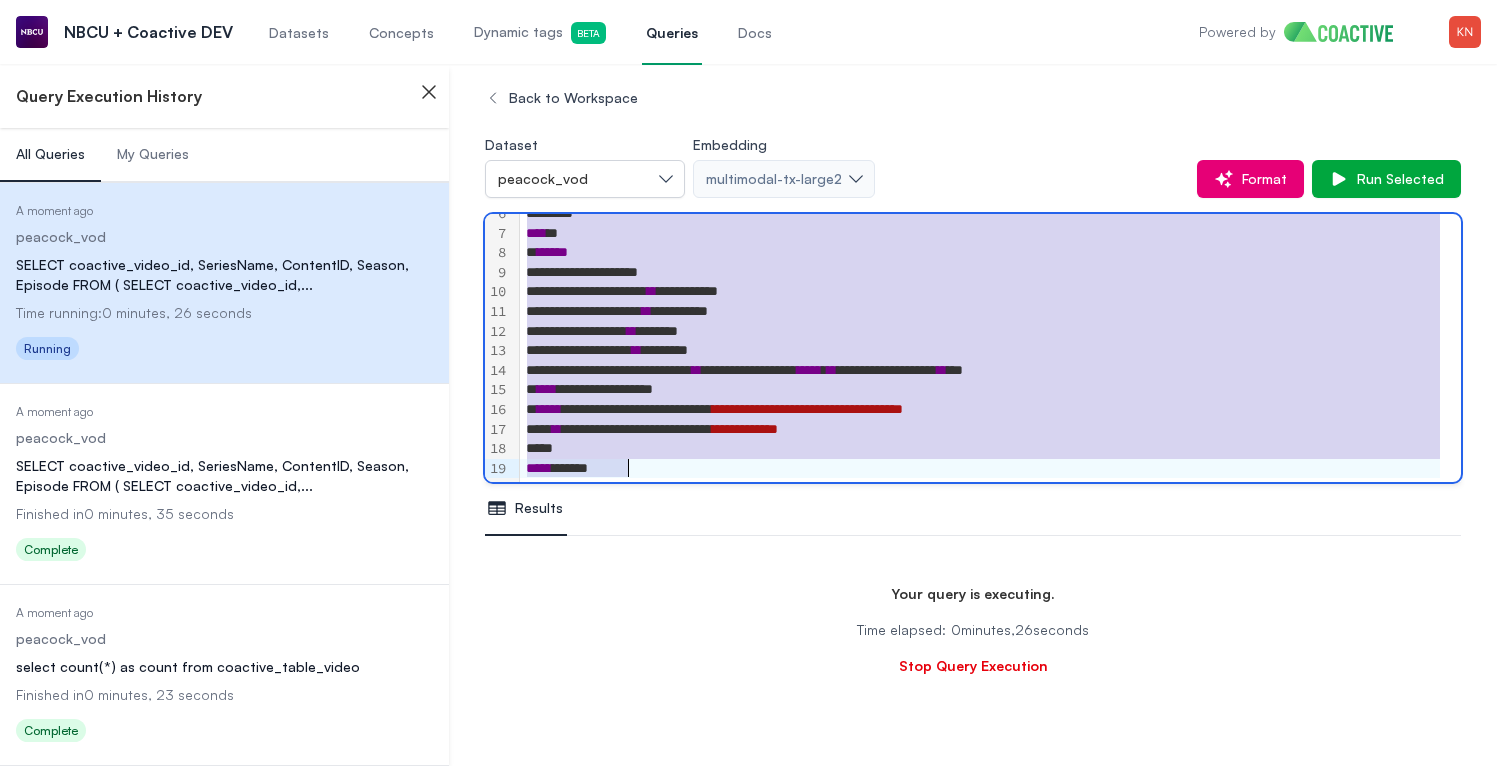 click on "**********" at bounding box center (807, 409) 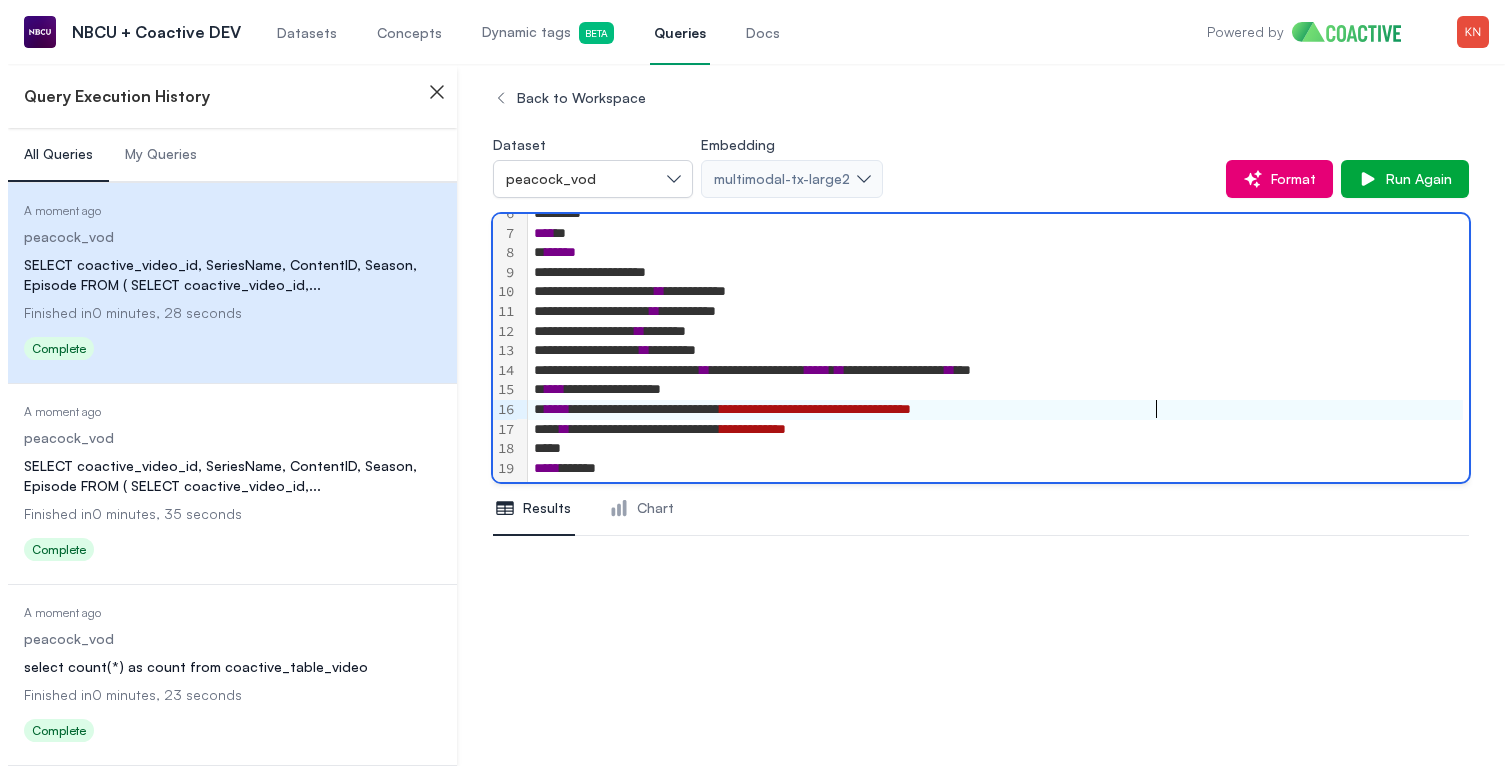 scroll, scrollTop: 0, scrollLeft: 0, axis: both 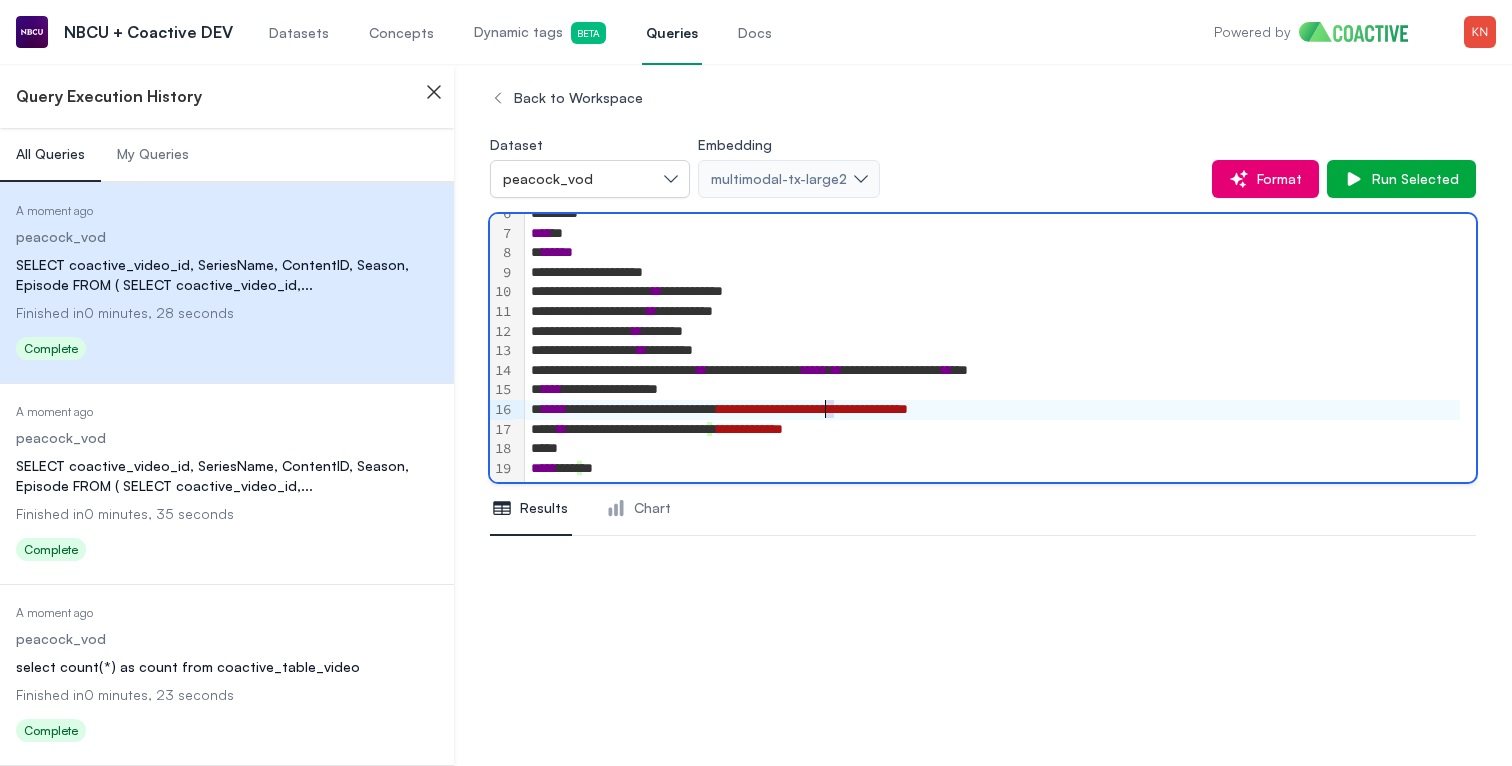 drag, startPoint x: 837, startPoint y: 408, endPoint x: 821, endPoint y: 408, distance: 16 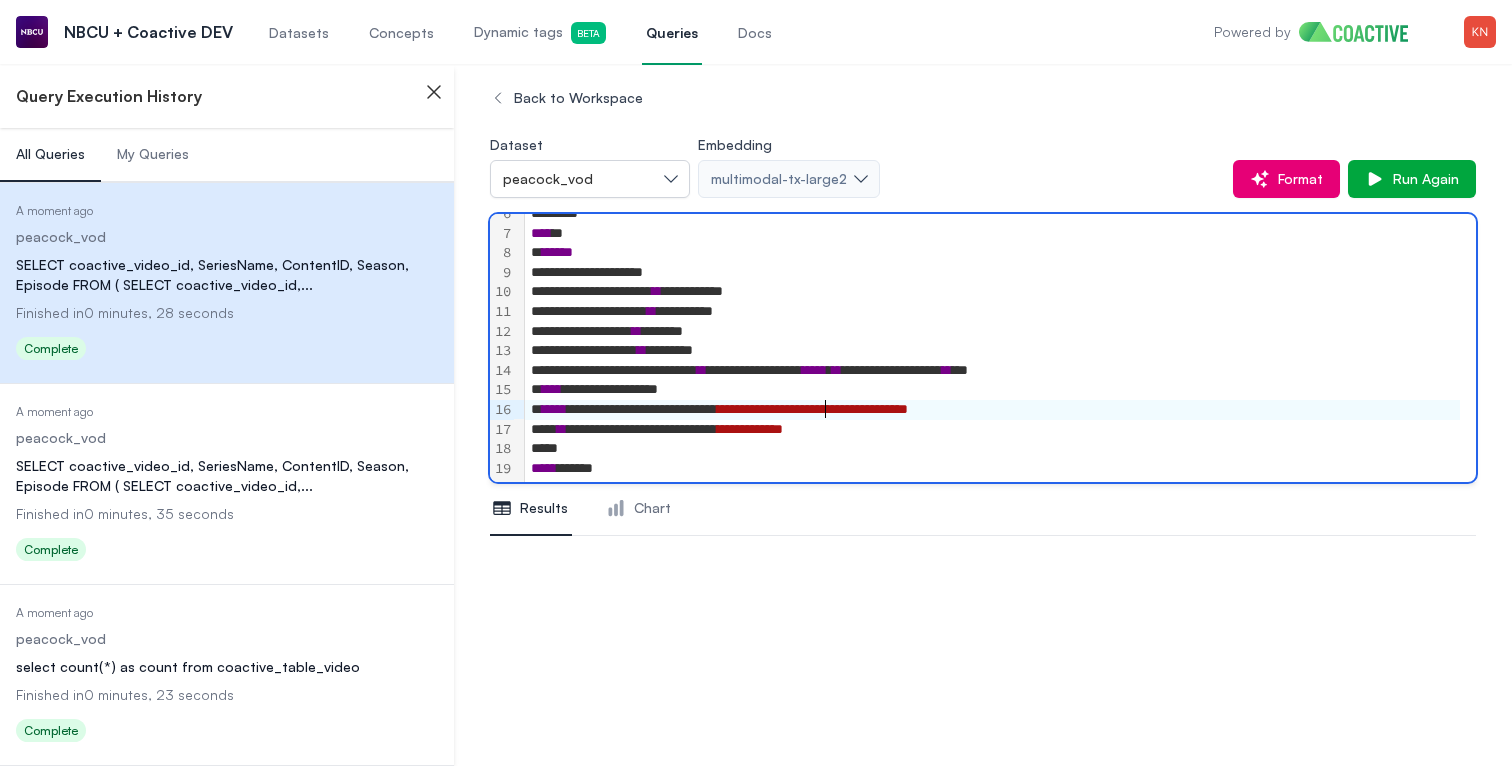 click on "**********" at bounding box center [992, 410] 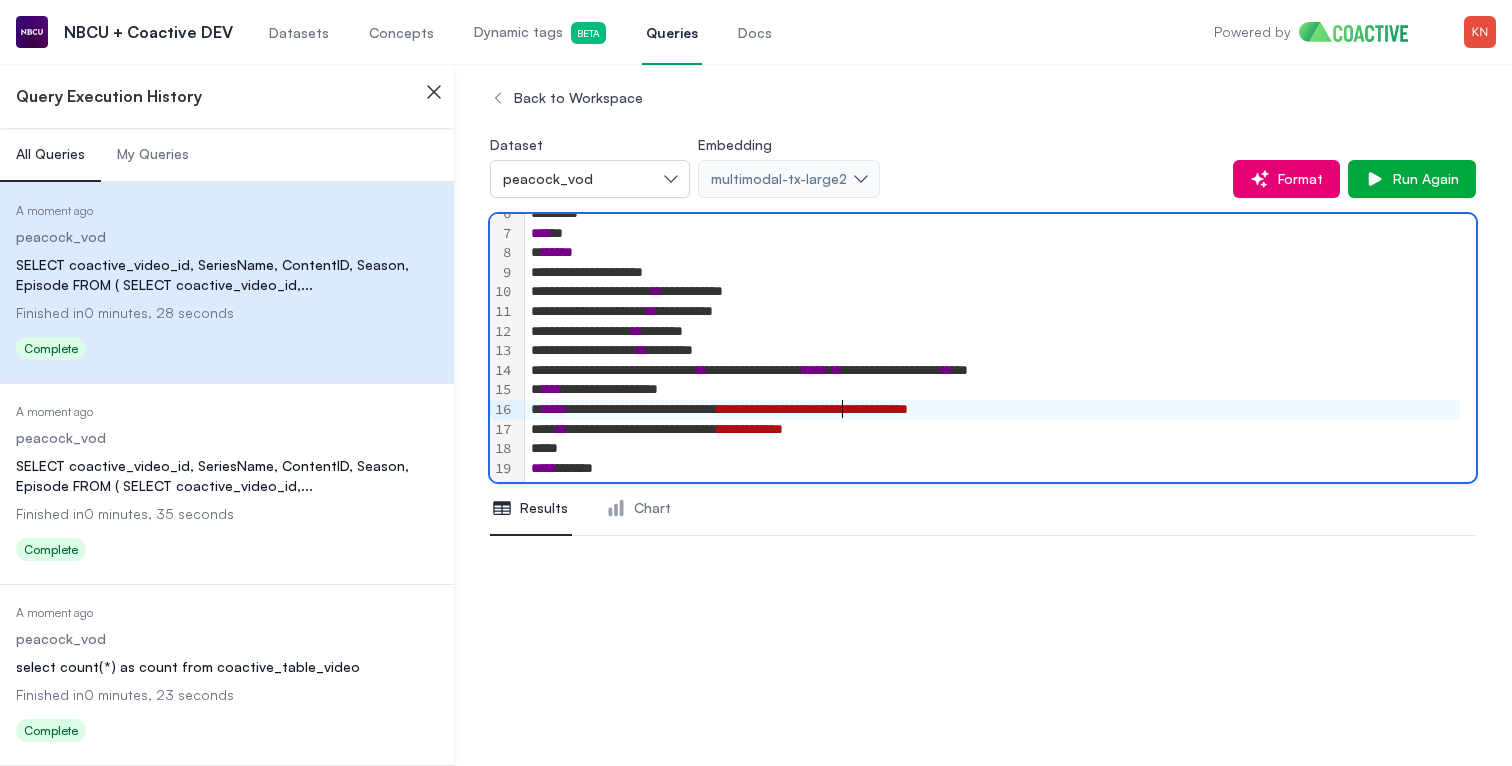 click on "**********" at bounding box center [992, 410] 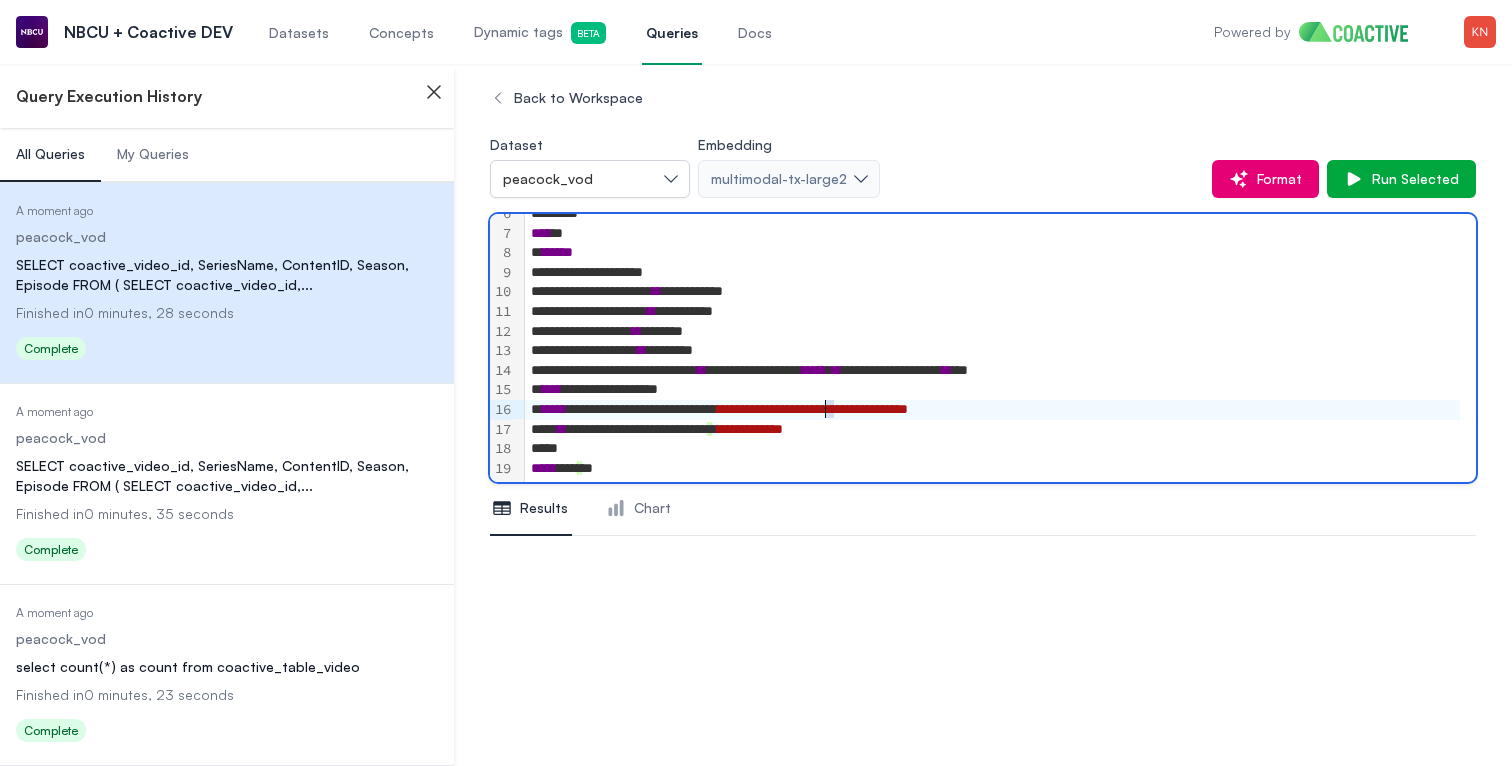 click on "**********" at bounding box center [992, 410] 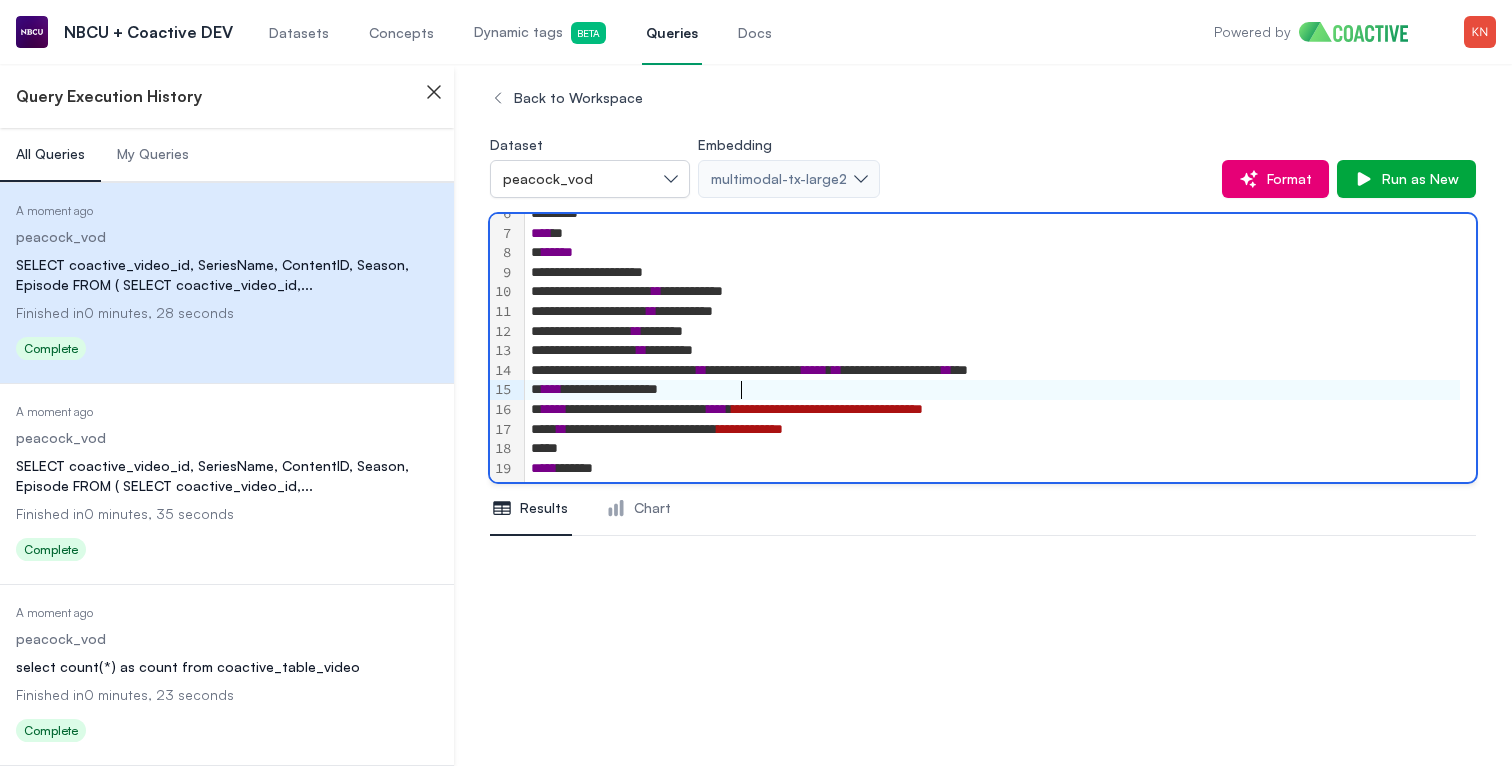click on "**********" at bounding box center (992, 390) 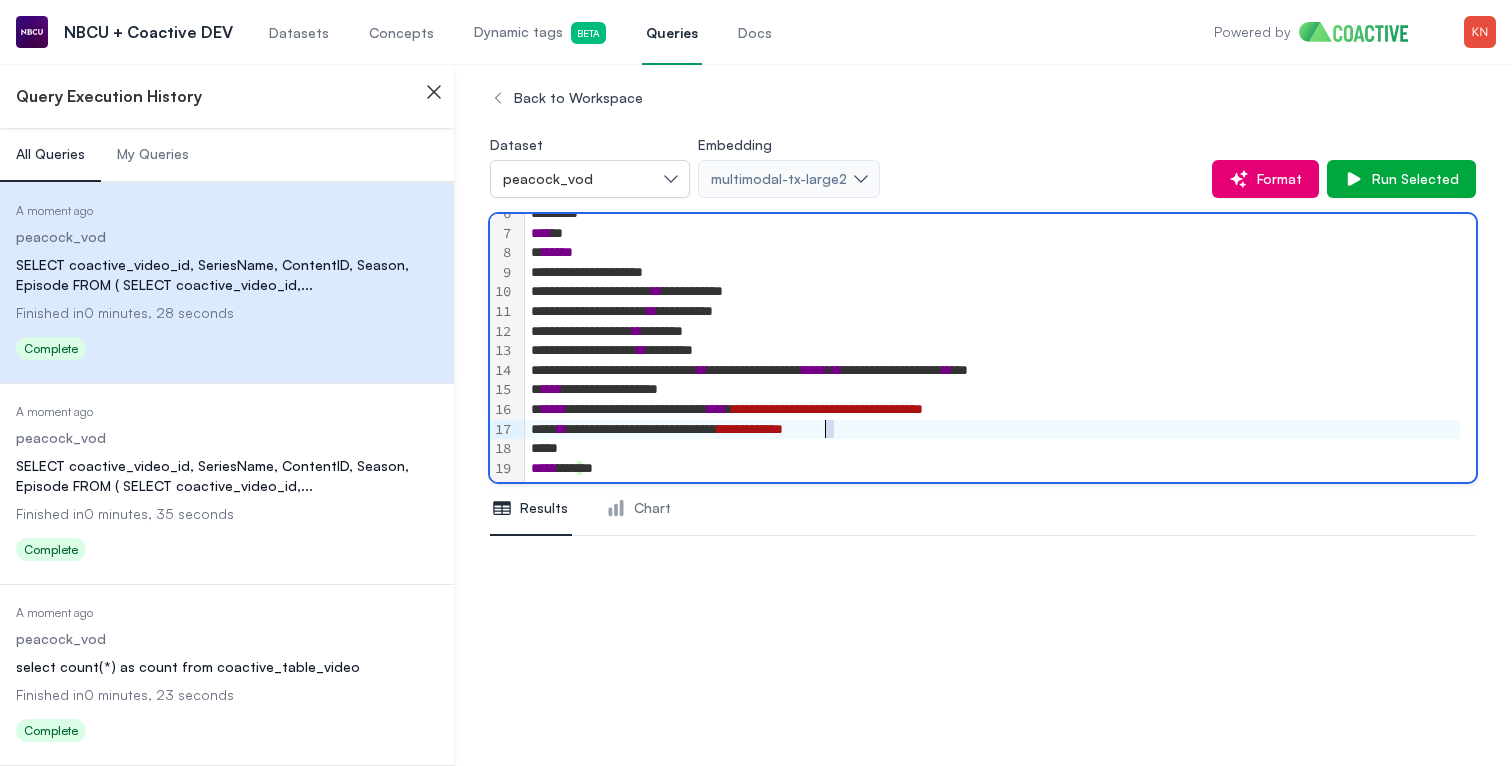click on "**********" at bounding box center (992, 430) 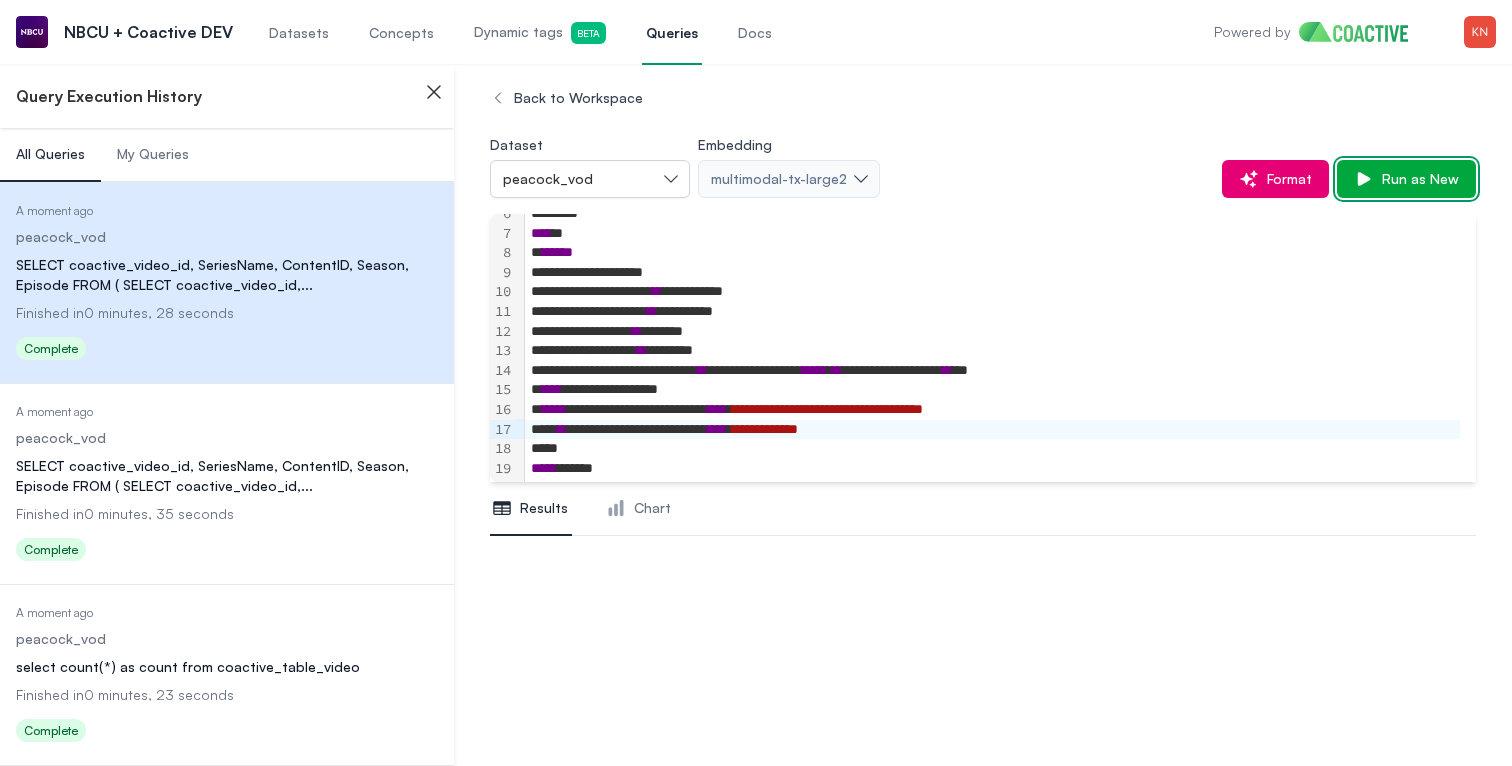 click on "Run as New" at bounding box center [1406, 179] 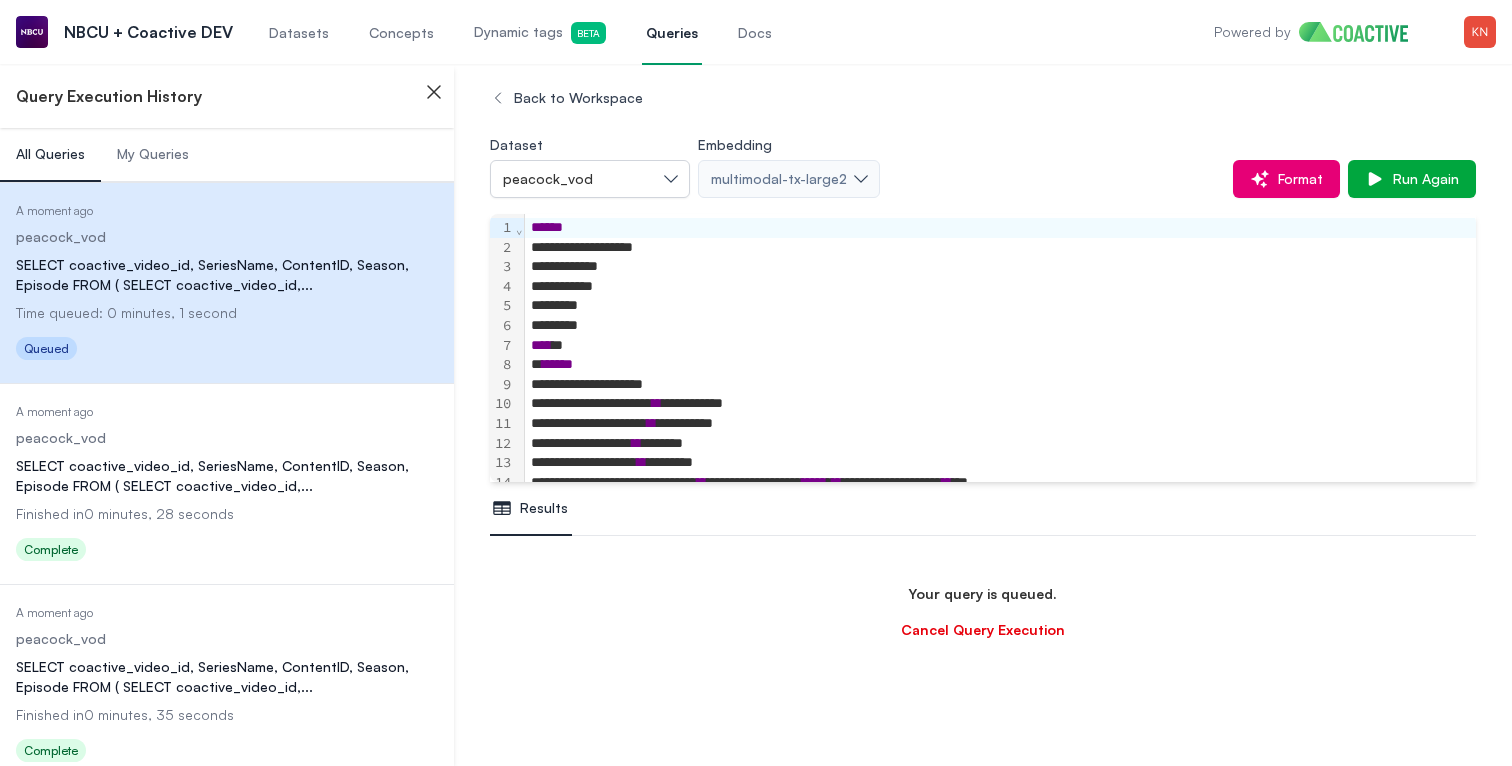 scroll, scrollTop: 826, scrollLeft: 0, axis: vertical 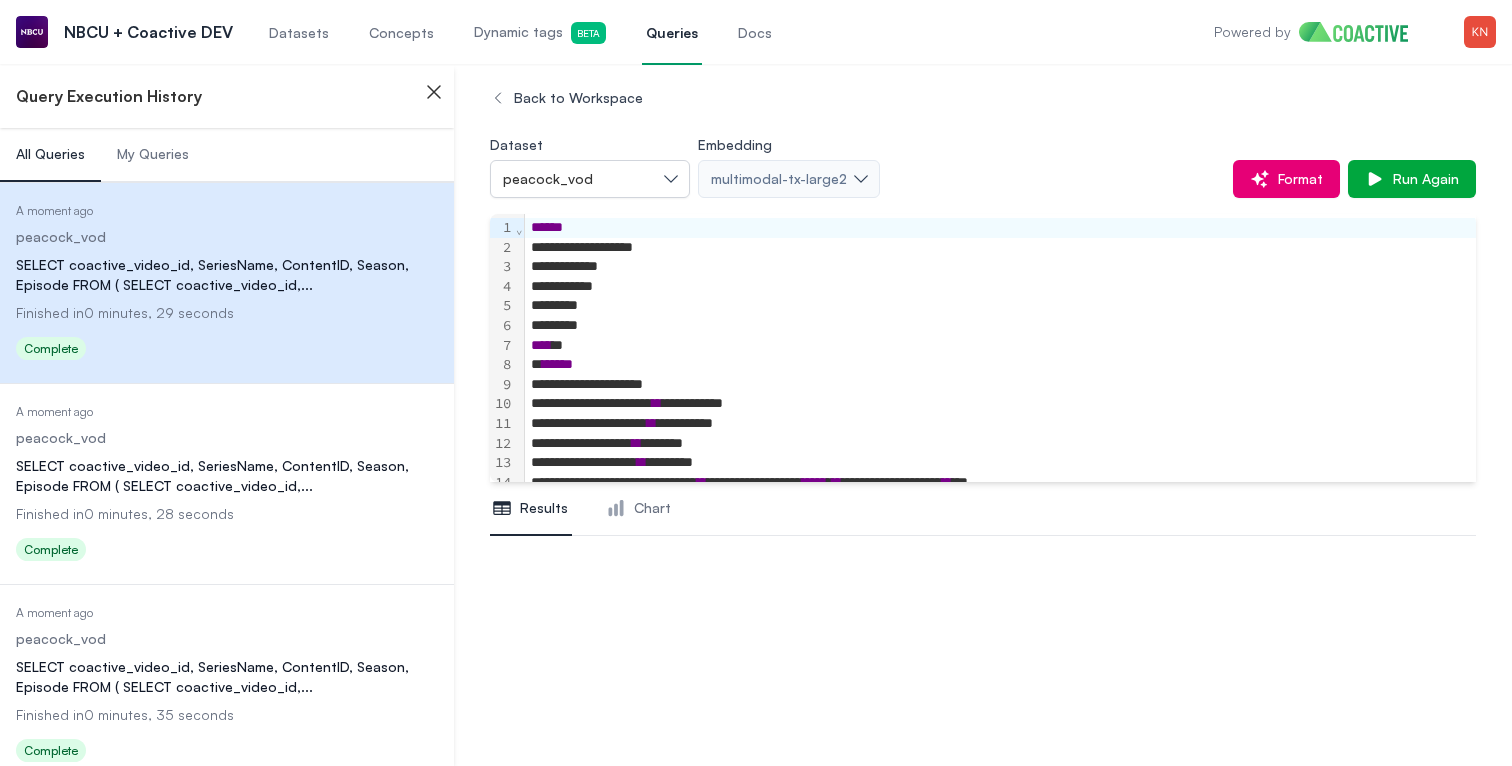 click on "*******" at bounding box center (992, 306) 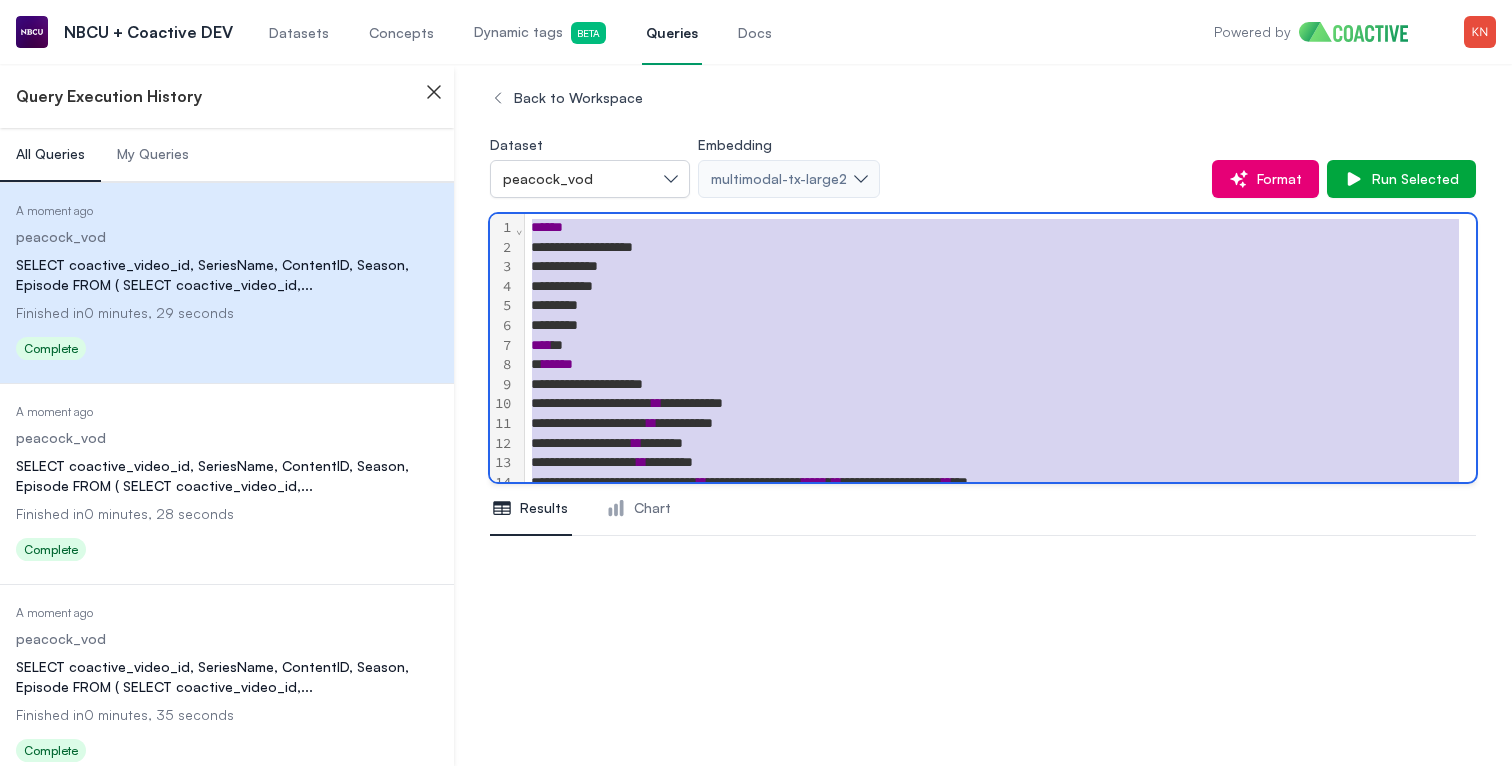 scroll, scrollTop: 132, scrollLeft: 0, axis: vertical 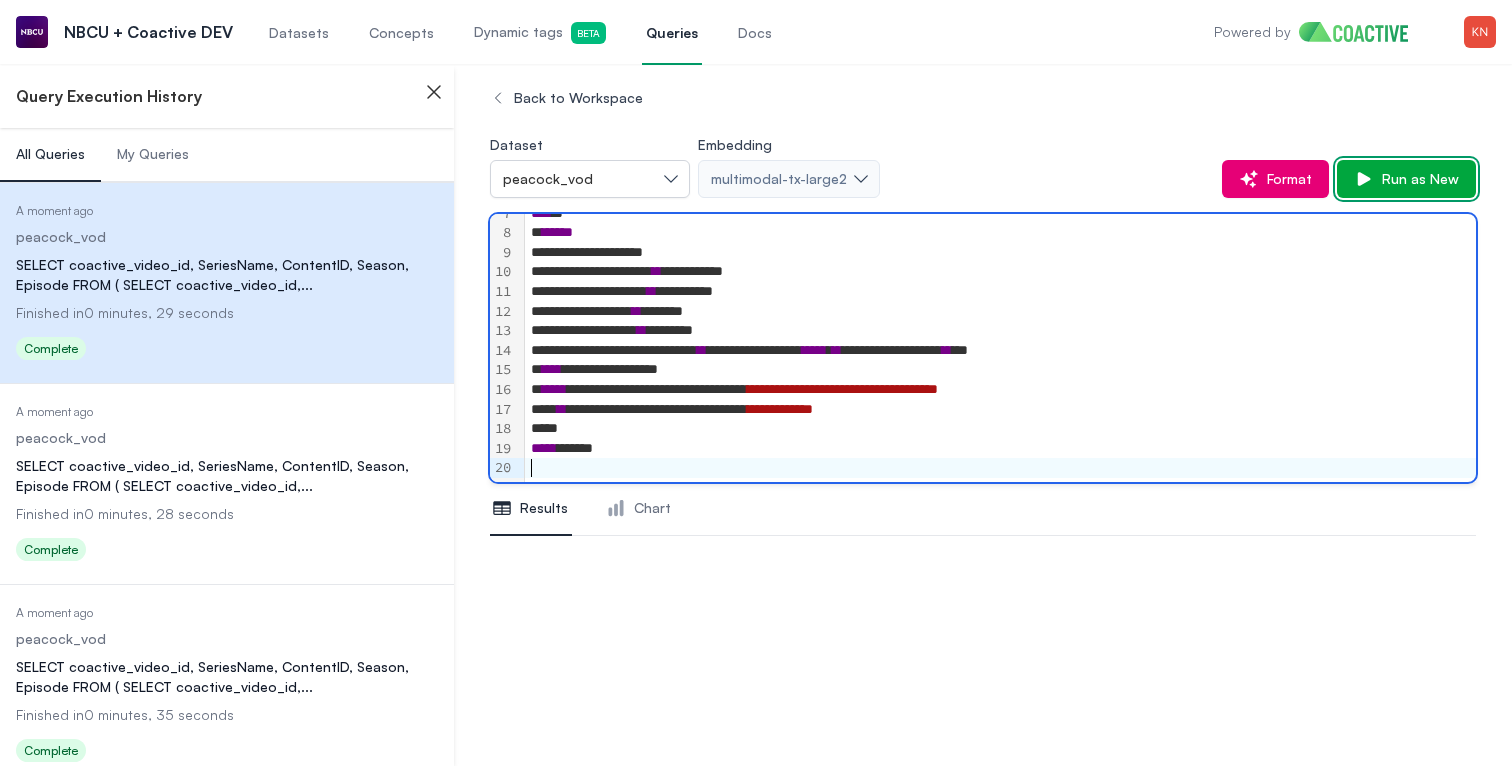 click on "Run as New" at bounding box center [1406, 179] 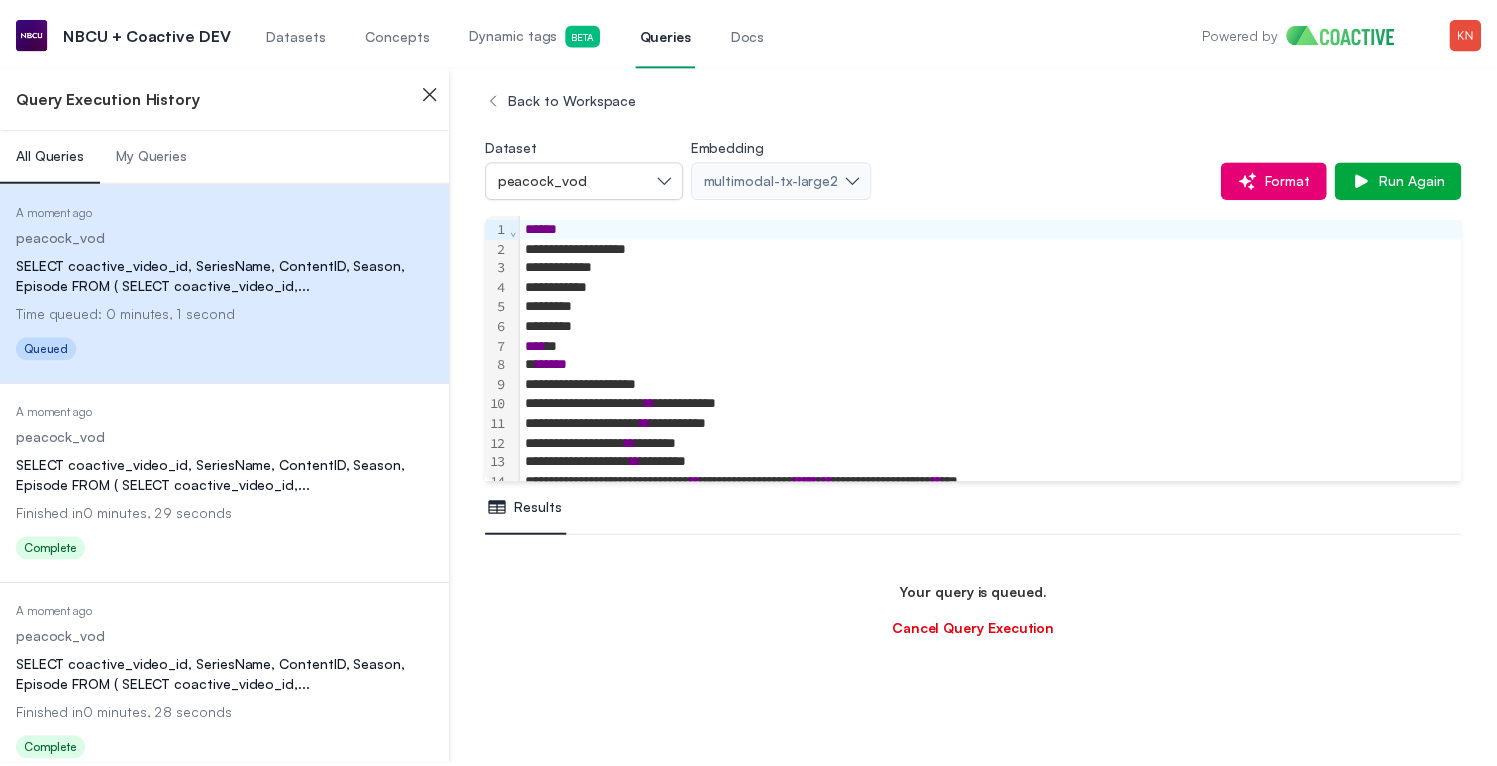 scroll, scrollTop: 944, scrollLeft: 0, axis: vertical 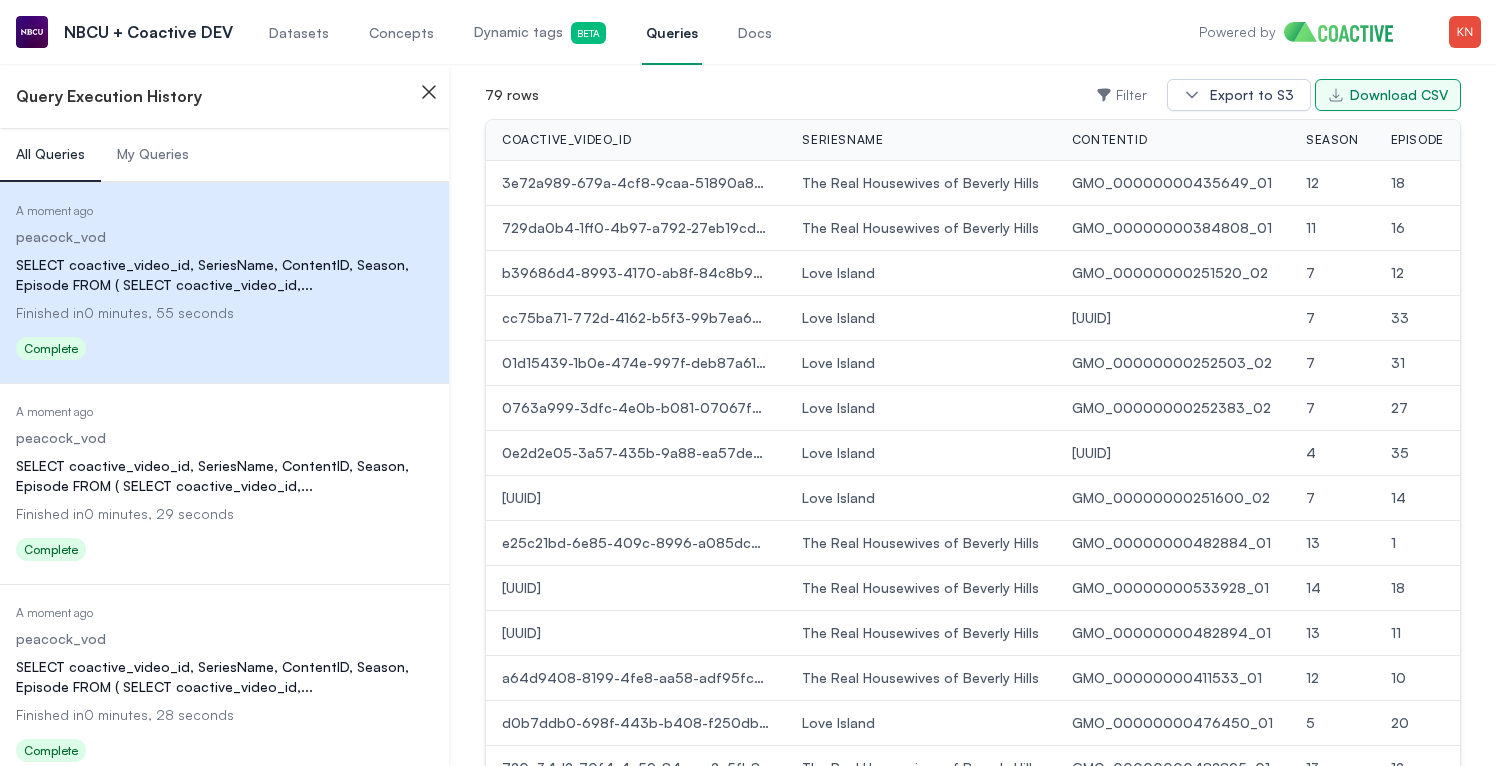 click on "Download CSV" at bounding box center (1388, 95) 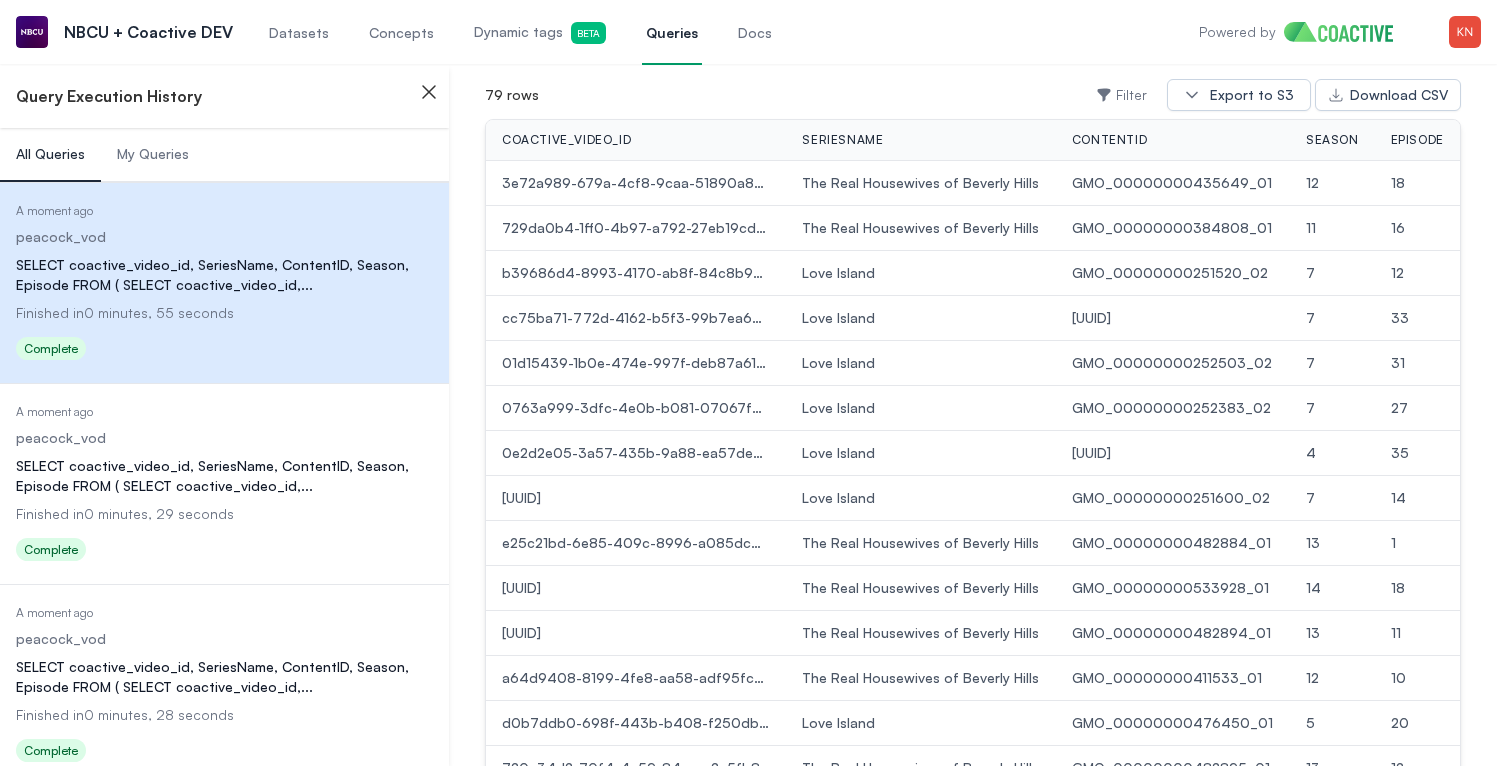 click on "Queries" at bounding box center [672, 33] 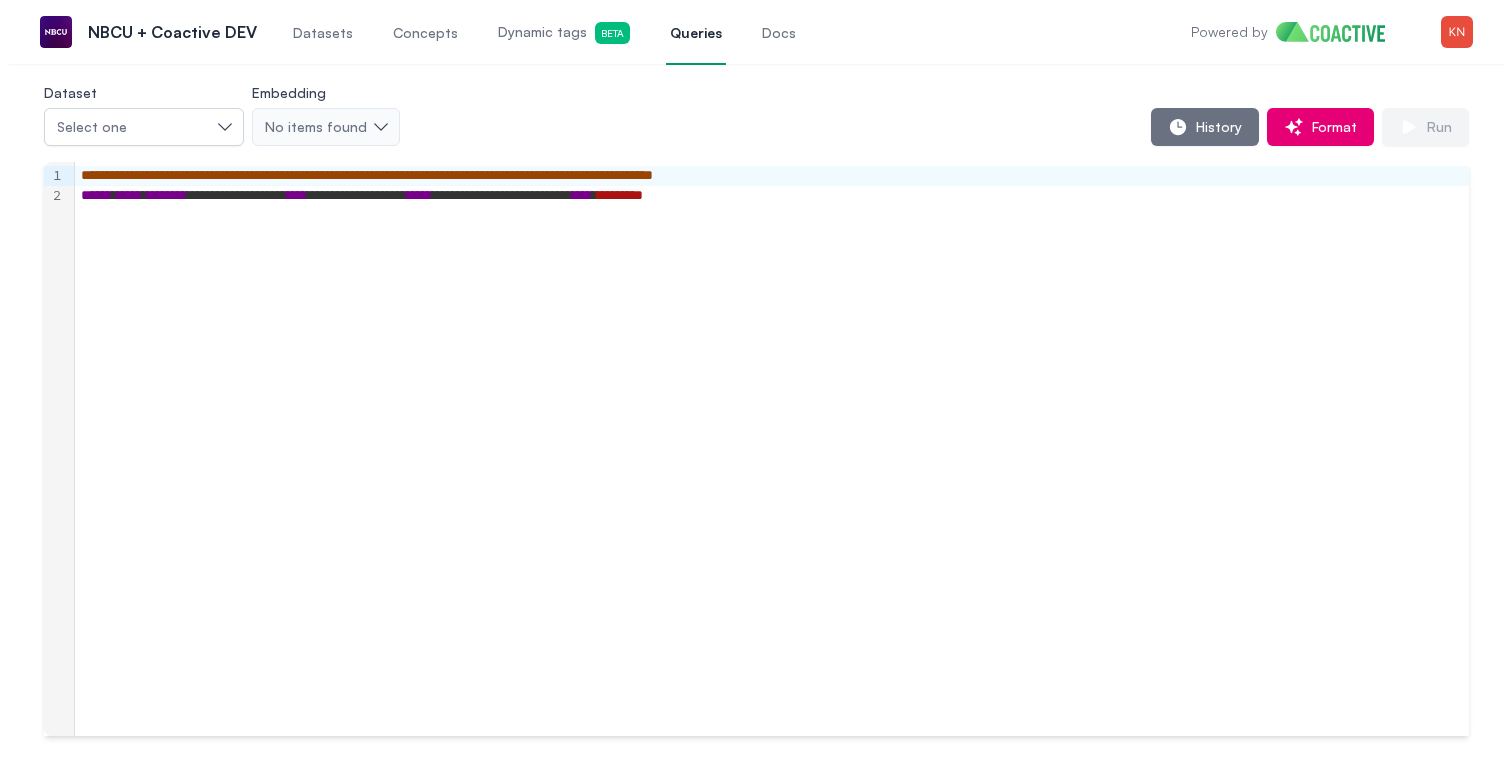 scroll, scrollTop: 0, scrollLeft: 0, axis: both 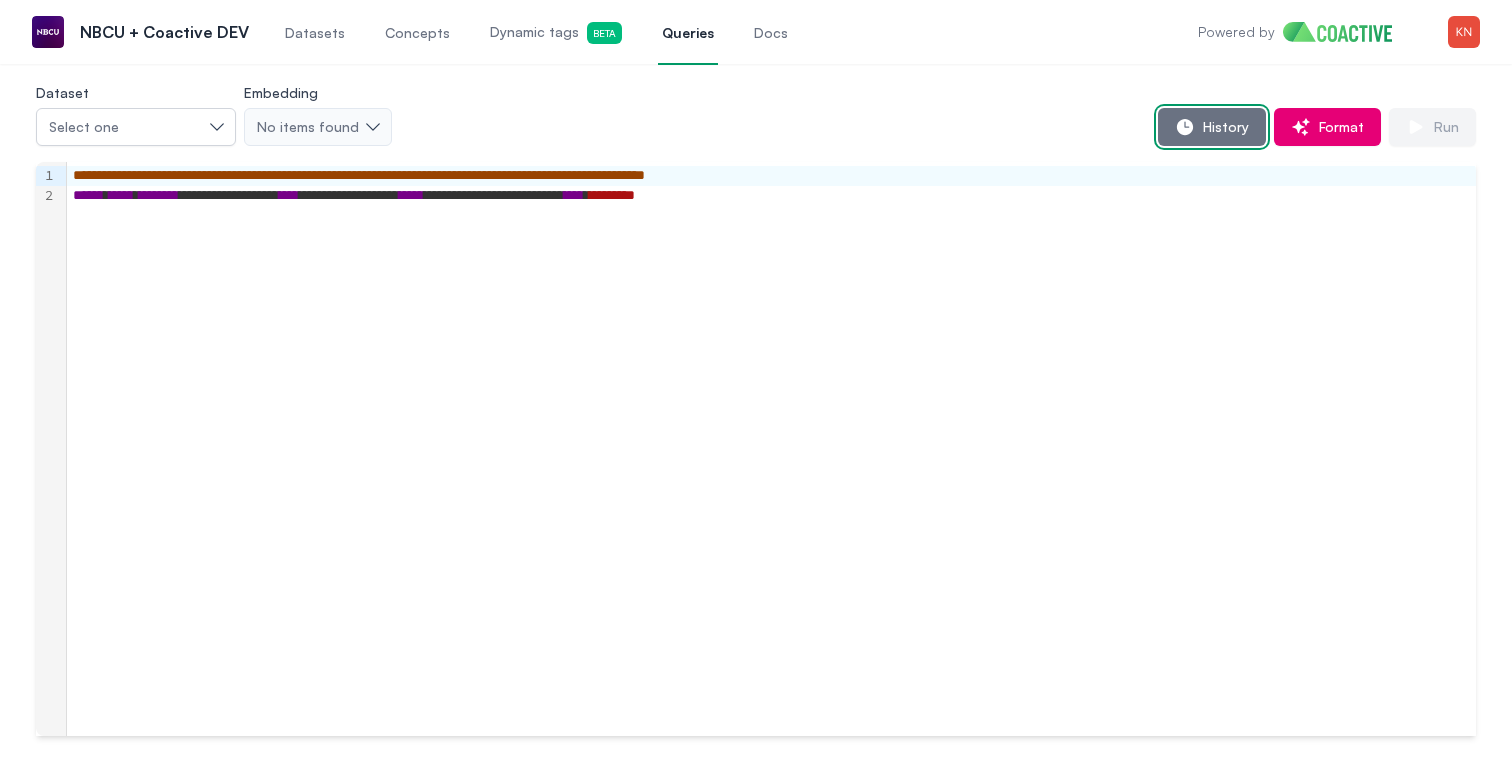 click on "History" at bounding box center (1212, 127) 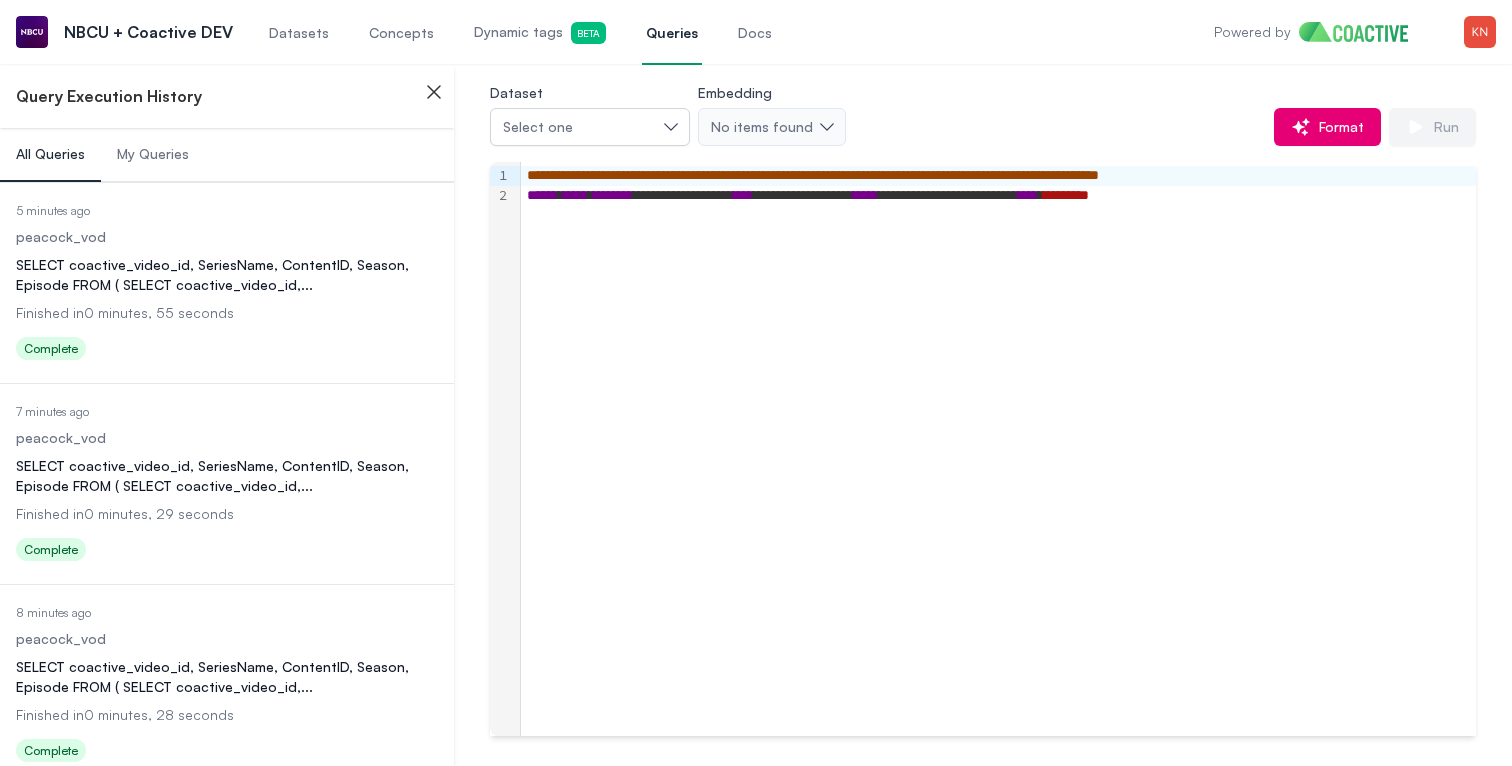click on "..." at bounding box center [307, 284] 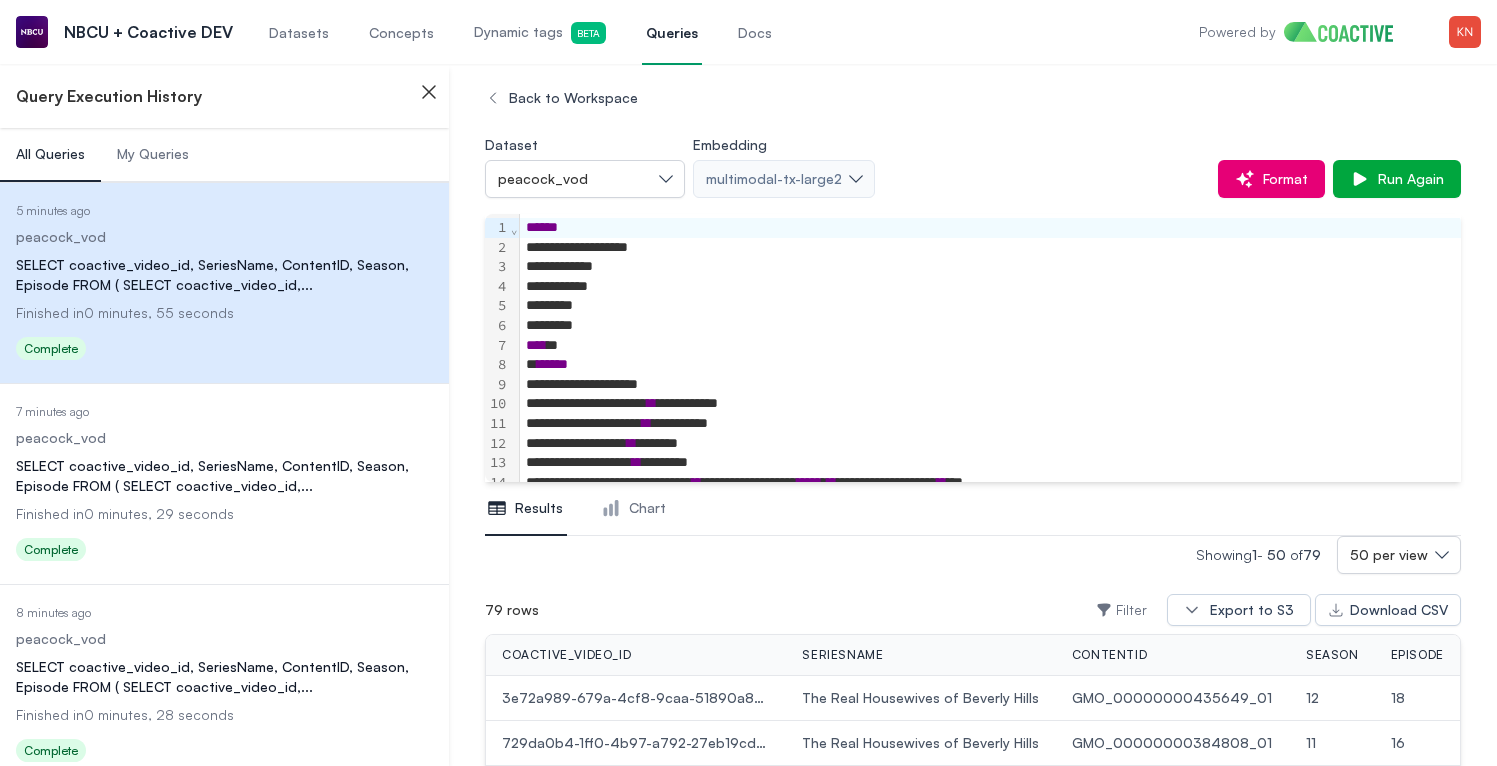 click on "*******" at bounding box center (980, 326) 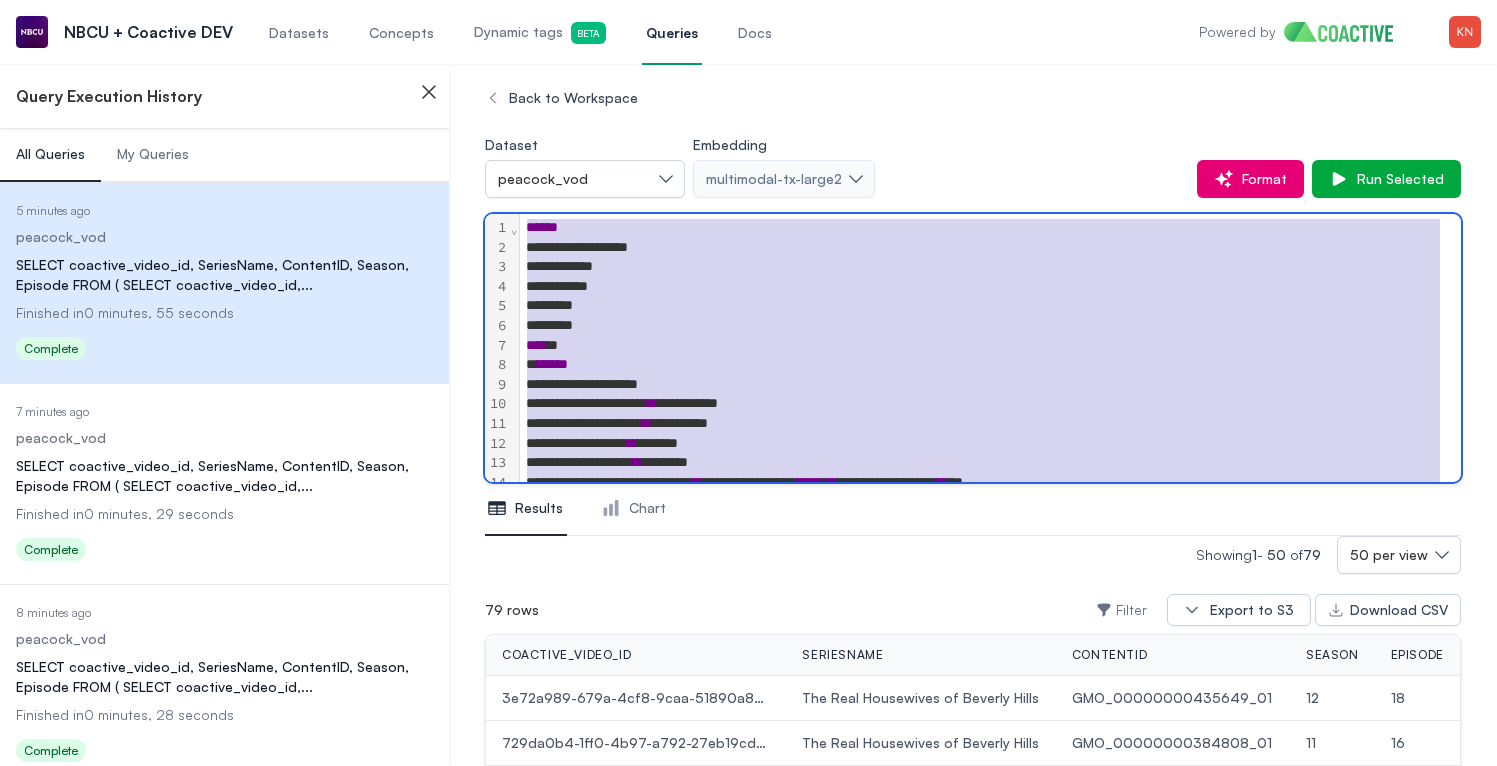 copy on "**********" 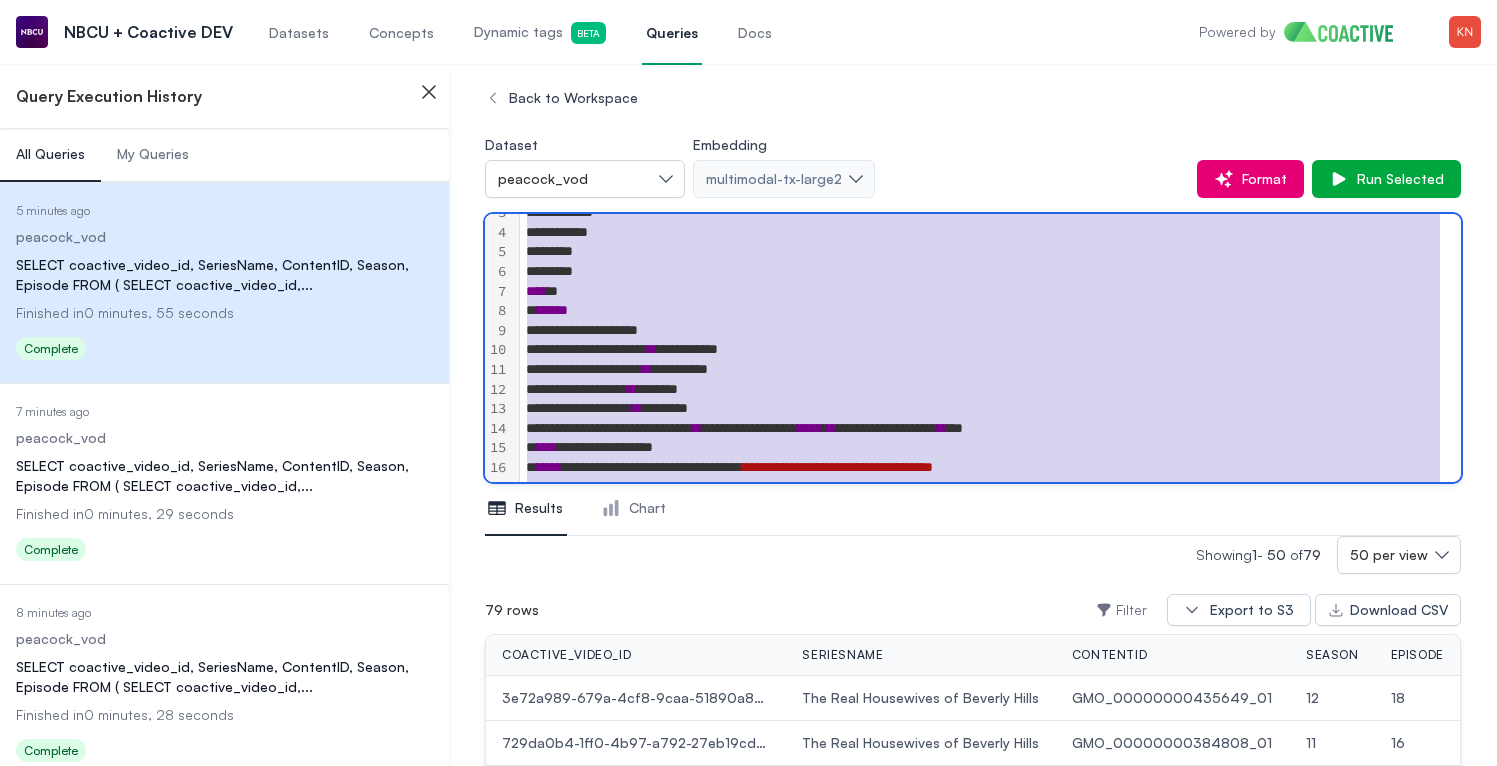 scroll, scrollTop: 60, scrollLeft: 0, axis: vertical 